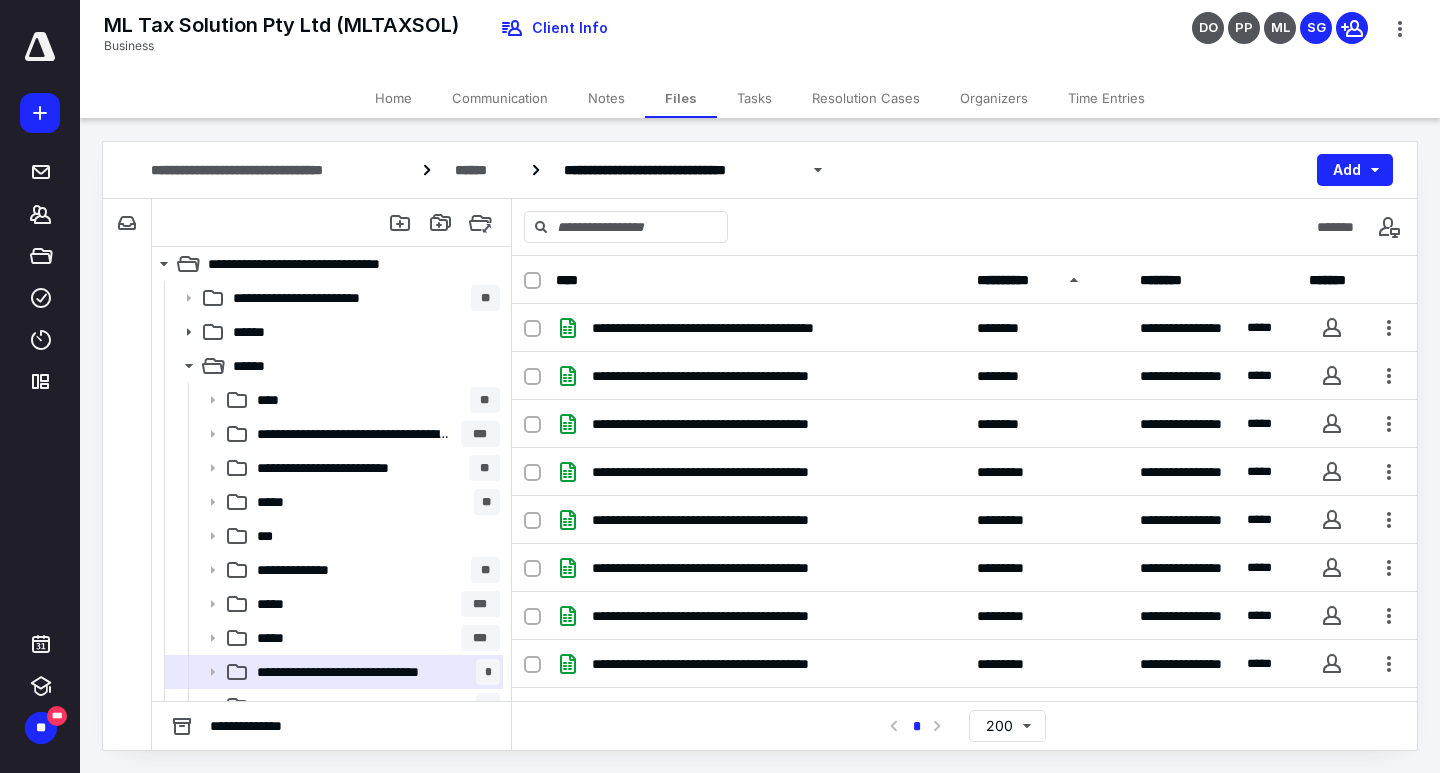 scroll, scrollTop: 0, scrollLeft: 0, axis: both 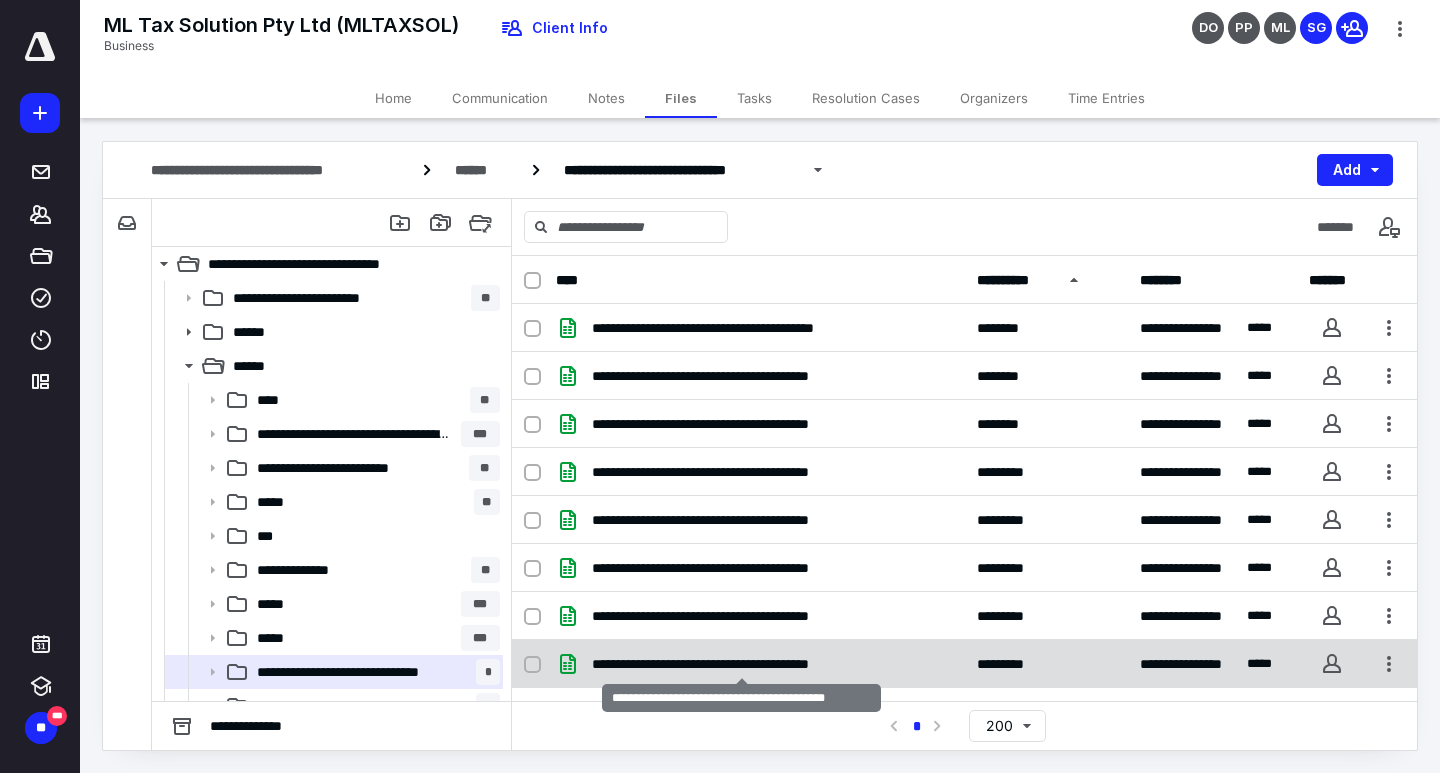 click on "**********" at bounding box center [741, 664] 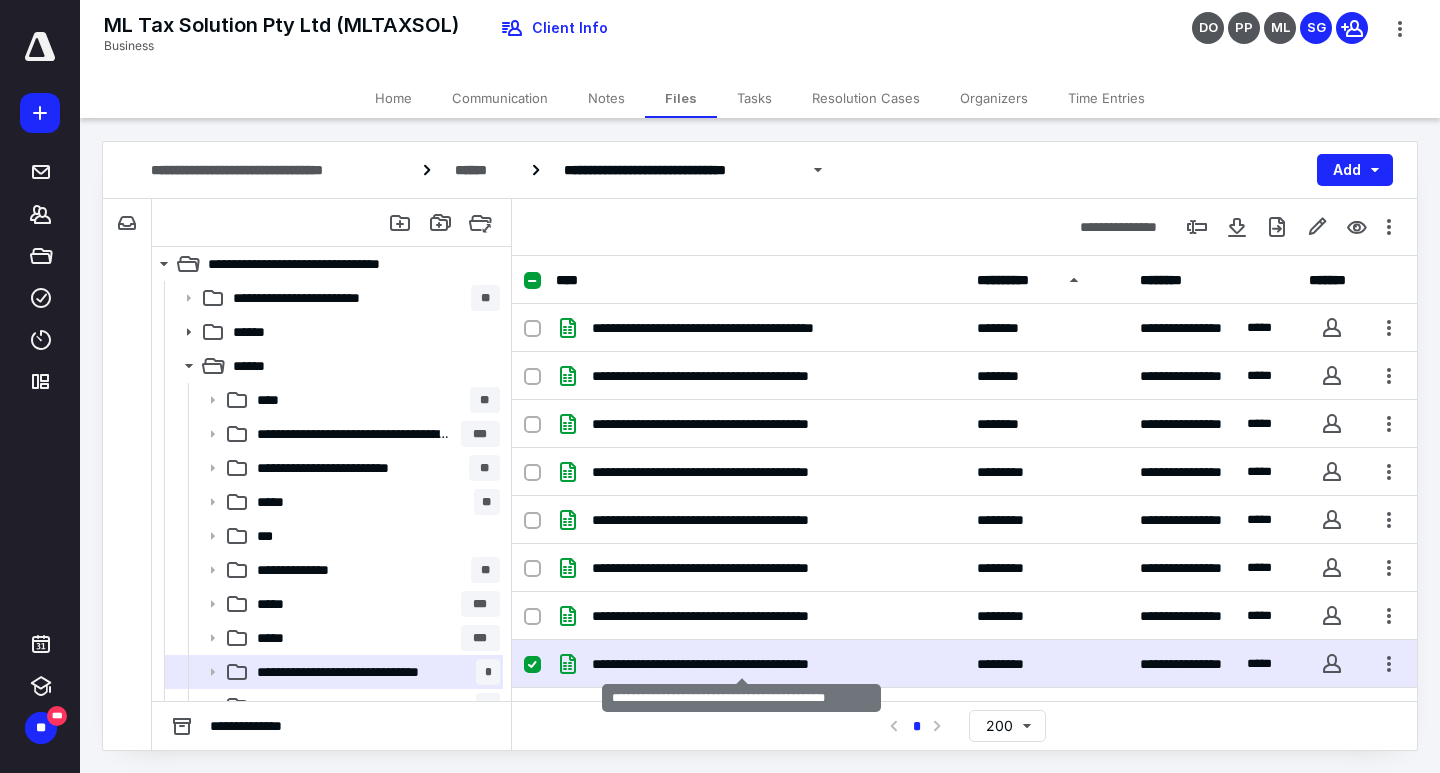 click on "**********" at bounding box center [741, 664] 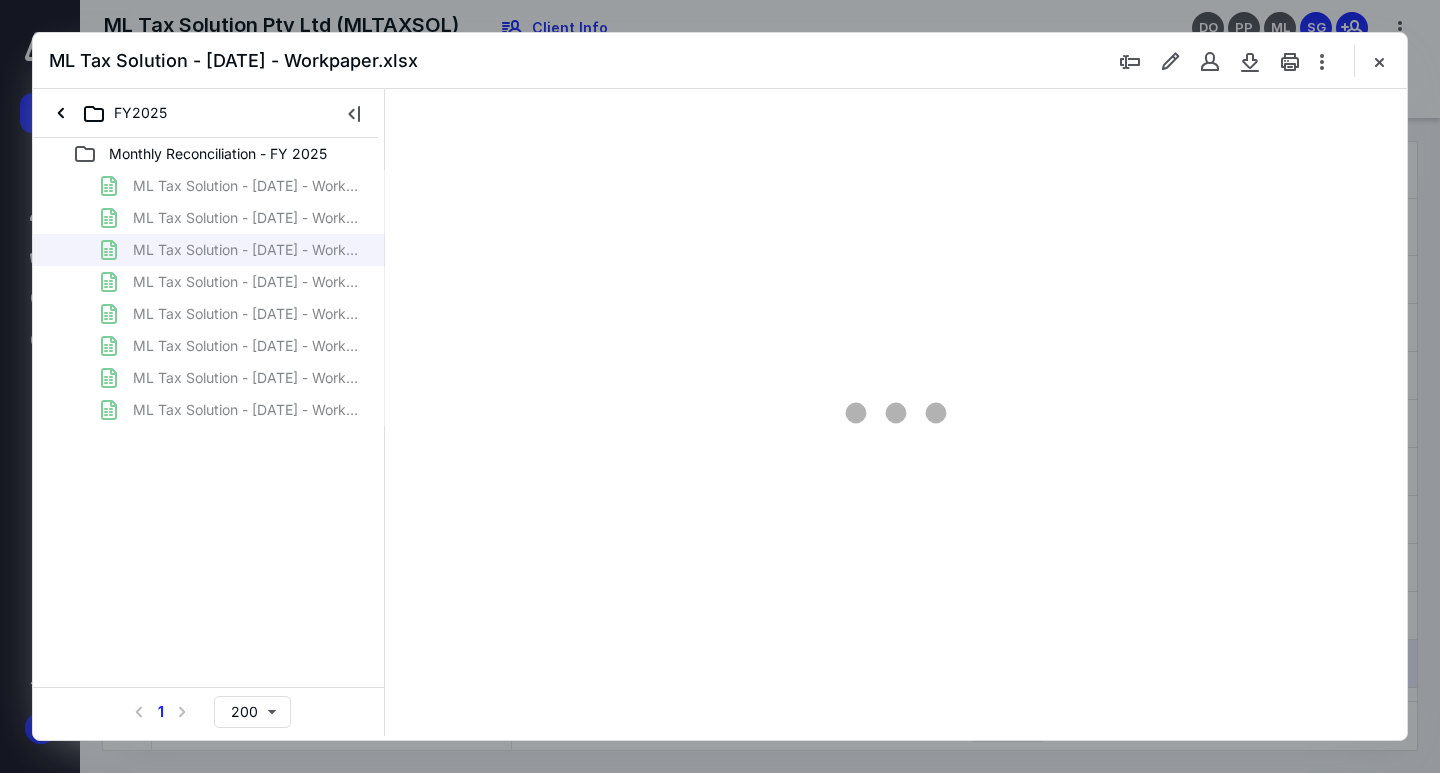 scroll, scrollTop: 0, scrollLeft: 0, axis: both 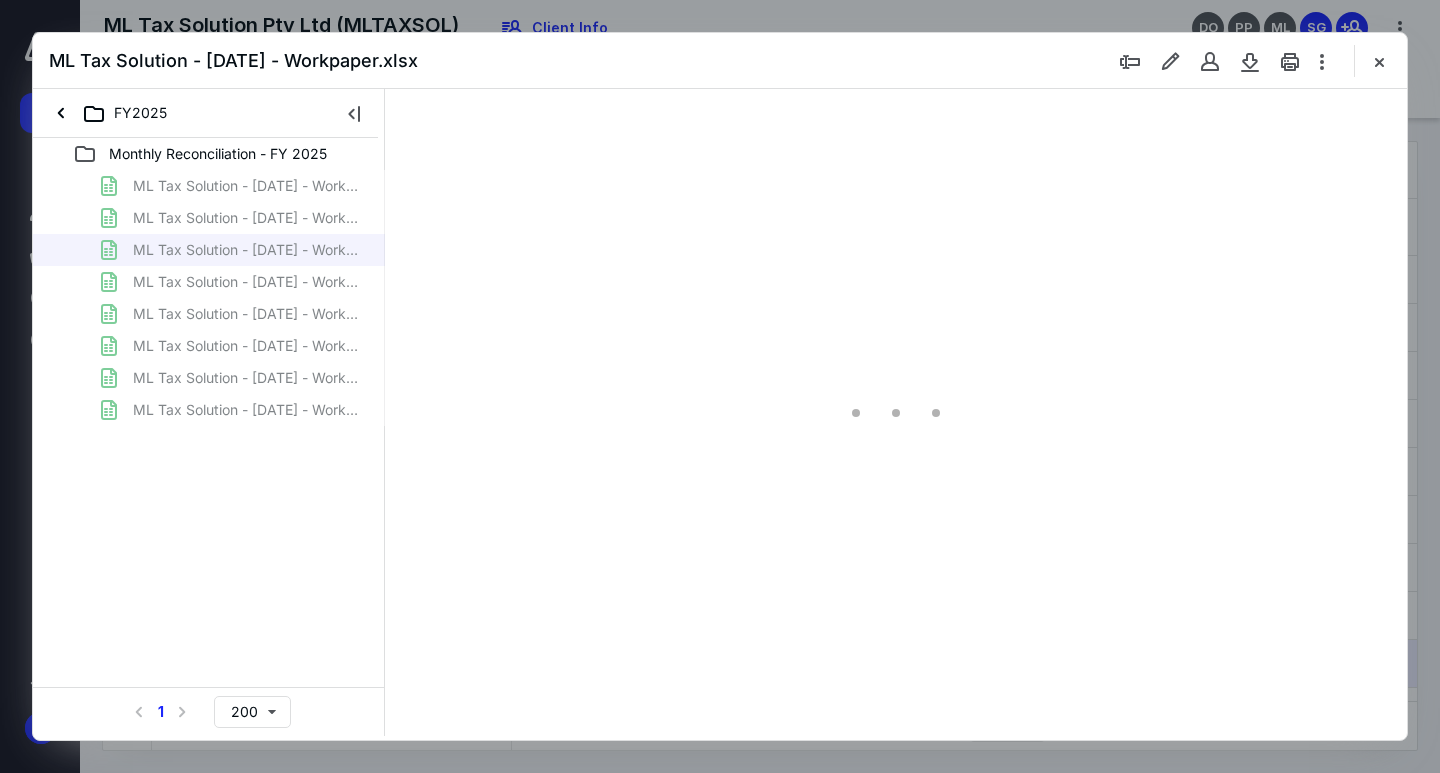 type on "109" 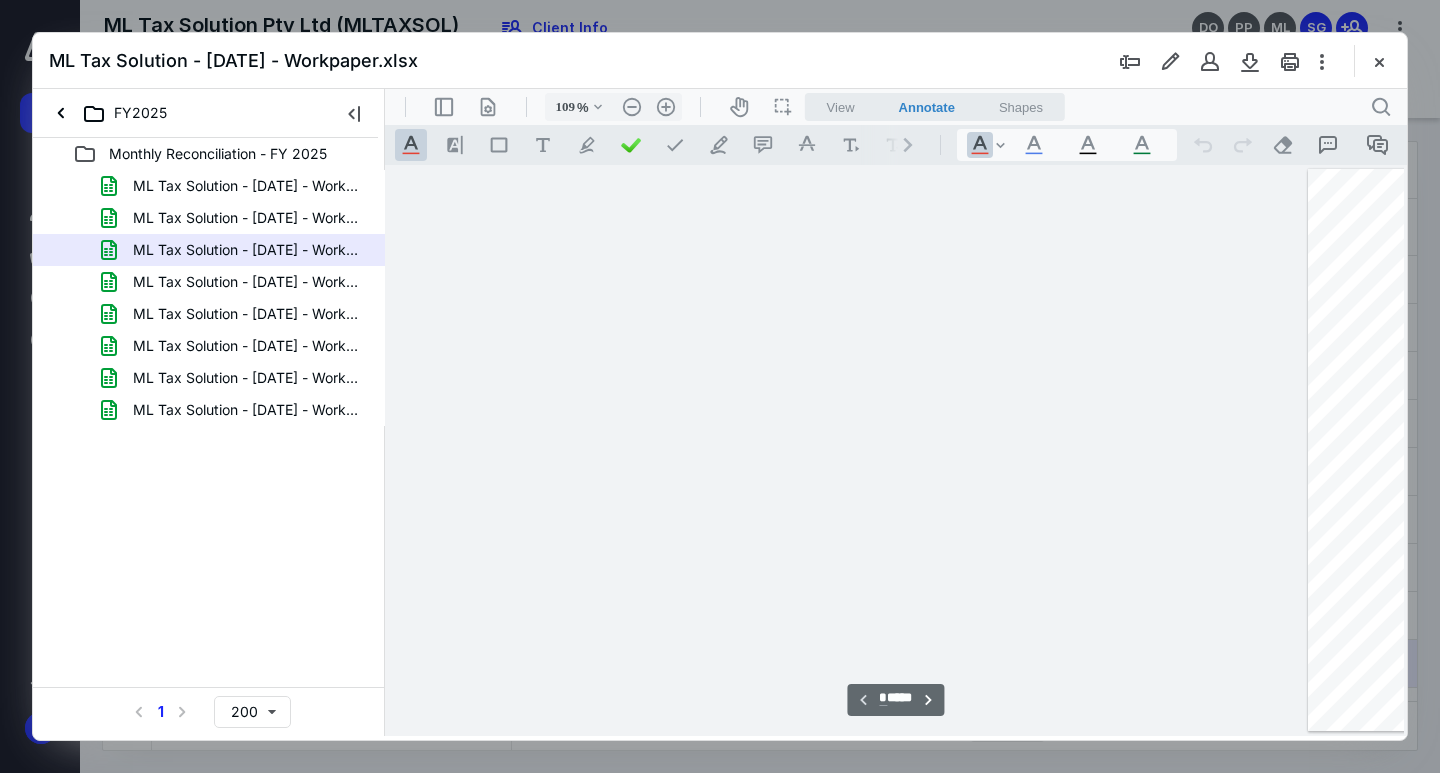 scroll, scrollTop: 80, scrollLeft: 787, axis: both 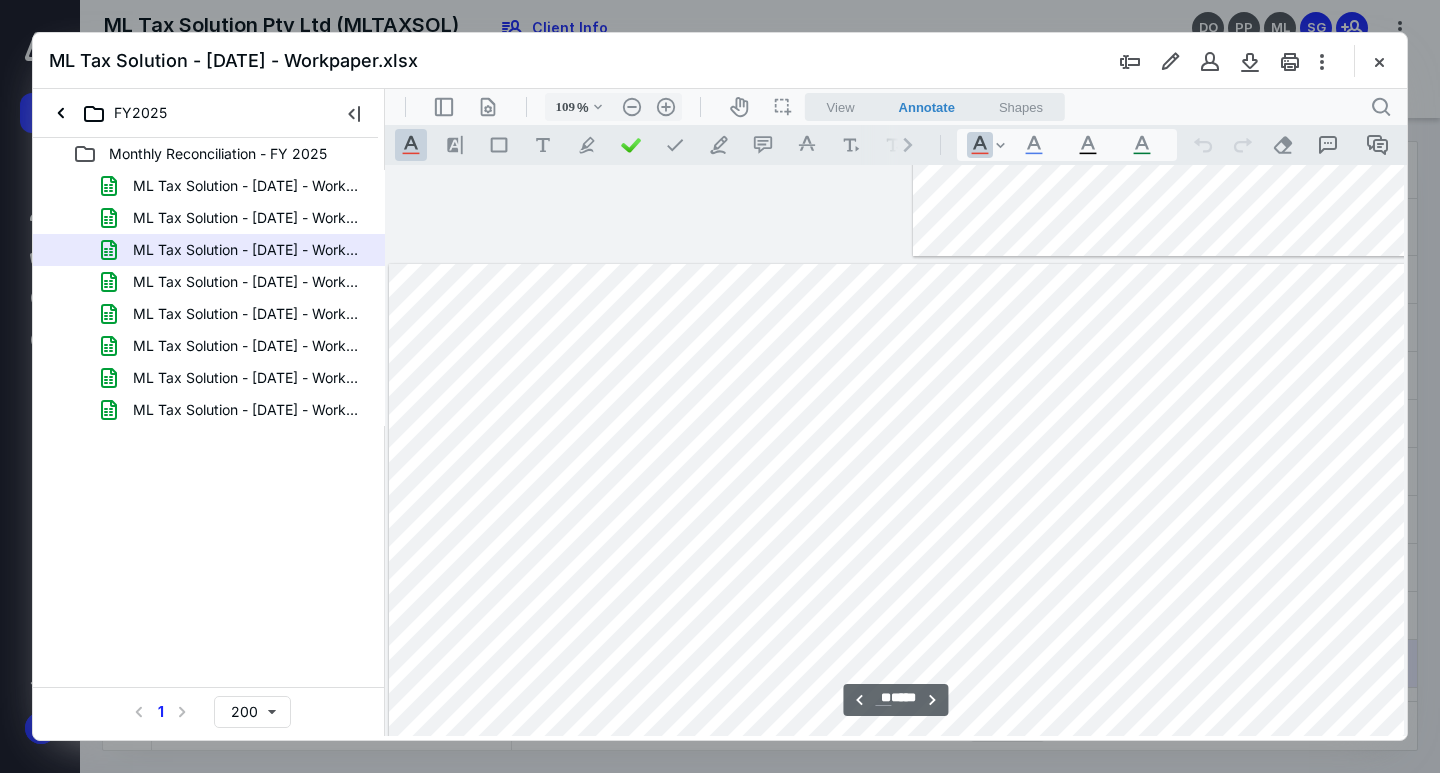 type on "**" 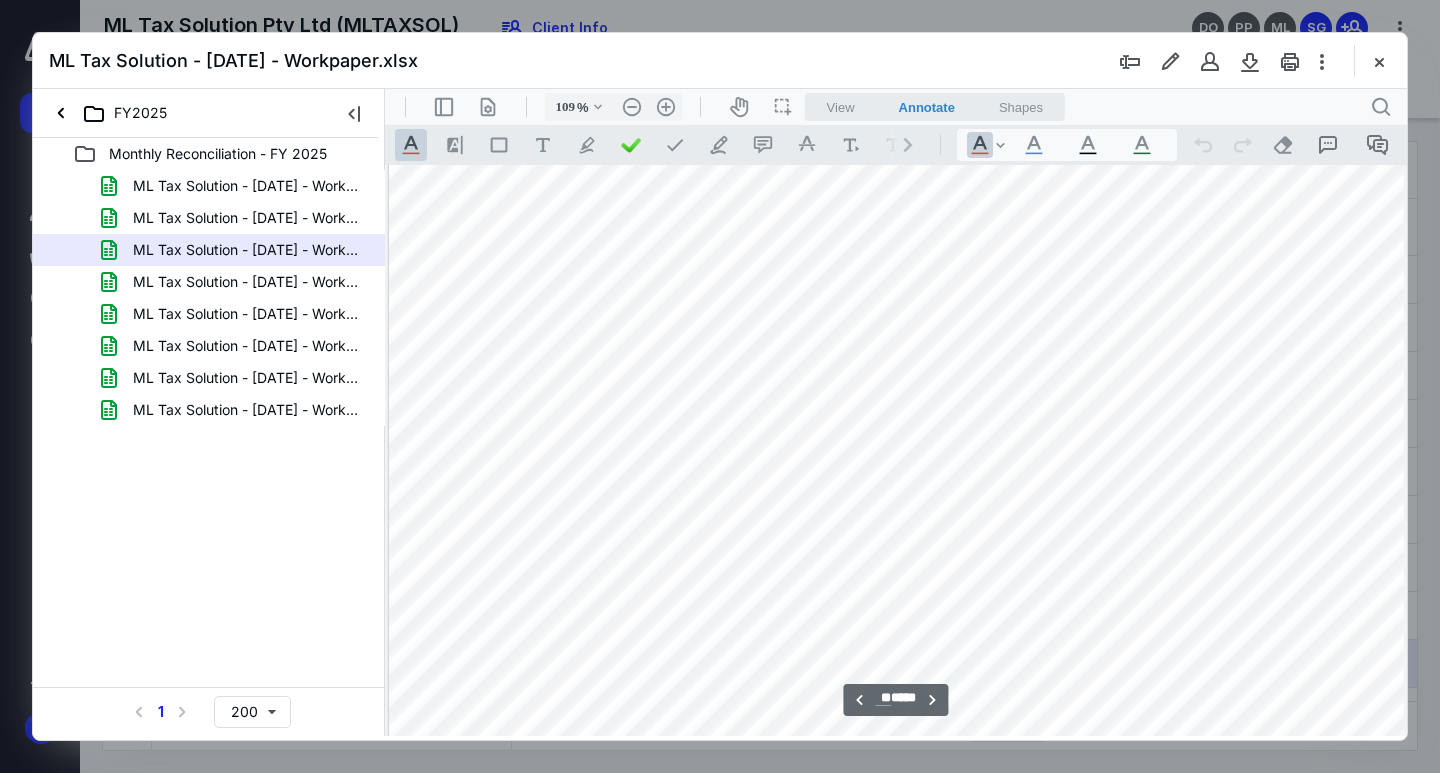 scroll, scrollTop: 200056, scrollLeft: 0, axis: vertical 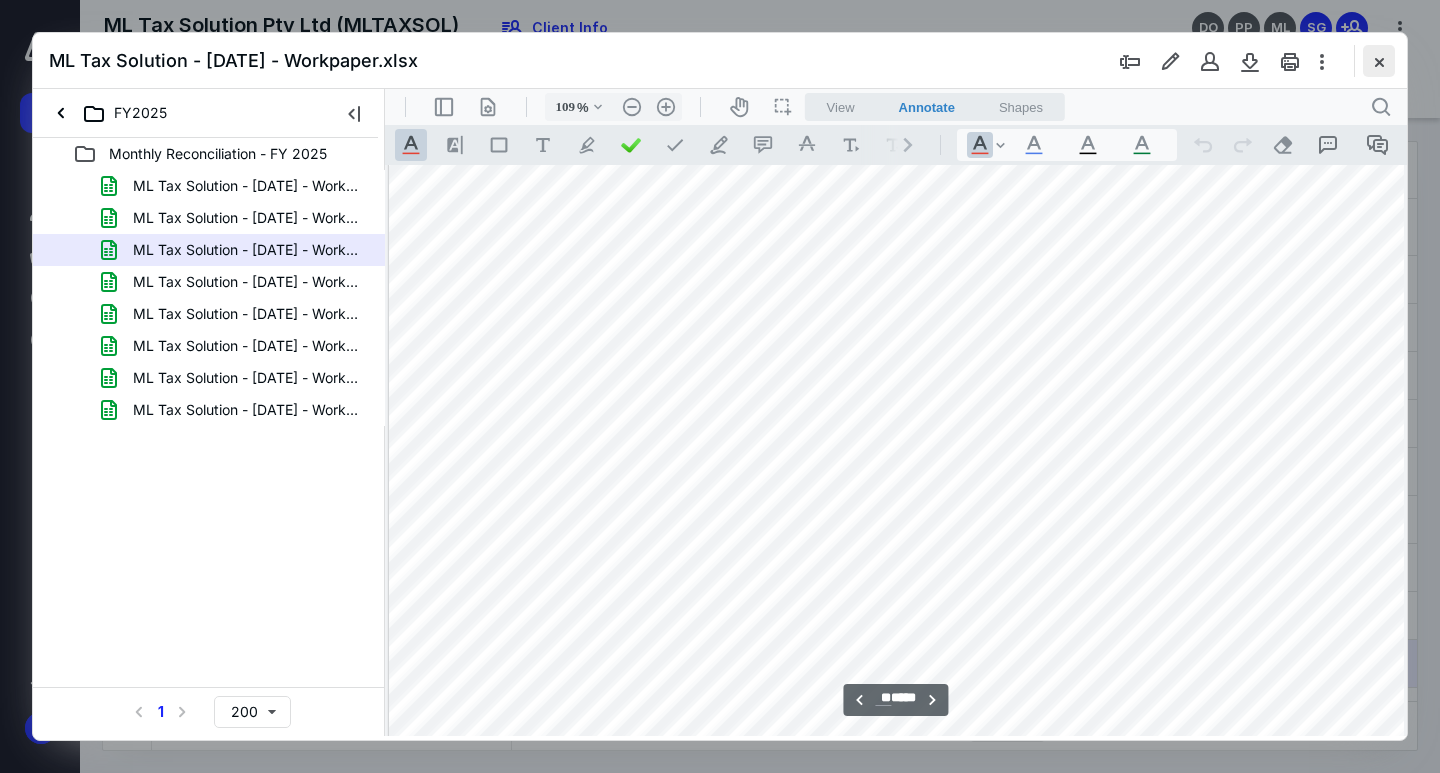 click at bounding box center [1379, 61] 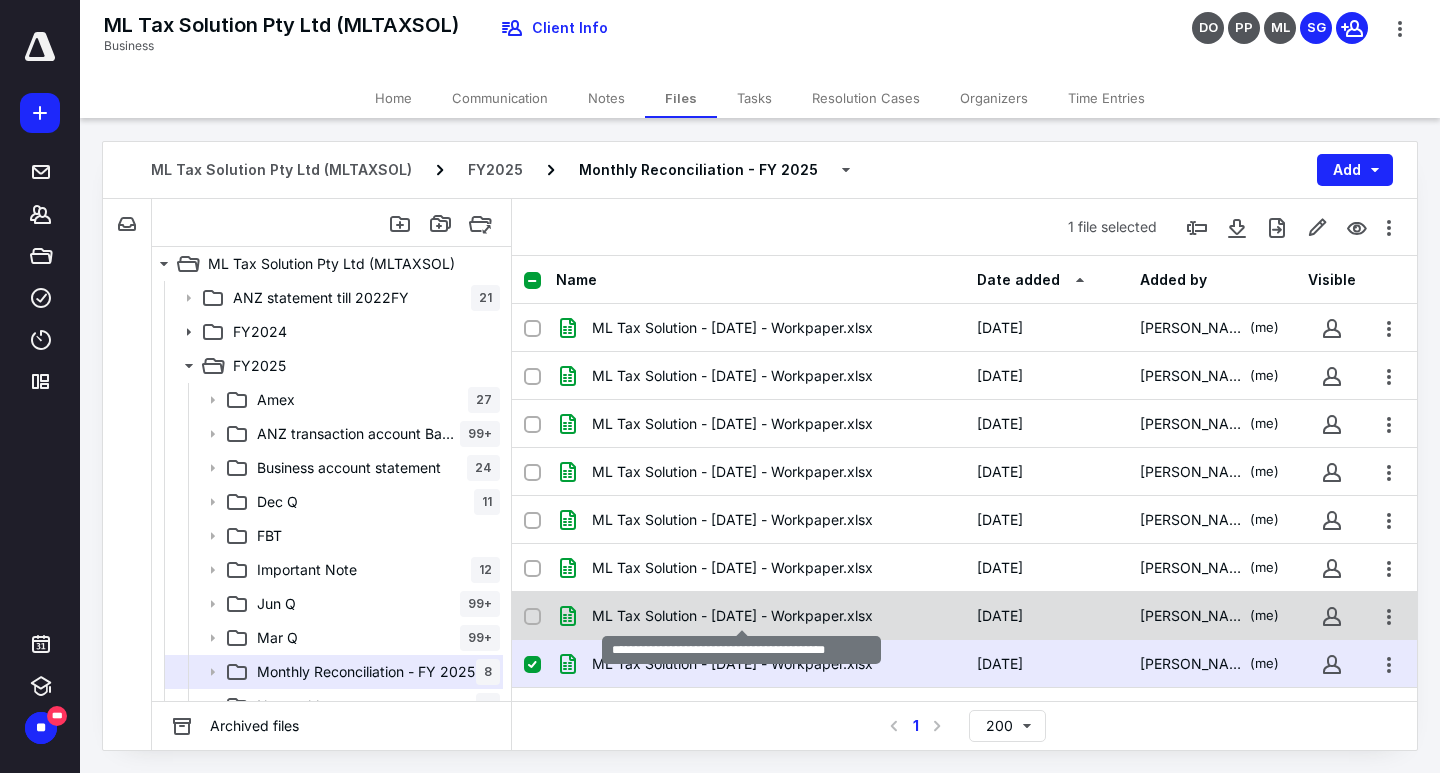 click on "ML Tax Solution - [DATE] - Workpaper.xlsx" at bounding box center [732, 616] 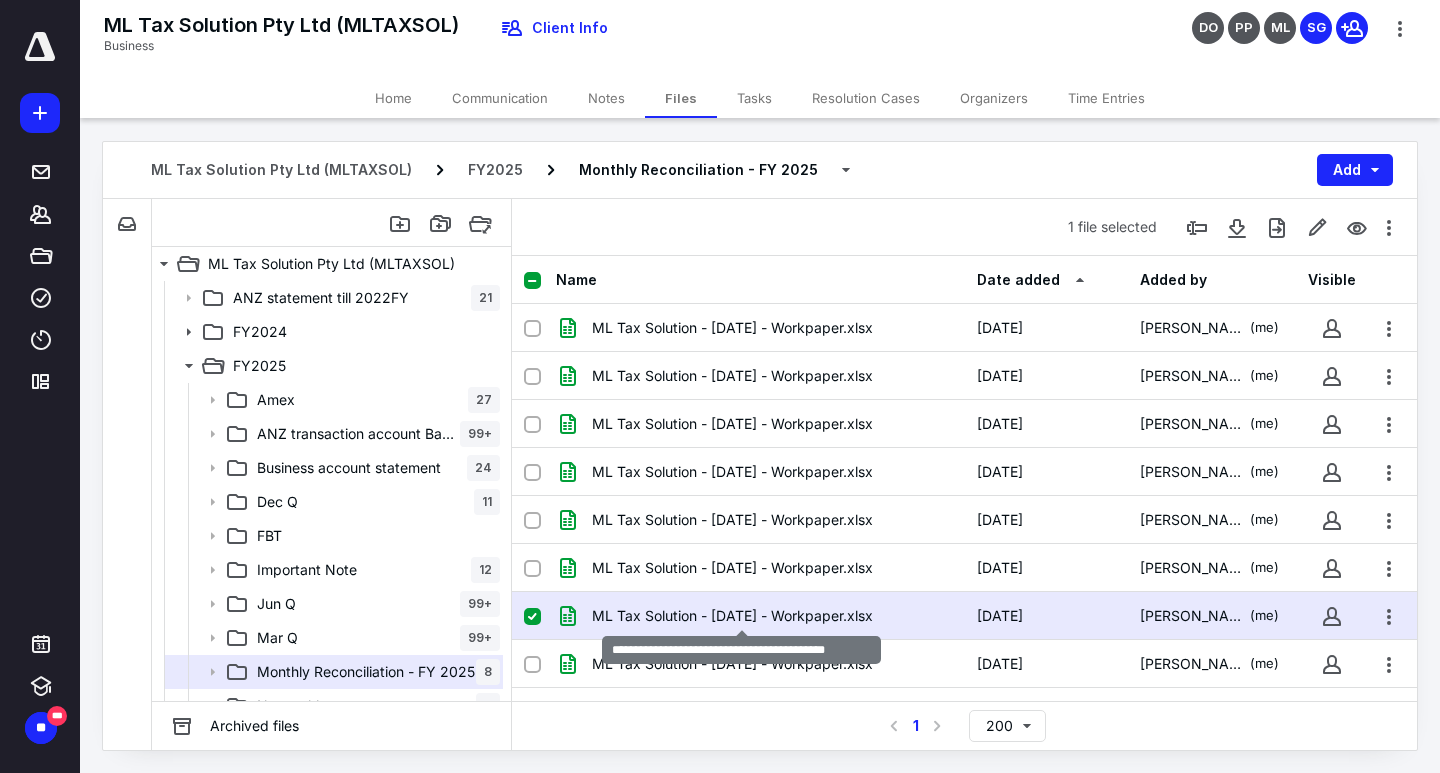 click on "ML Tax Solution - [DATE] - Workpaper.xlsx" at bounding box center (732, 616) 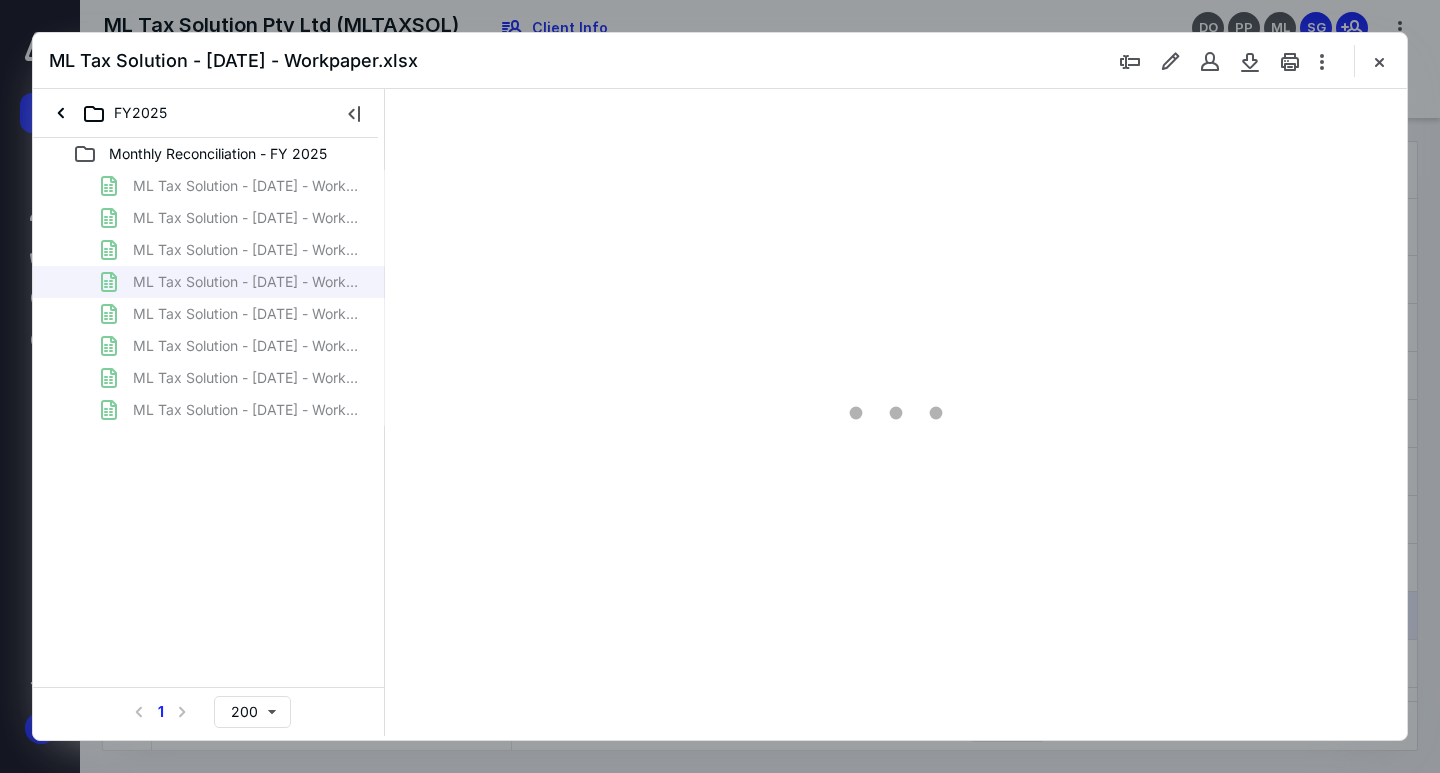 scroll, scrollTop: 0, scrollLeft: 0, axis: both 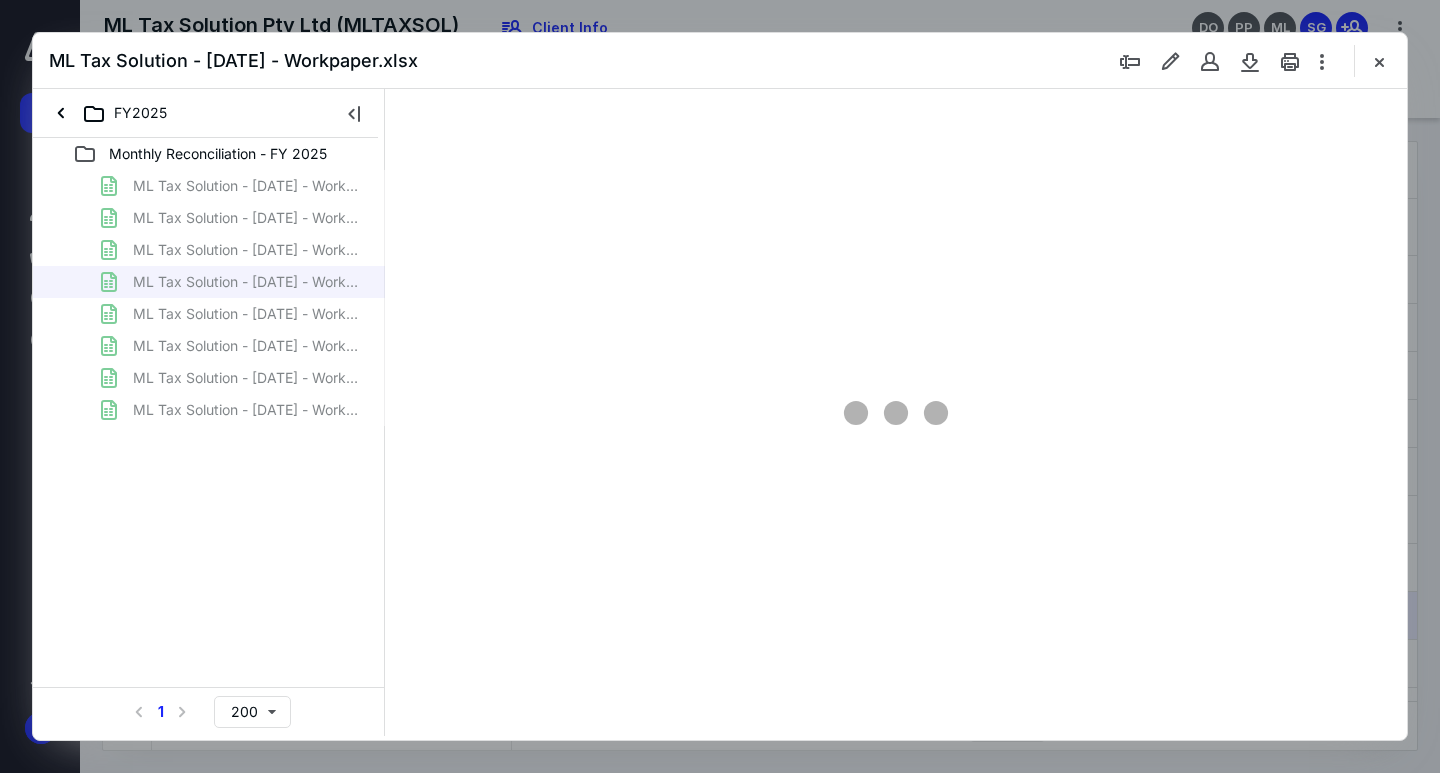 type on "109" 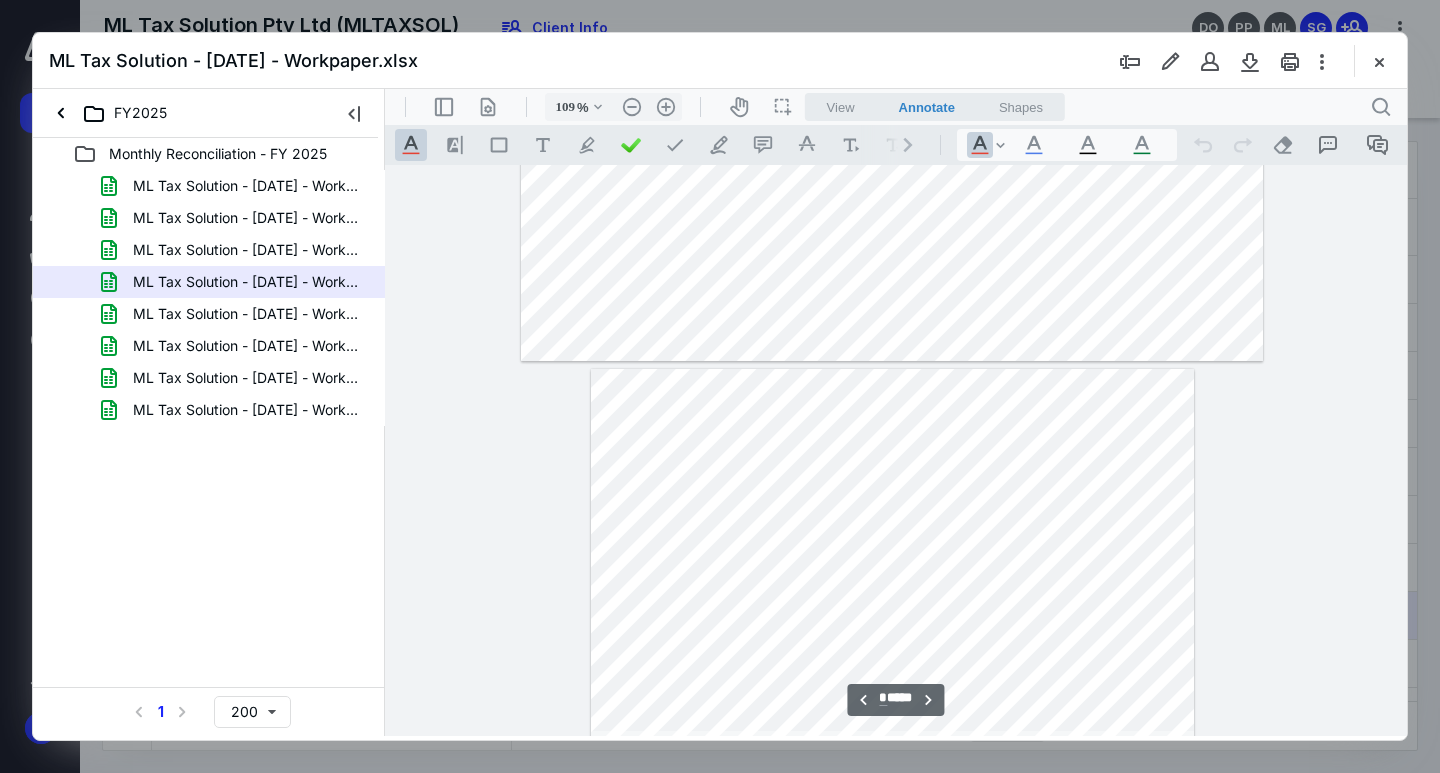scroll, scrollTop: 480, scrollLeft: 1052, axis: both 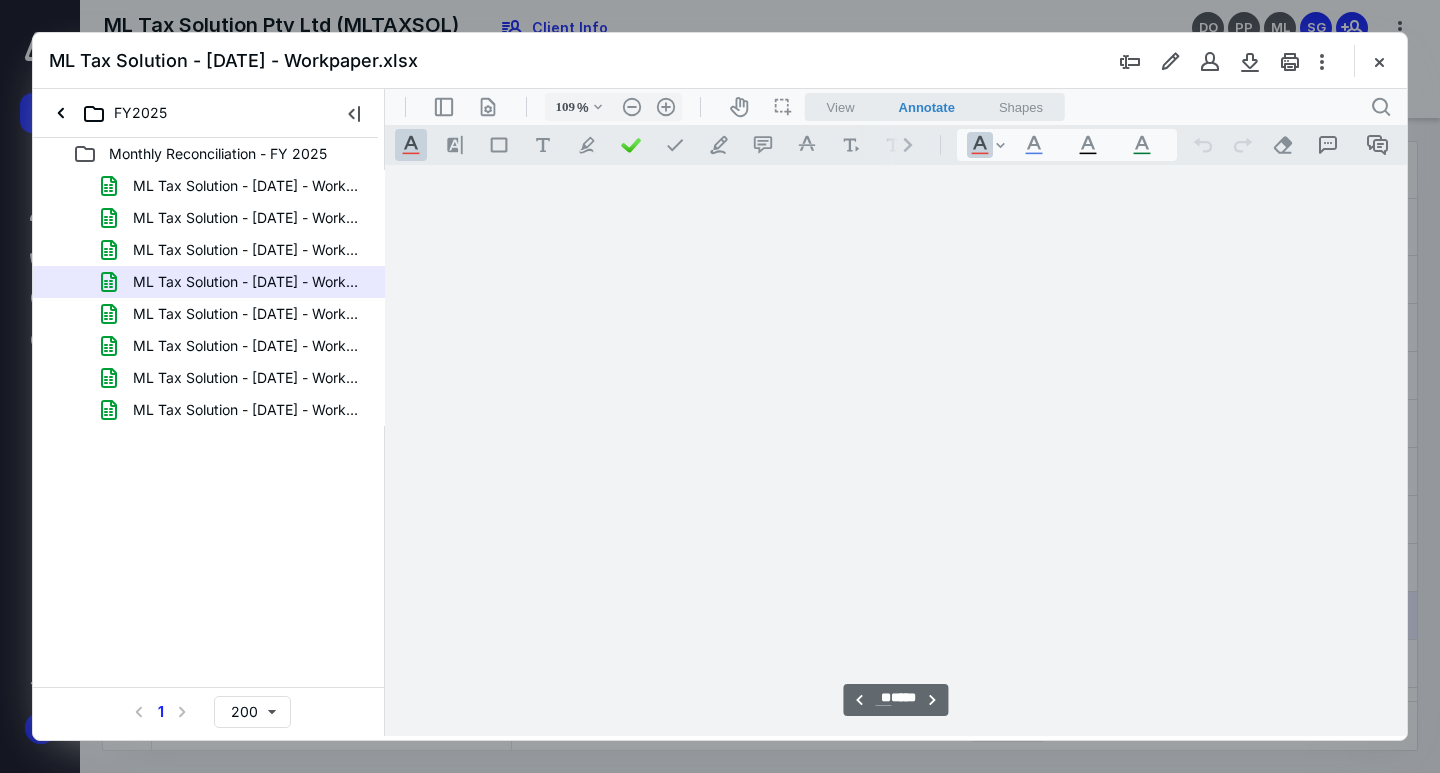 drag, startPoint x: 674, startPoint y: 727, endPoint x: 890, endPoint y: 735, distance: 216.1481 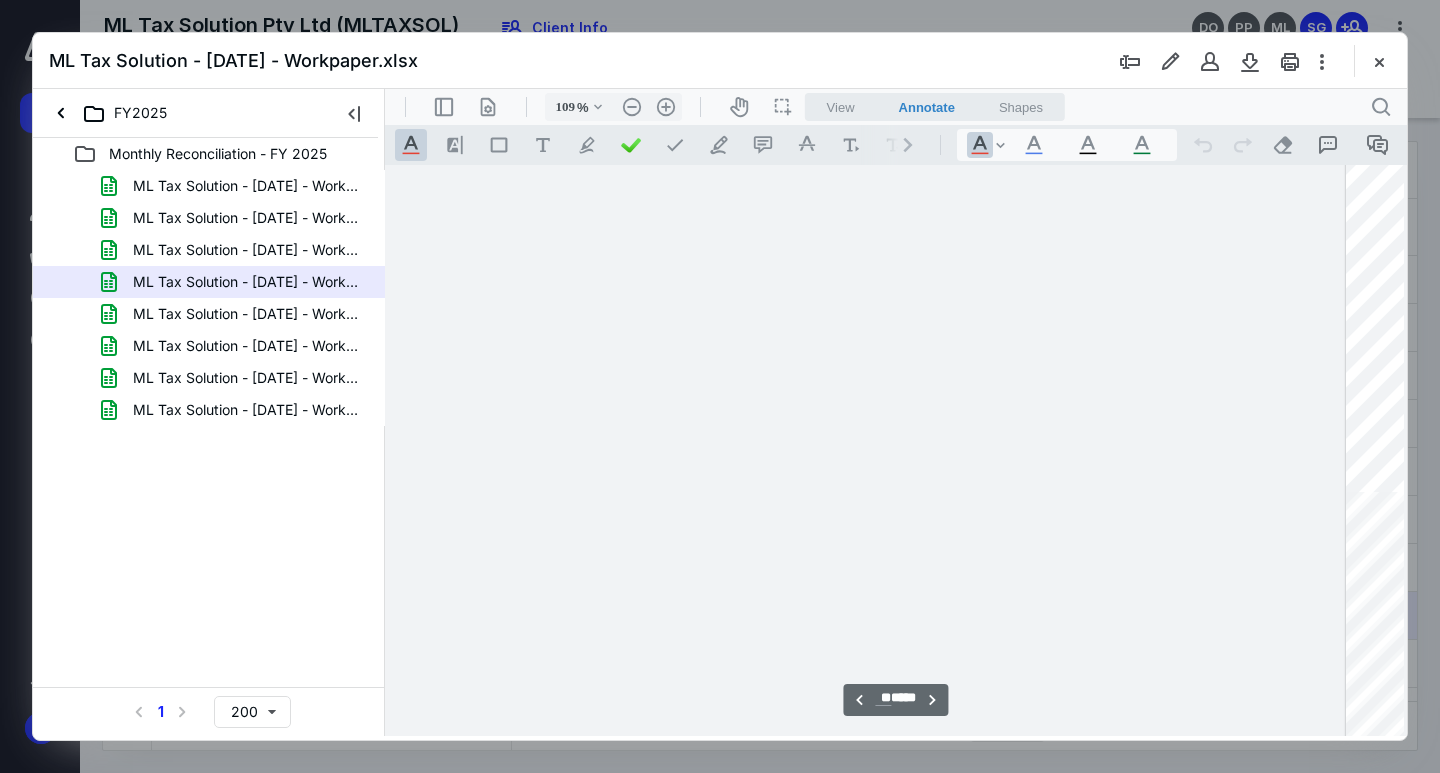 type on "**" 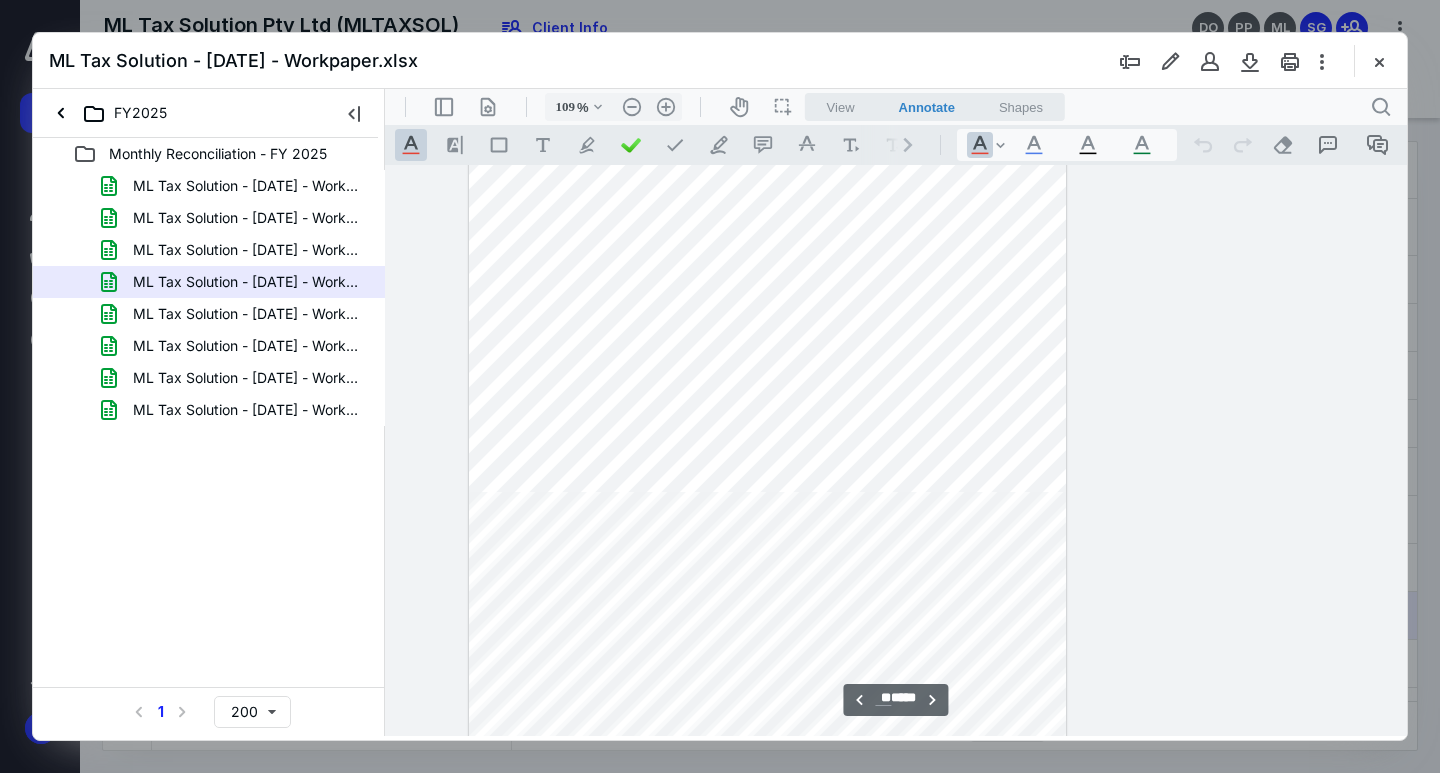 scroll, scrollTop: 75454, scrollLeft: 1177, axis: both 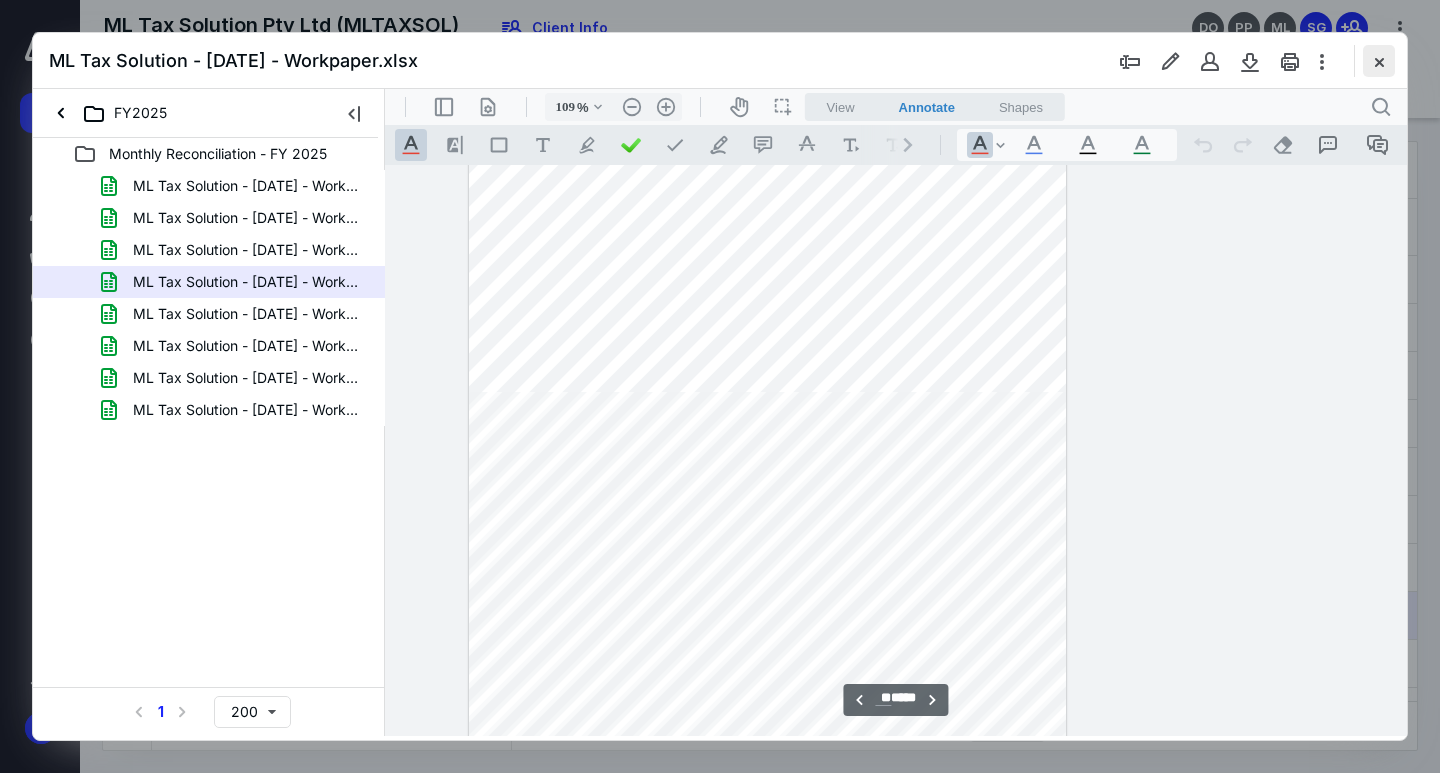 click at bounding box center (1379, 61) 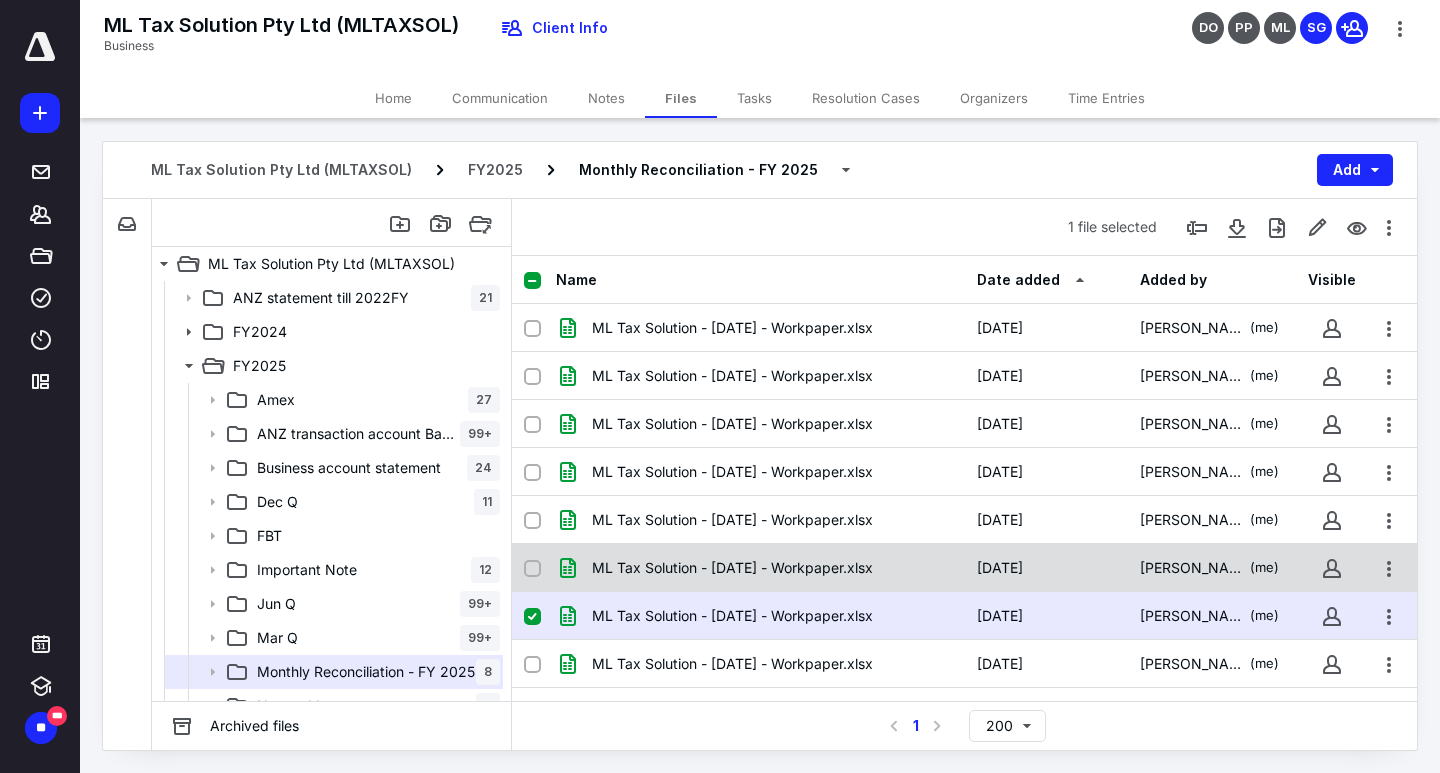 click on "ML Tax Solution - [DATE] - Workpaper.xlsx" at bounding box center (732, 568) 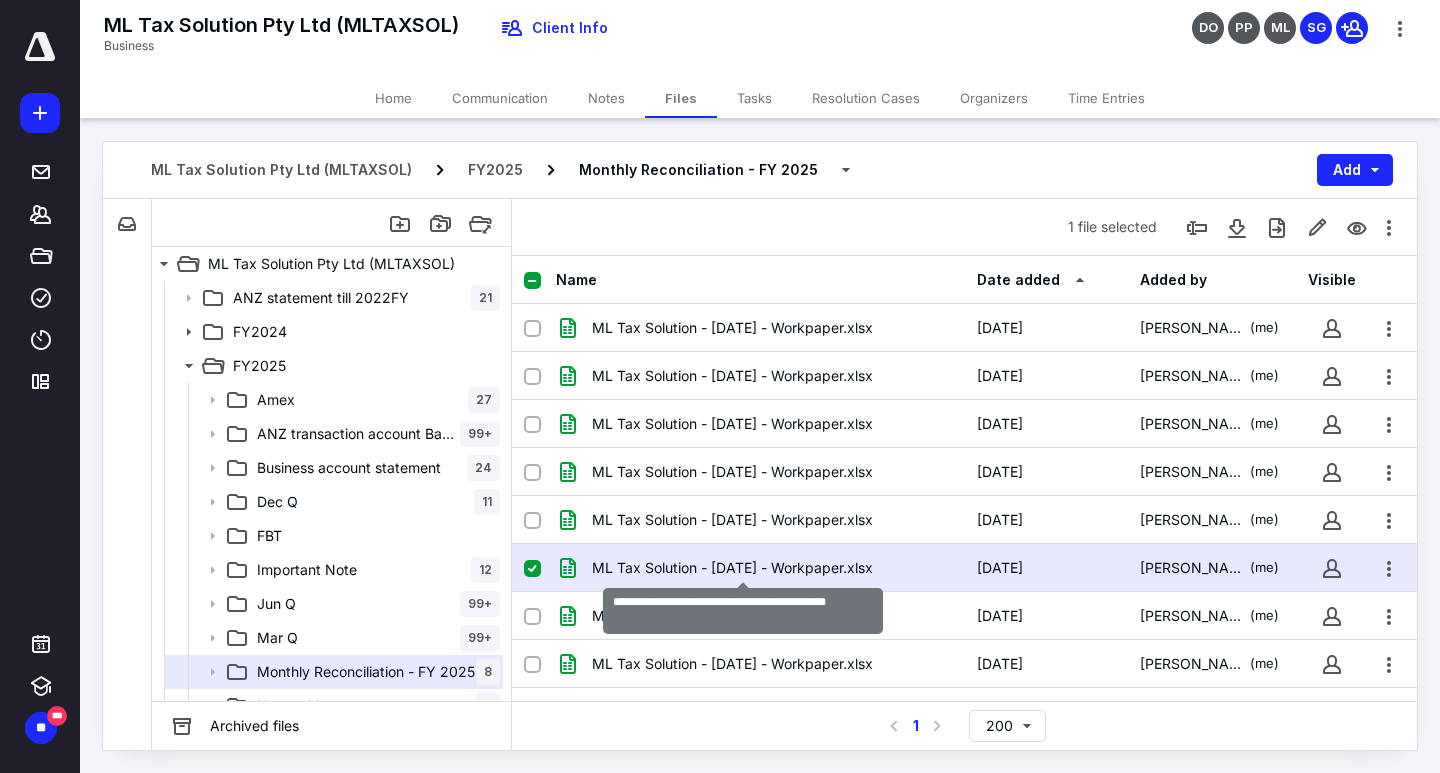 click on "ML Tax Solution - [DATE] - Workpaper.xlsx" at bounding box center (732, 568) 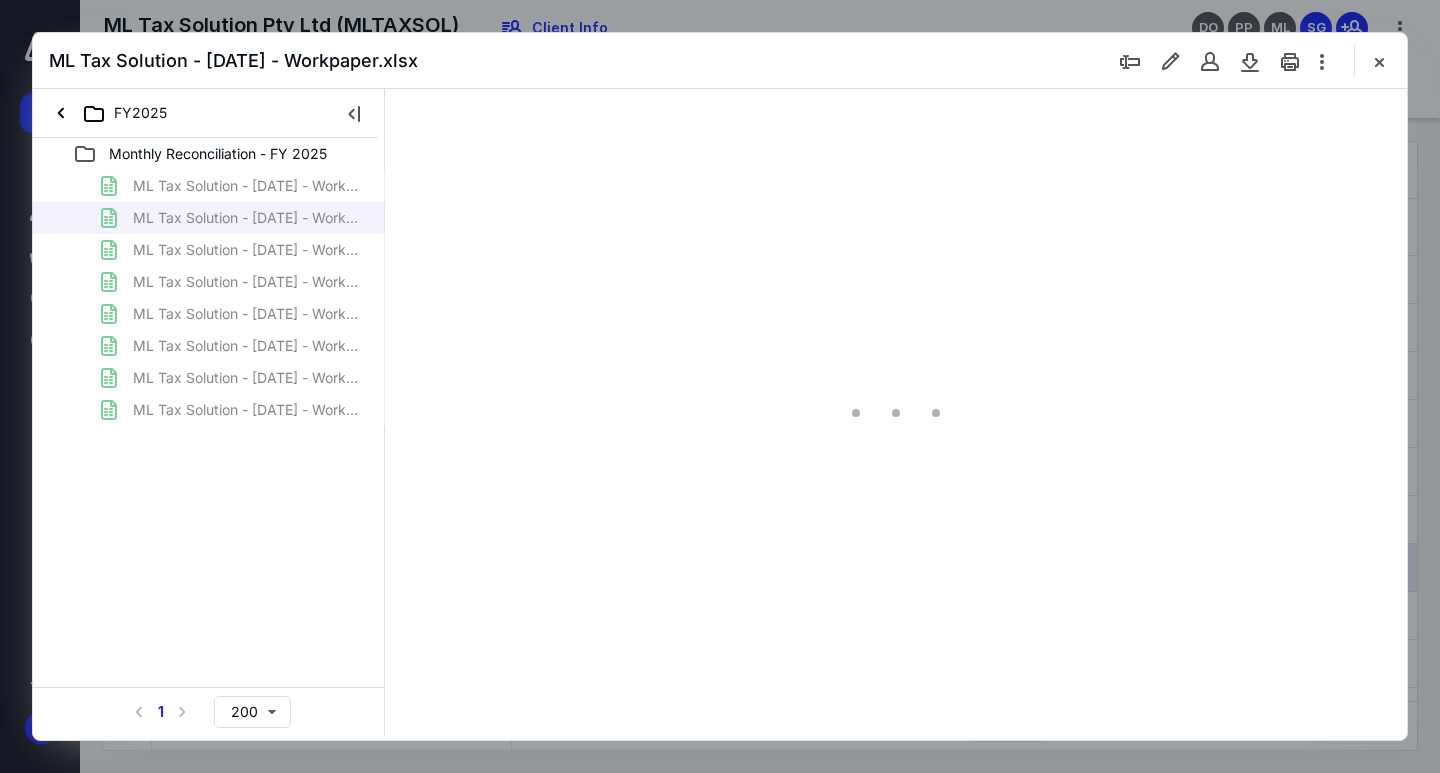 scroll, scrollTop: 0, scrollLeft: 0, axis: both 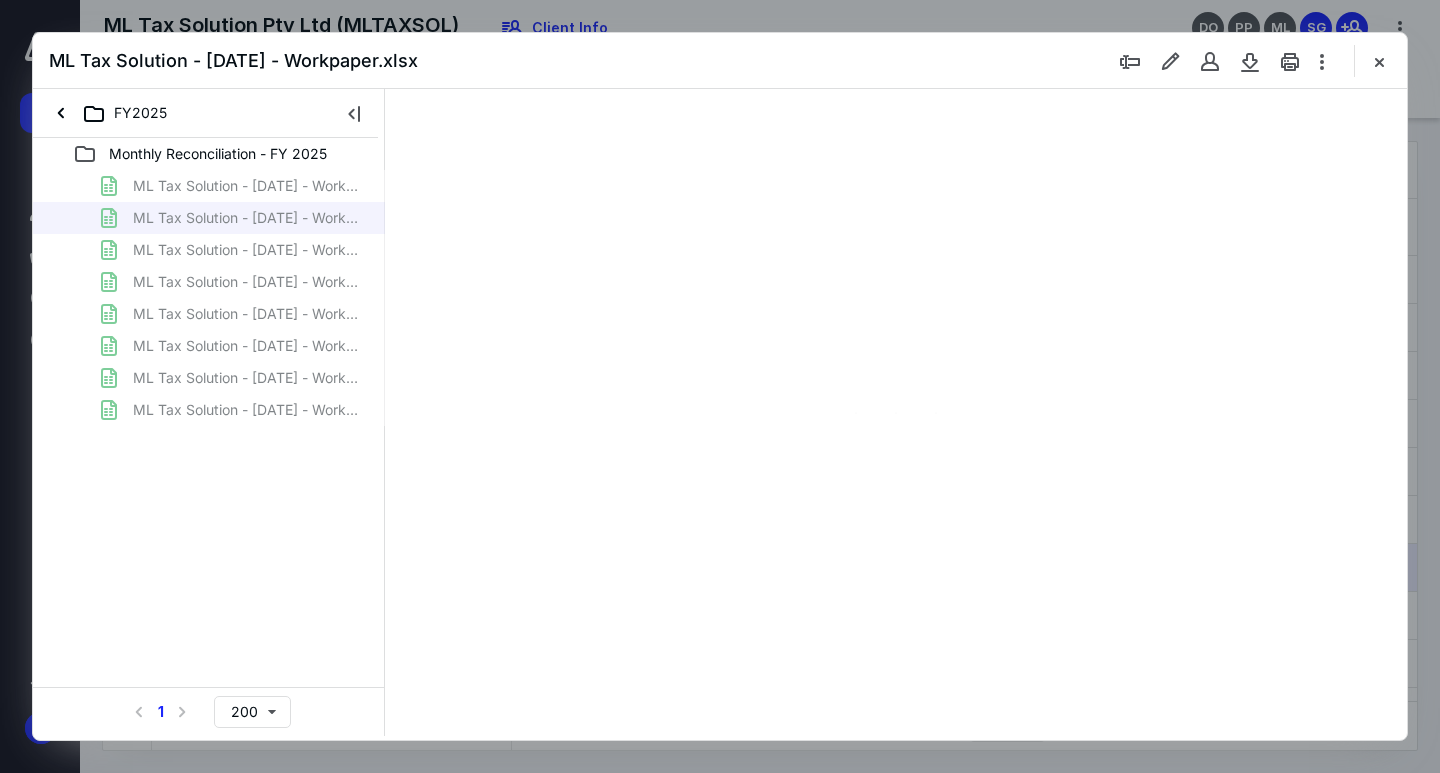 type on "109" 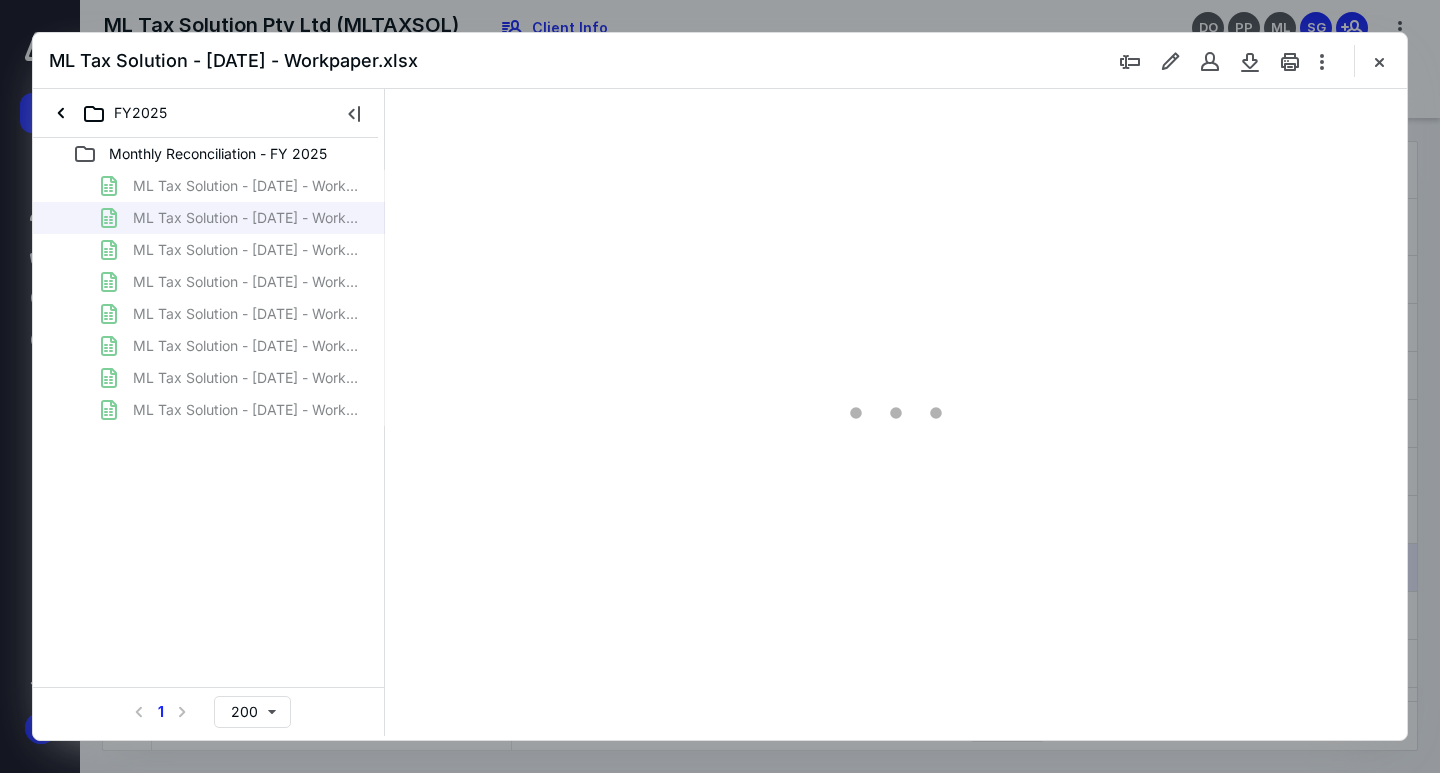 scroll, scrollTop: 80, scrollLeft: 1029, axis: both 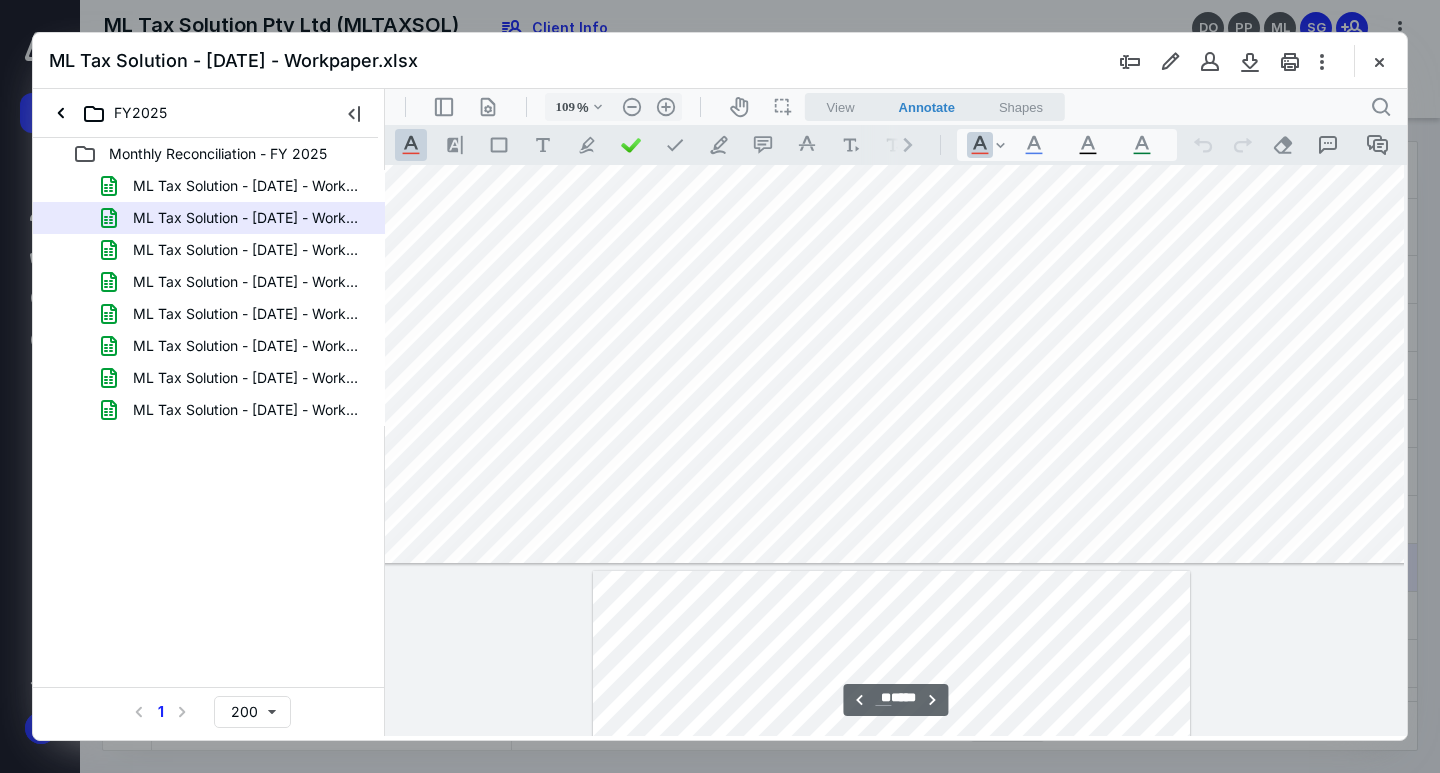 drag, startPoint x: 997, startPoint y: 732, endPoint x: 855, endPoint y: 712, distance: 143.40154 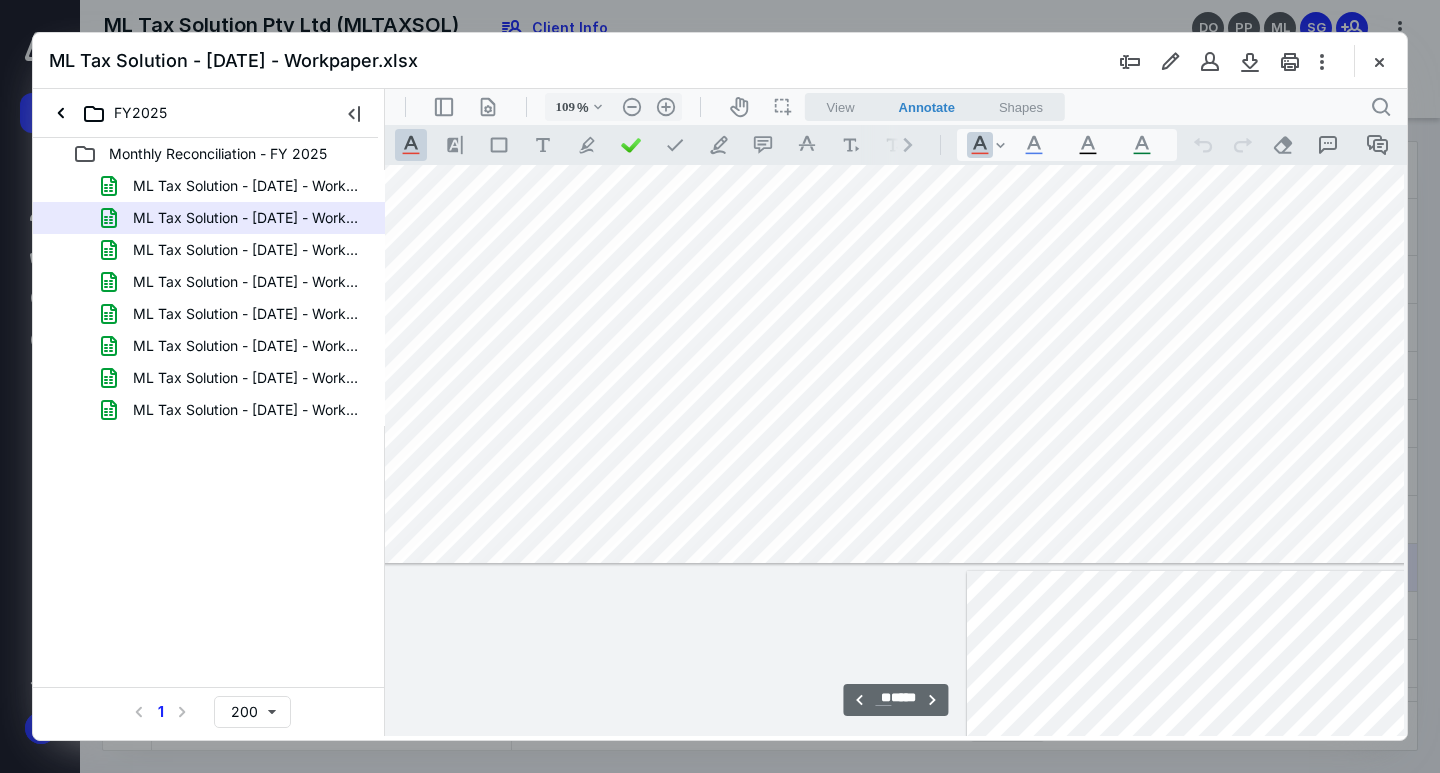 type on "**" 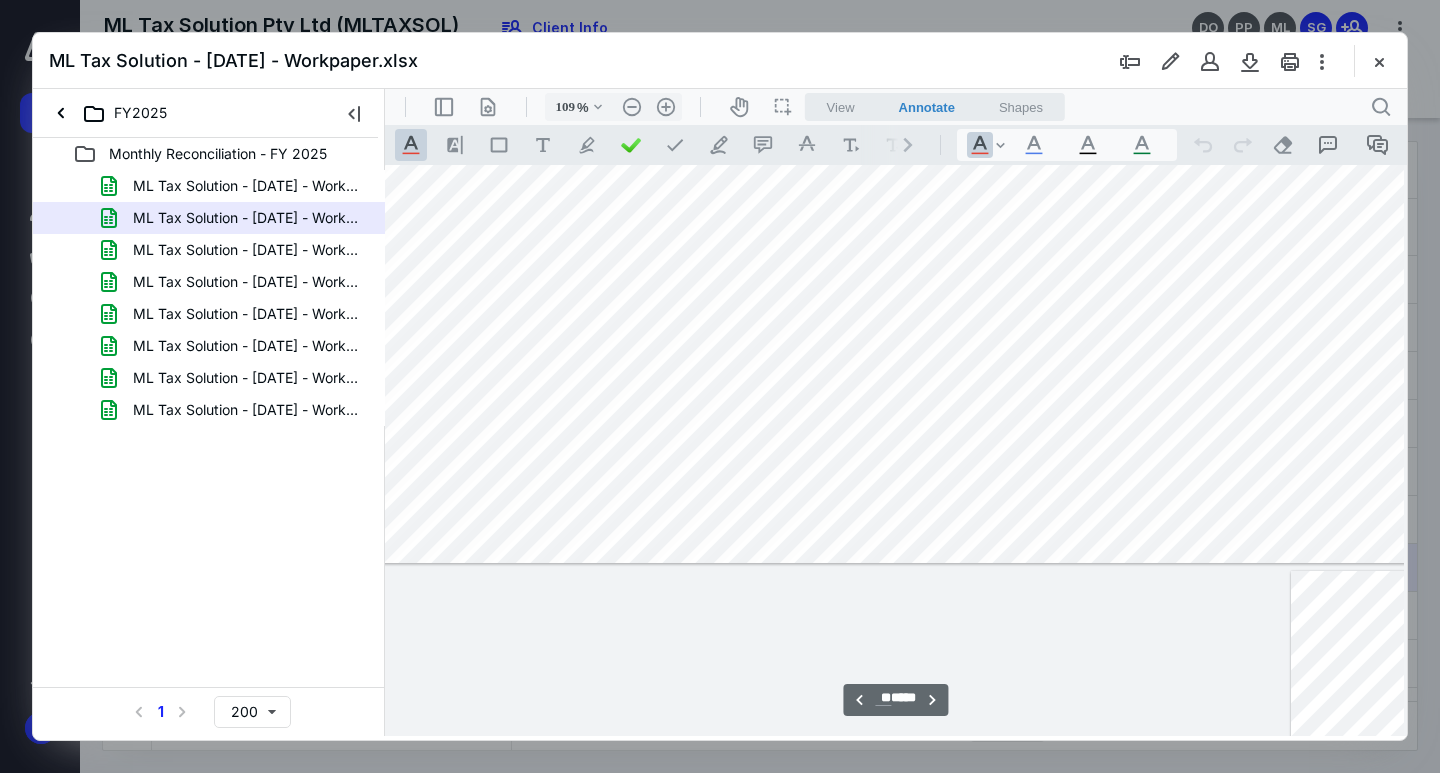 scroll, scrollTop: 42980, scrollLeft: 315, axis: both 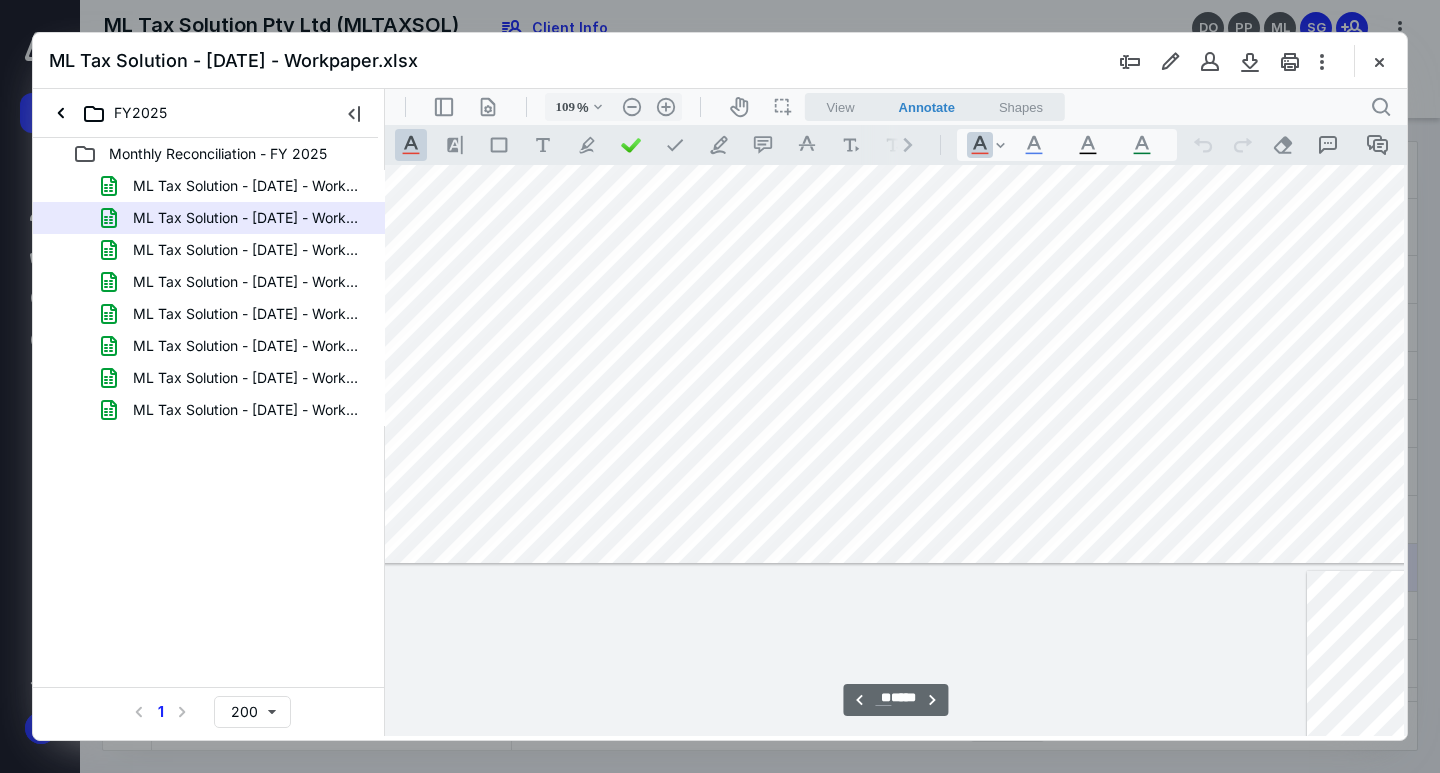 drag, startPoint x: 705, startPoint y: 735, endPoint x: 644, endPoint y: 725, distance: 61.81424 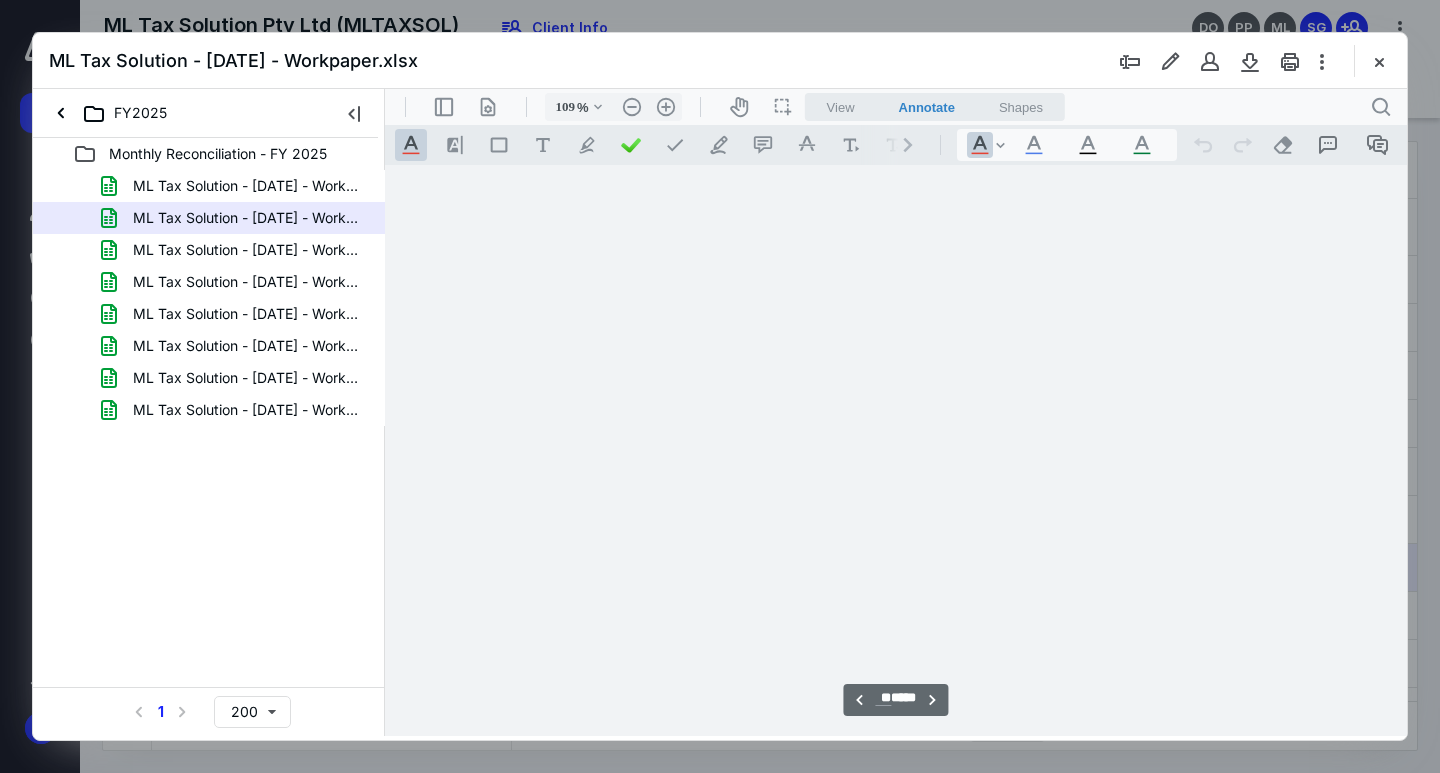 scroll, scrollTop: 43780, scrollLeft: 85, axis: both 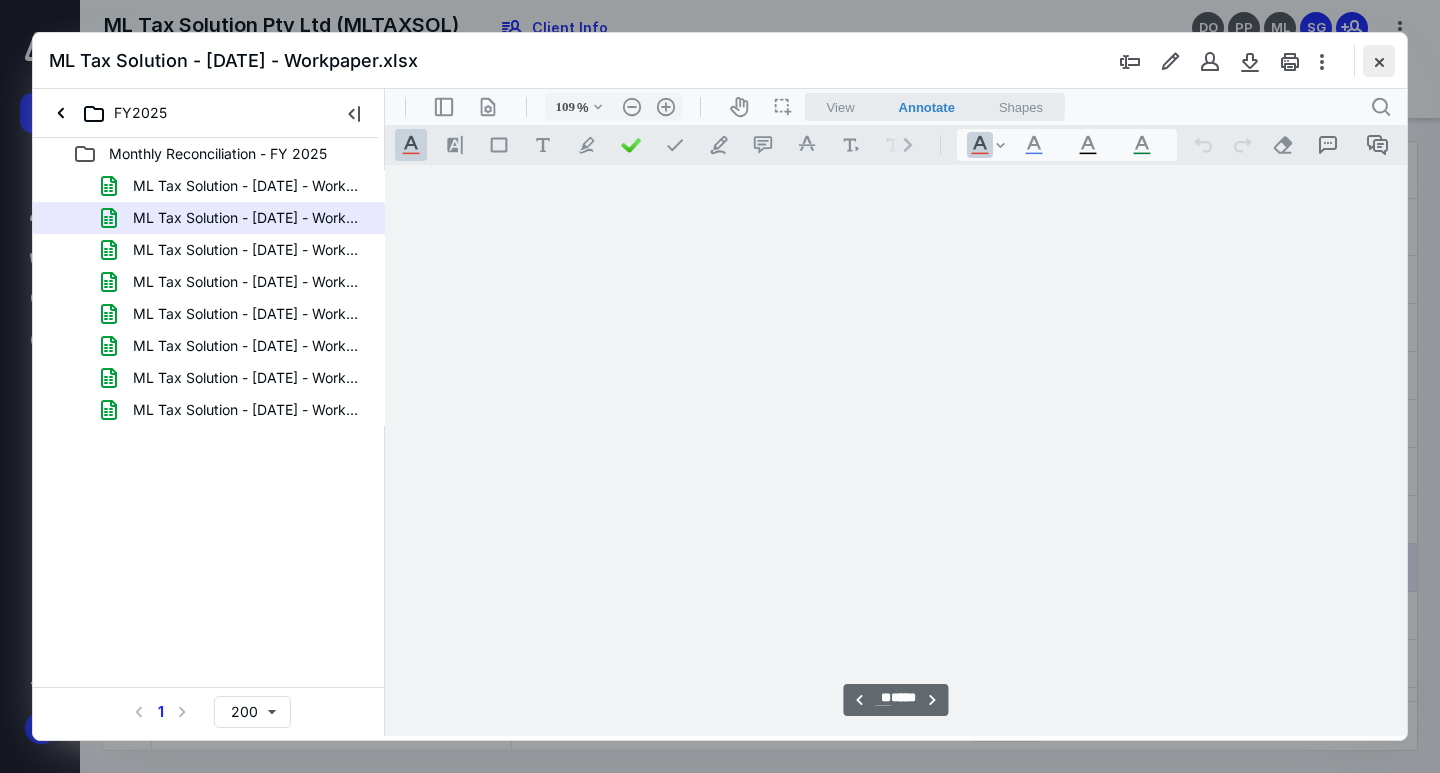 click at bounding box center [1379, 61] 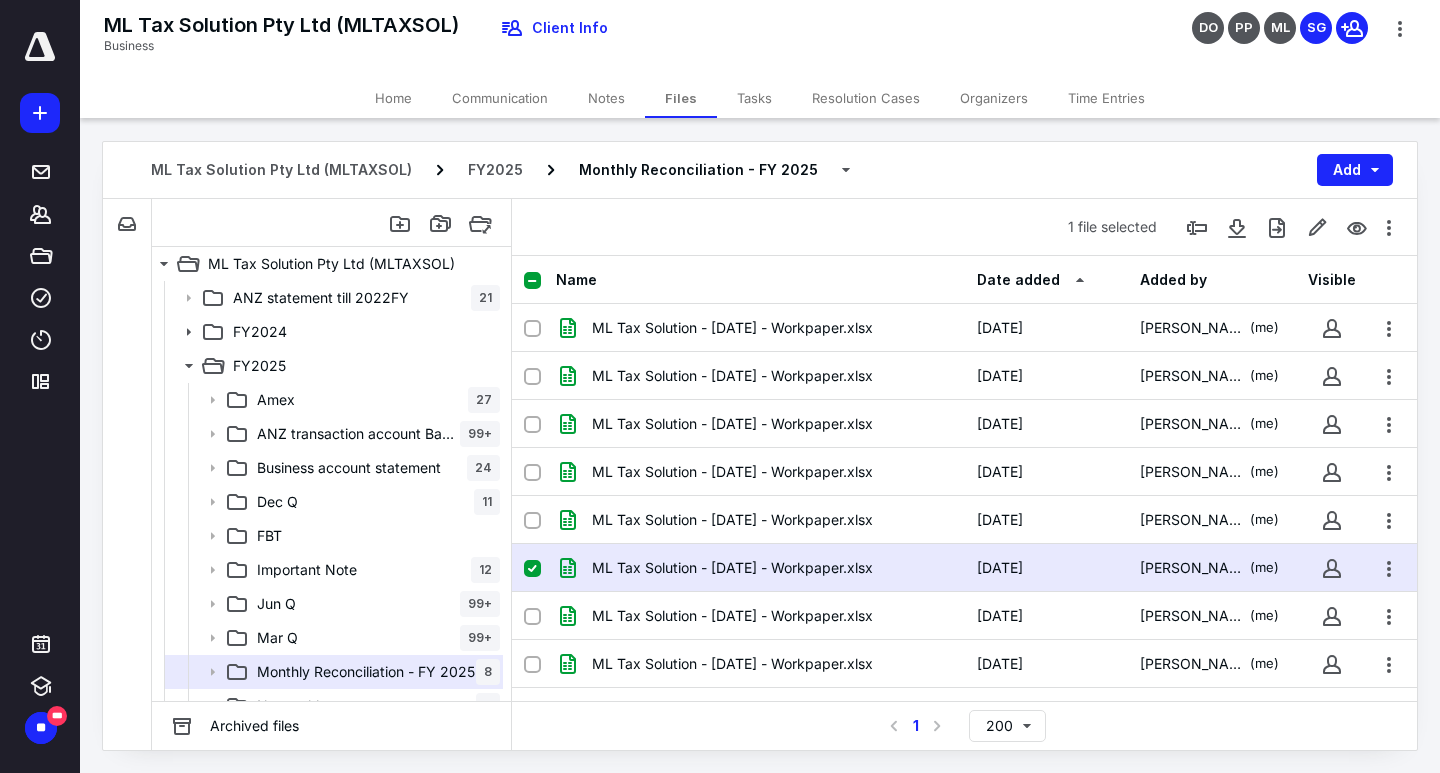 click at bounding box center (532, 569) 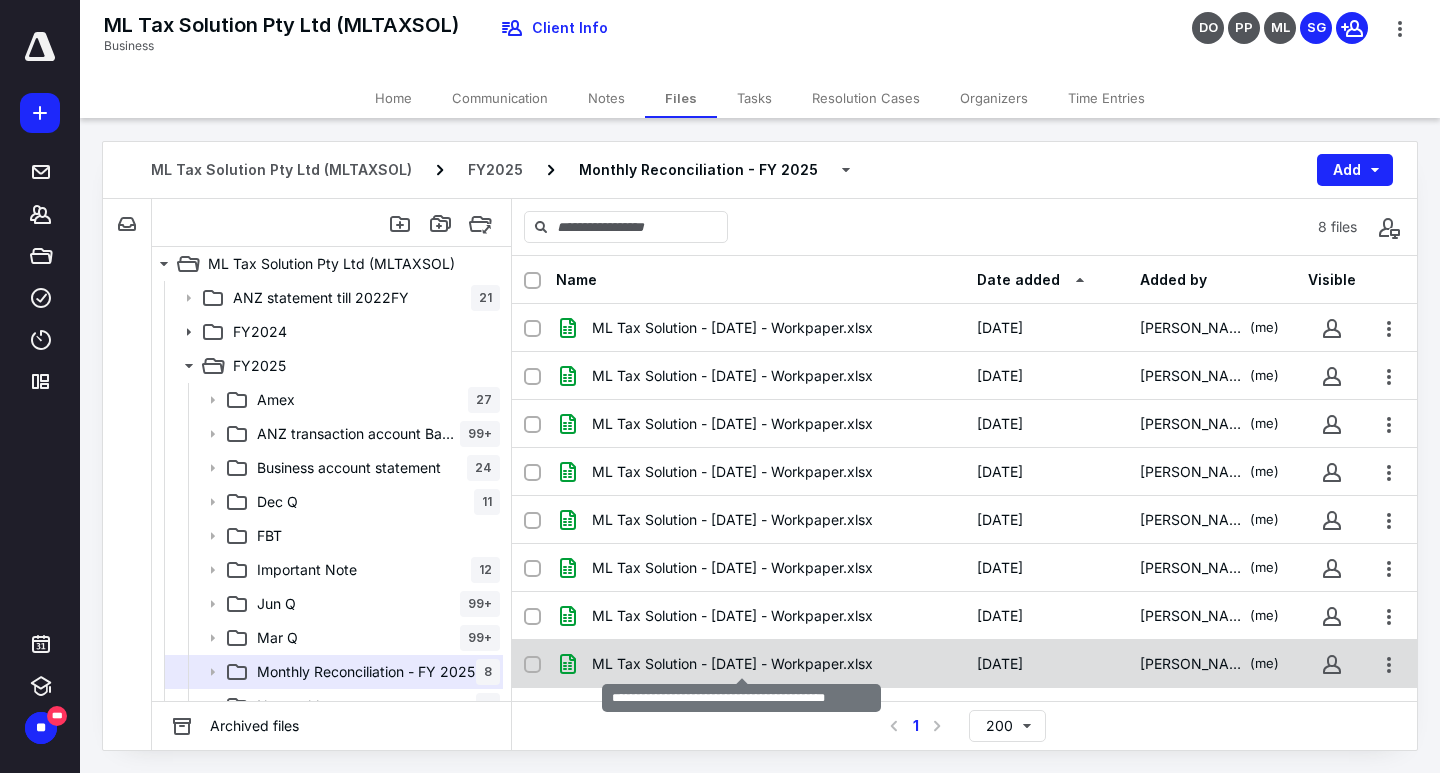 click on "ML Tax Solution - [DATE] - Workpaper.xlsx" at bounding box center [732, 664] 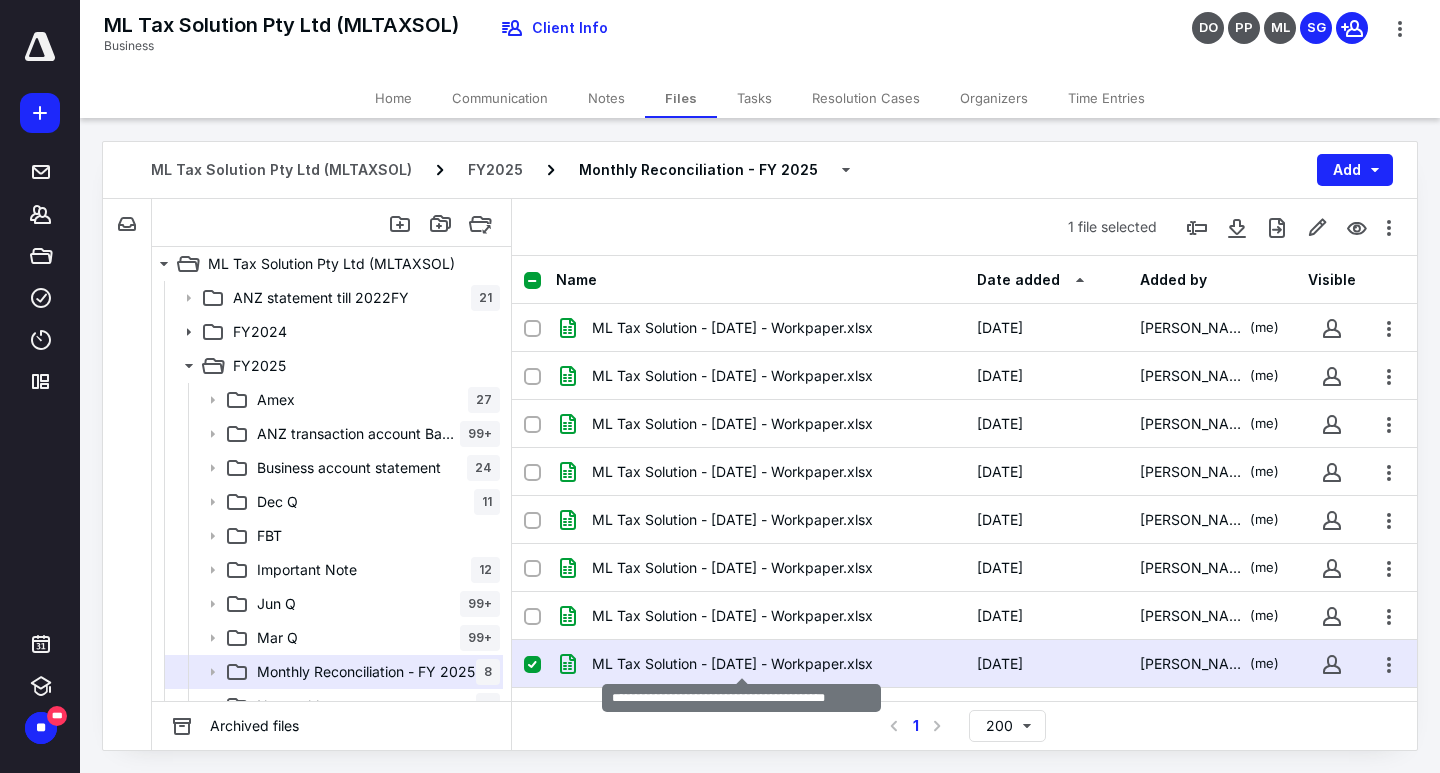 click on "ML Tax Solution - [DATE] - Workpaper.xlsx" at bounding box center [732, 664] 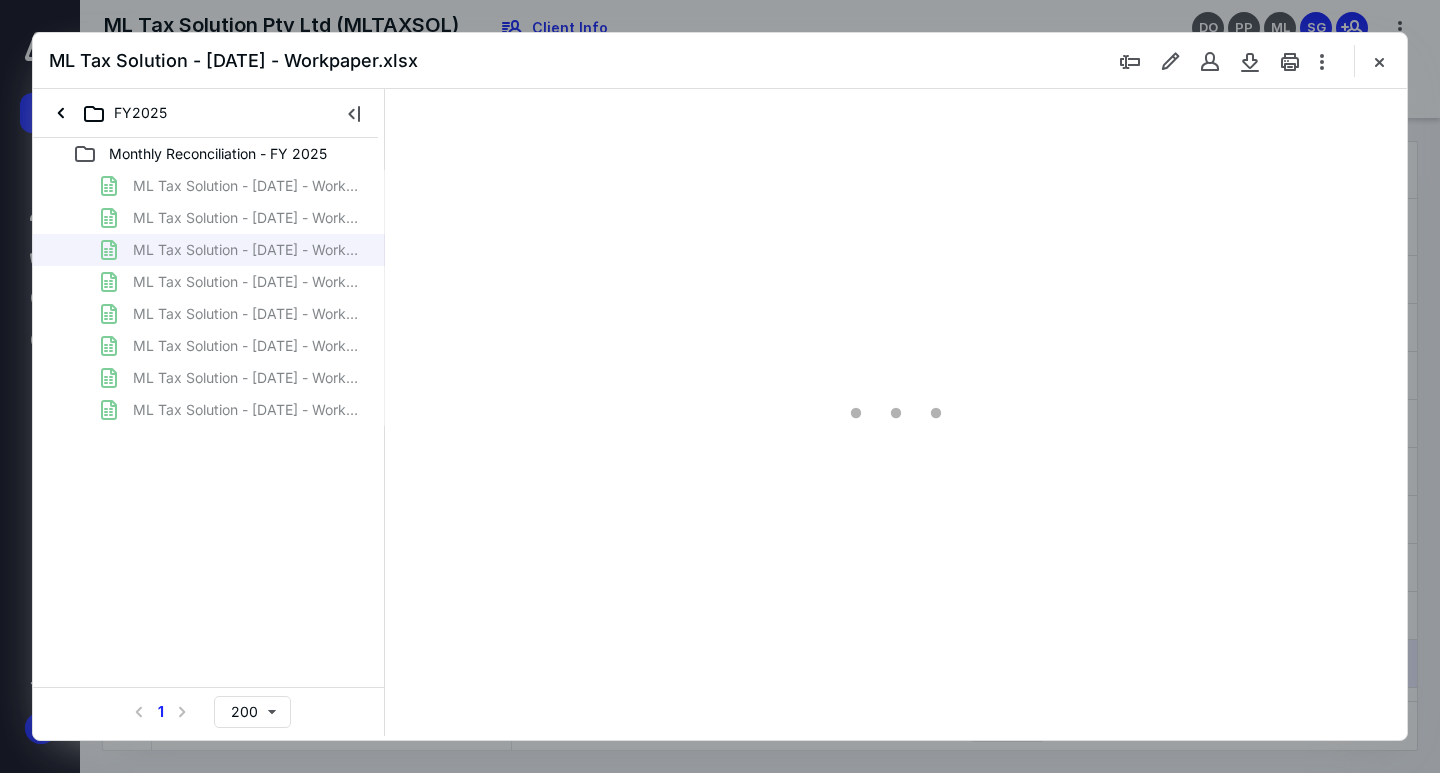 scroll, scrollTop: 0, scrollLeft: 0, axis: both 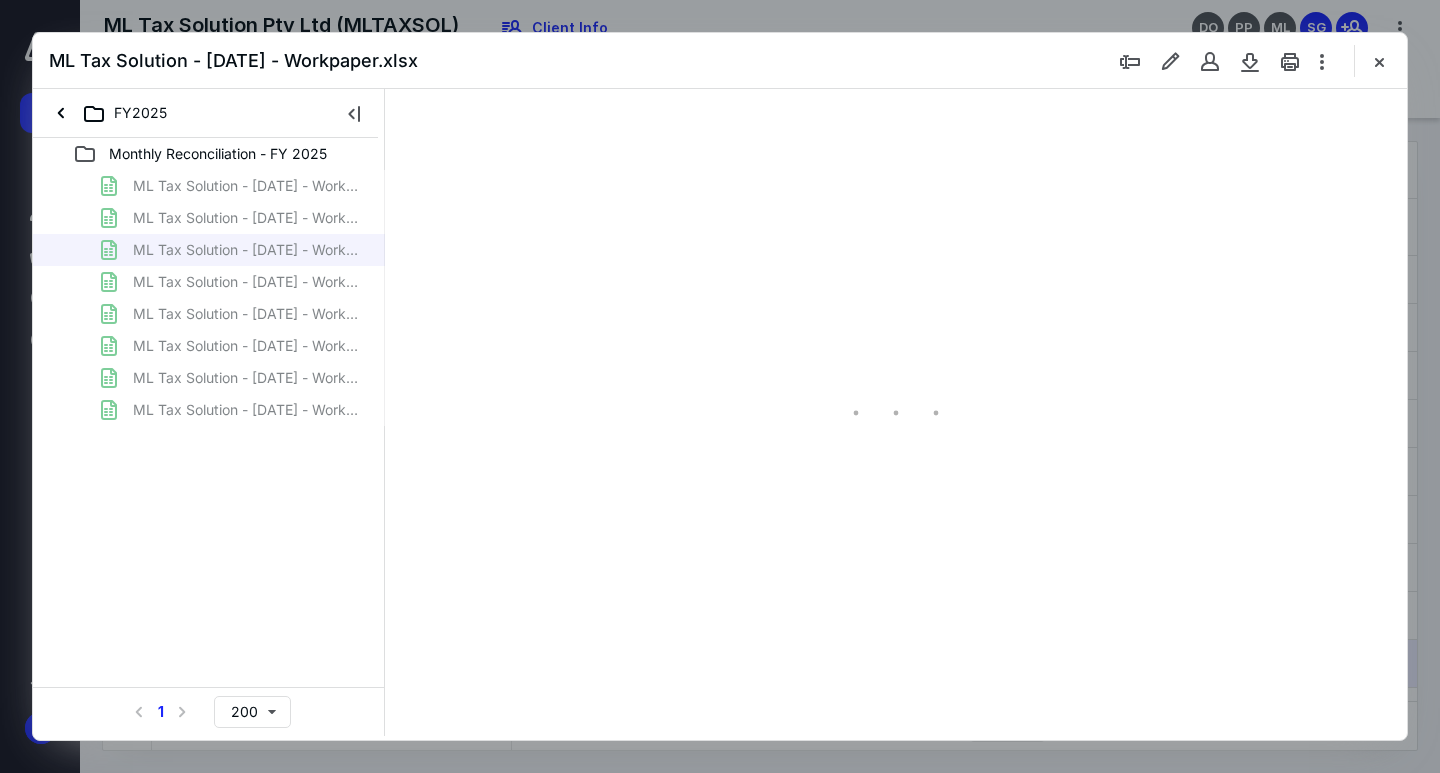 type on "109" 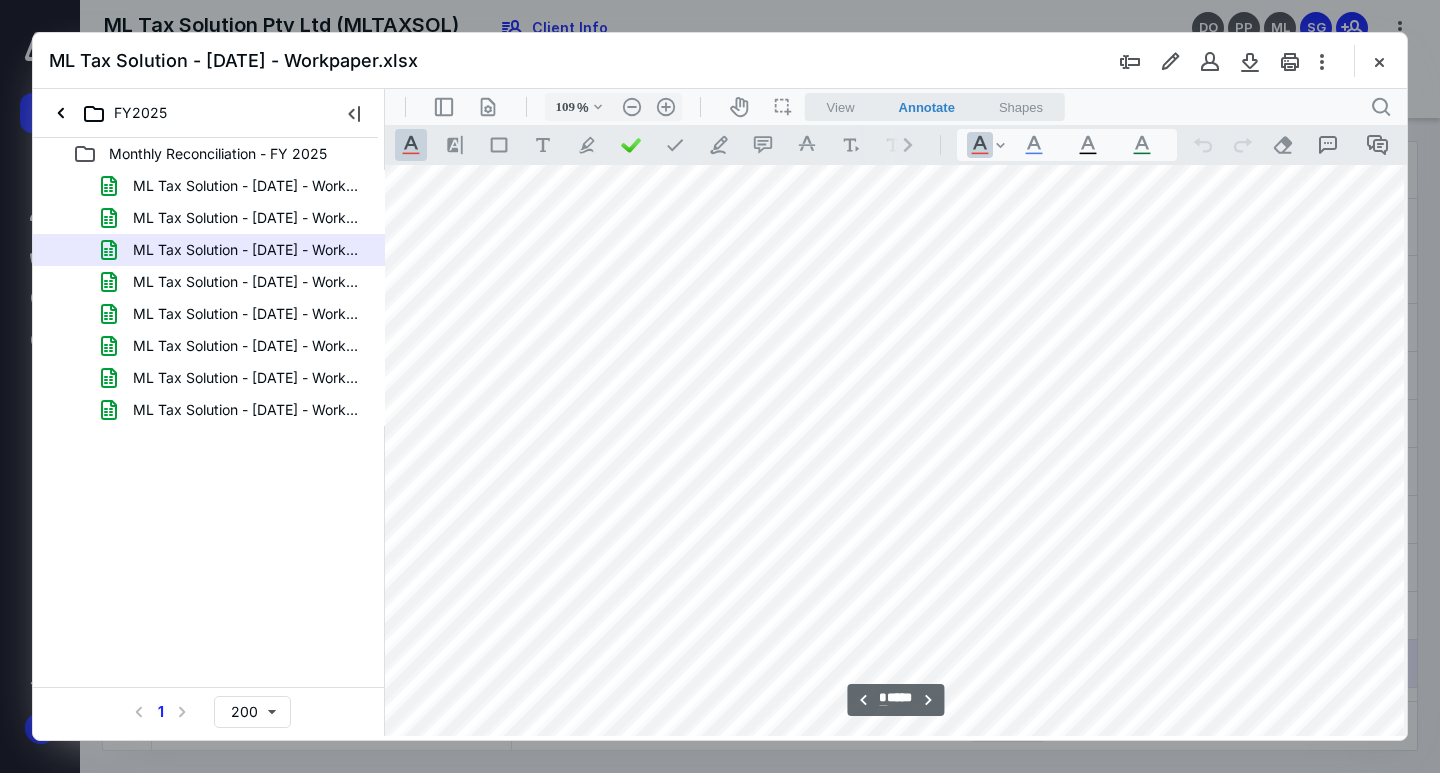 scroll, scrollTop: 7480, scrollLeft: 787, axis: both 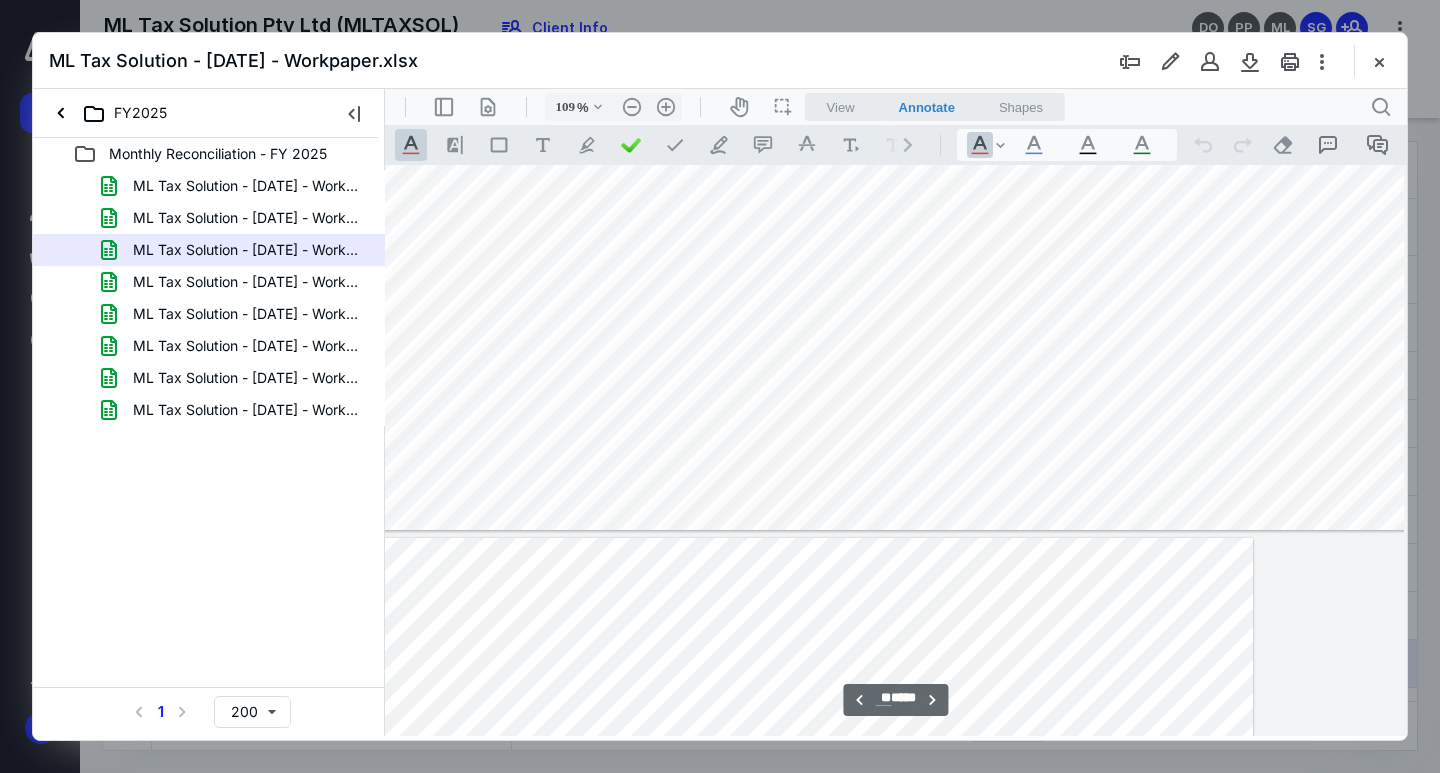 type on "**" 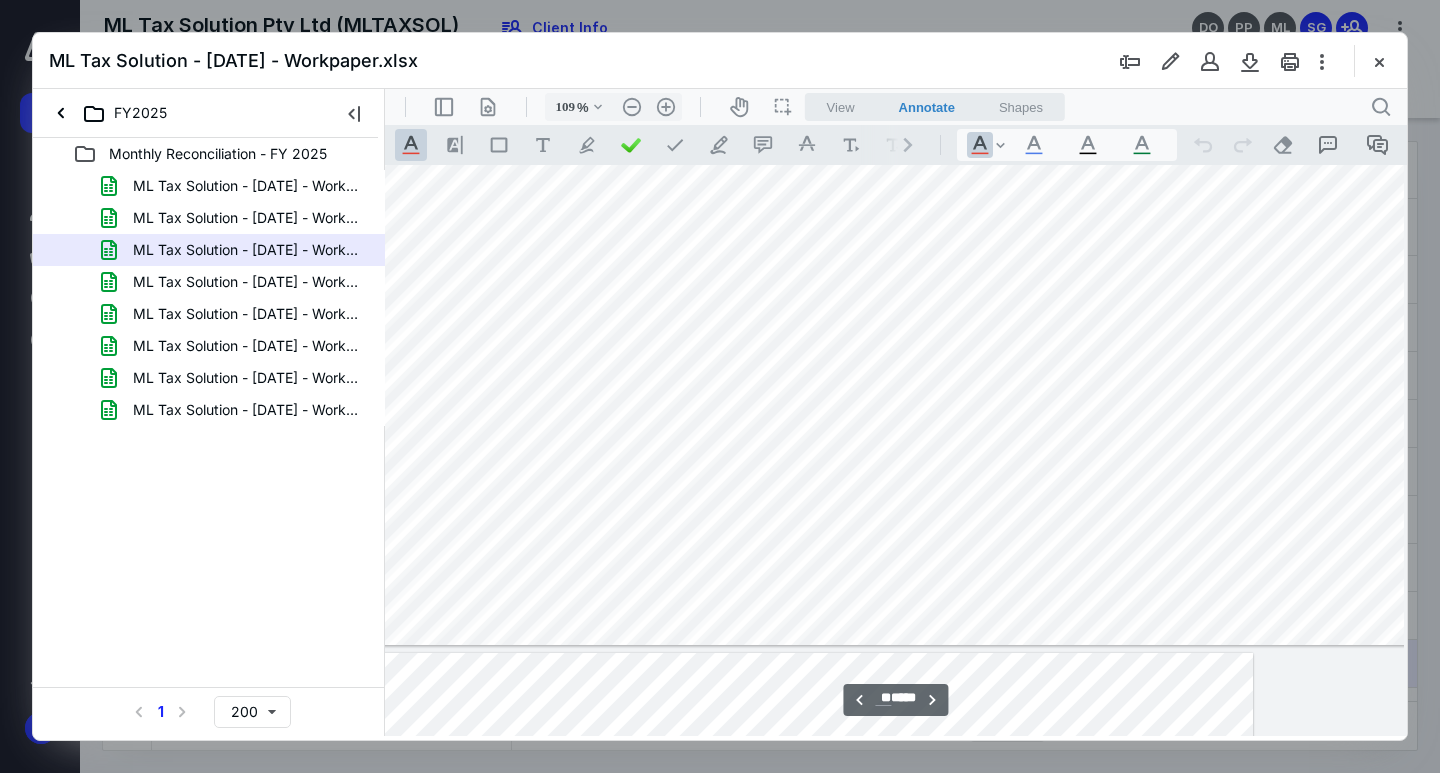 scroll, scrollTop: 200215, scrollLeft: 886, axis: both 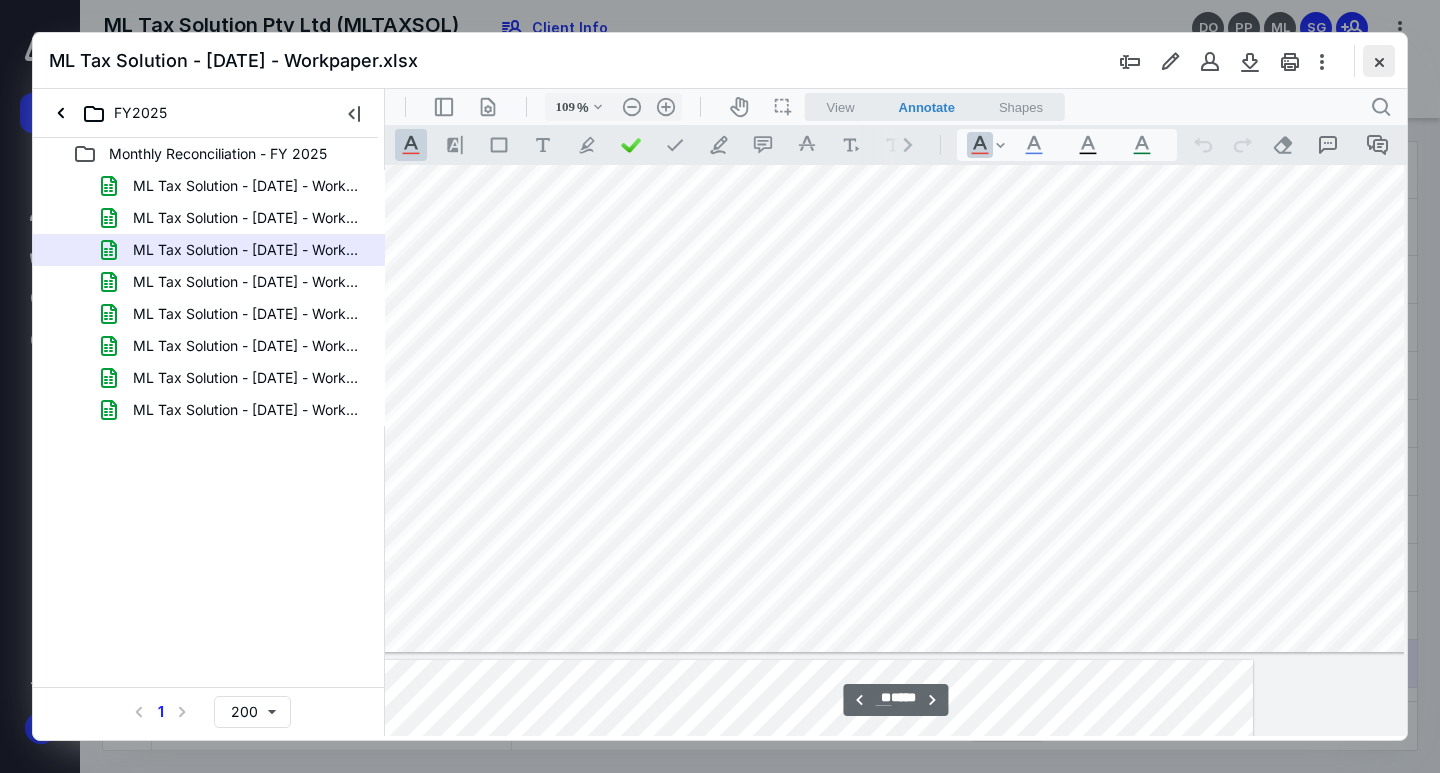 click at bounding box center [1379, 61] 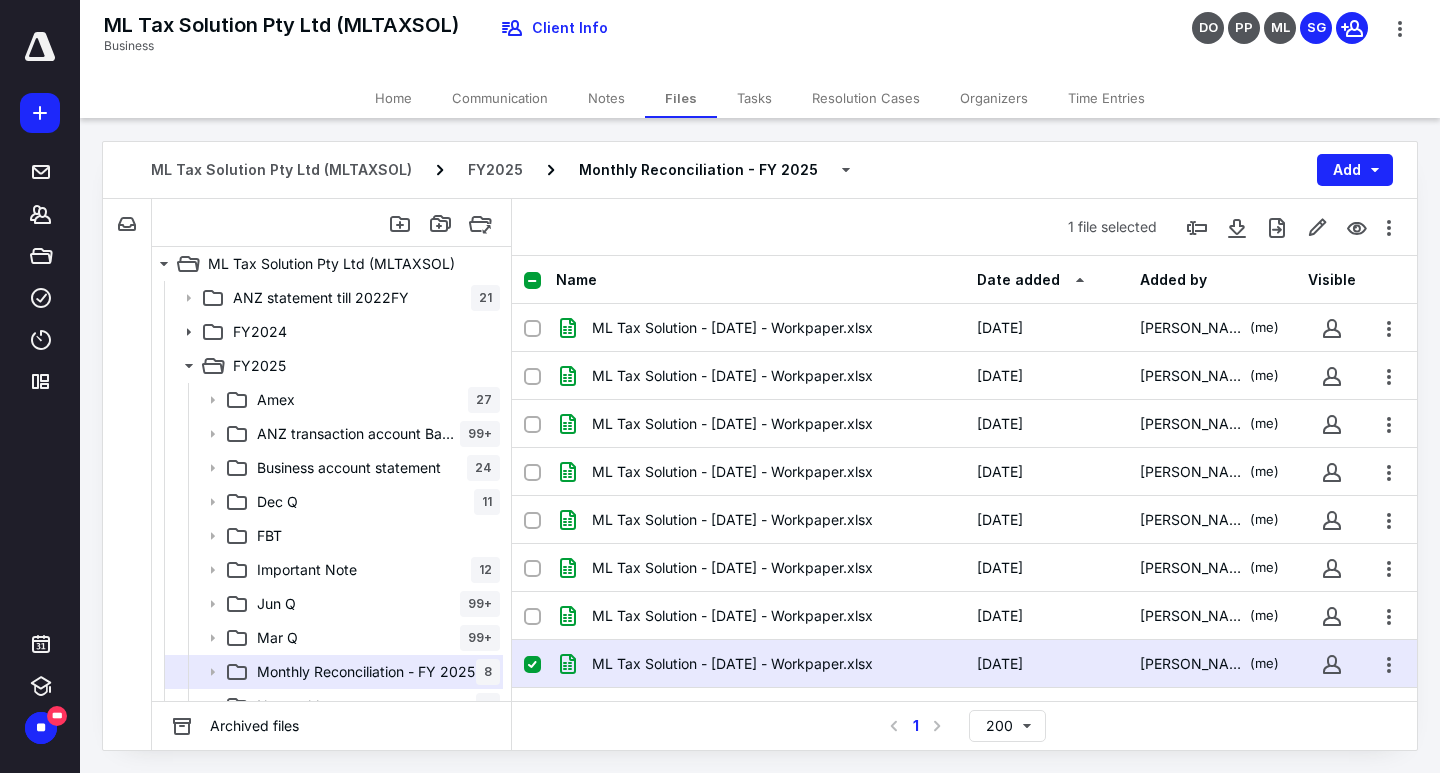click on "ML Tax Solution - [DATE] - Workpaper.xlsx" at bounding box center (732, 664) 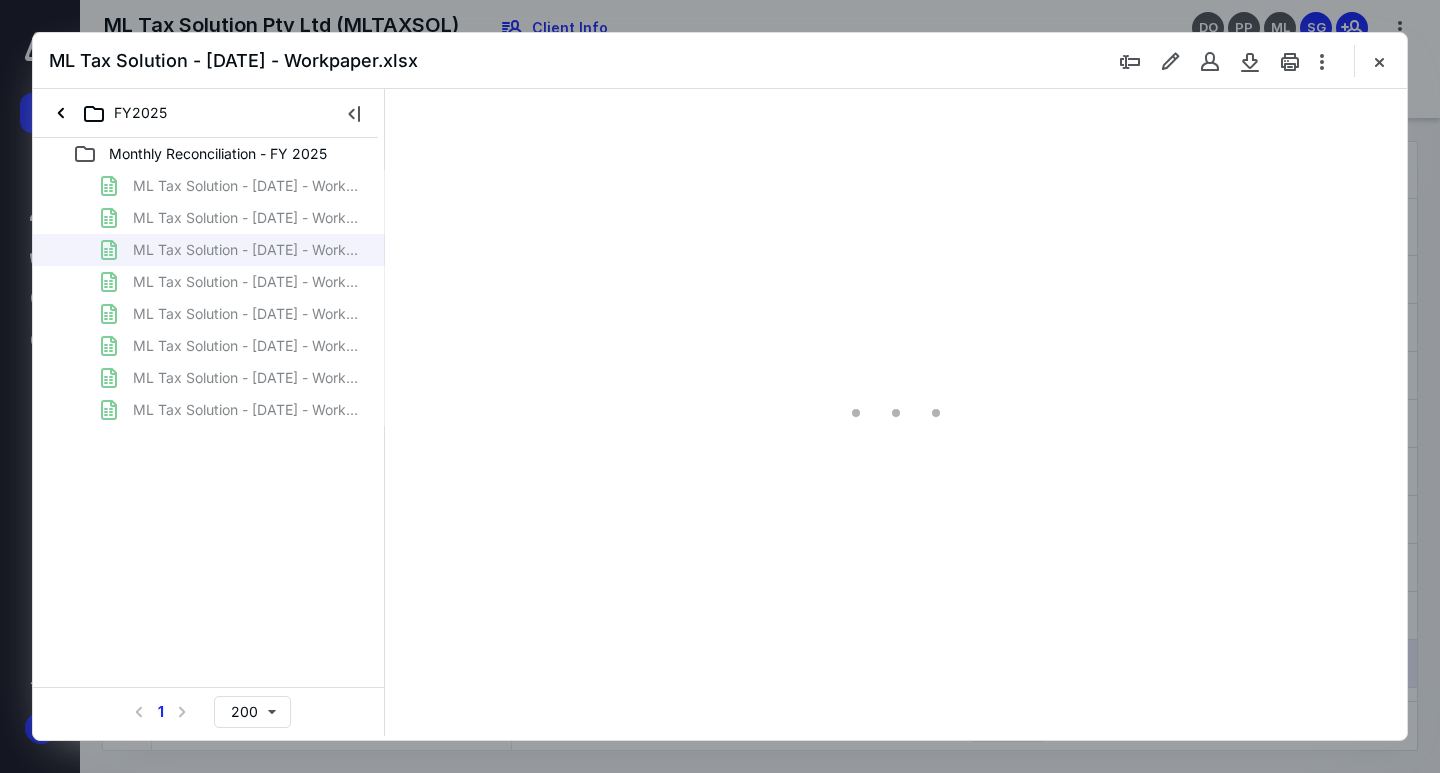 scroll, scrollTop: 0, scrollLeft: 0, axis: both 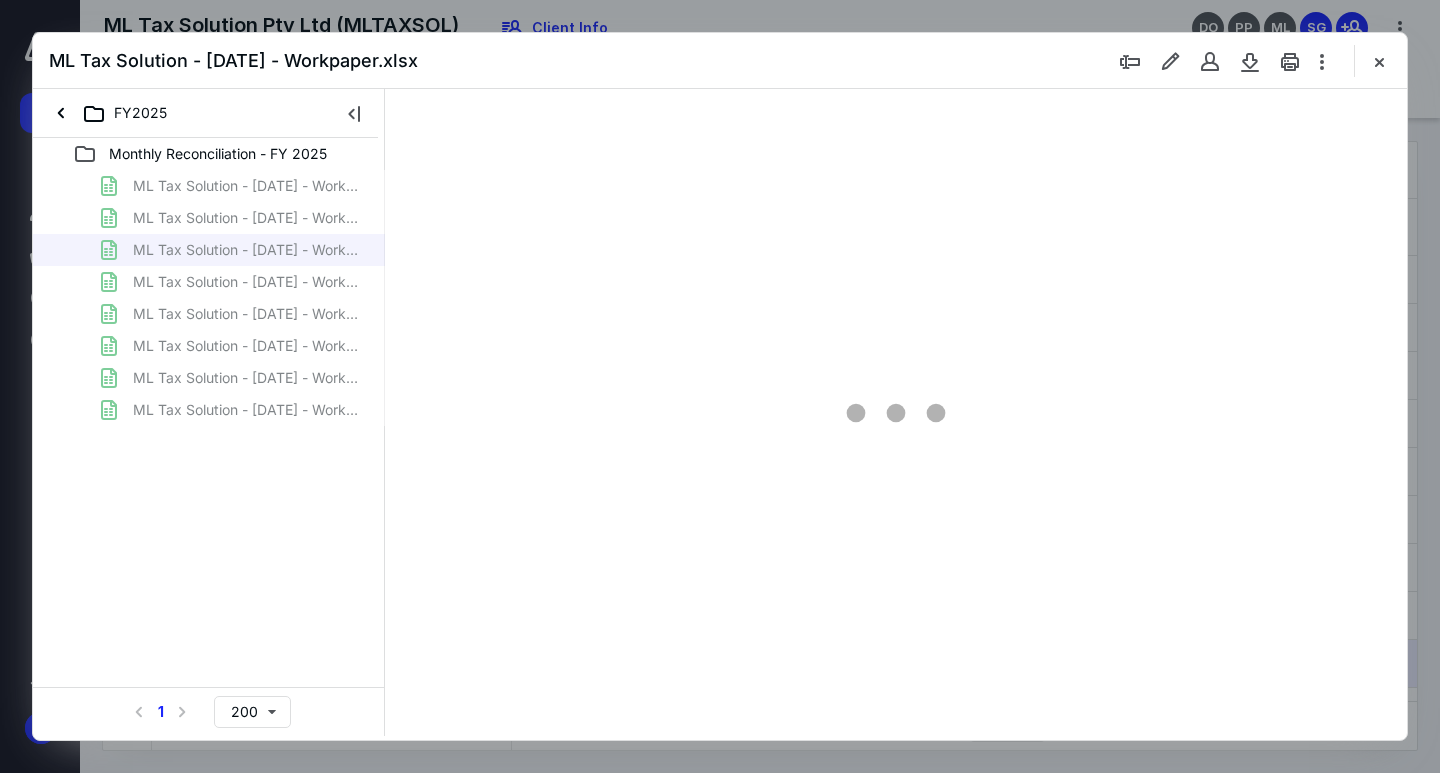 type on "109" 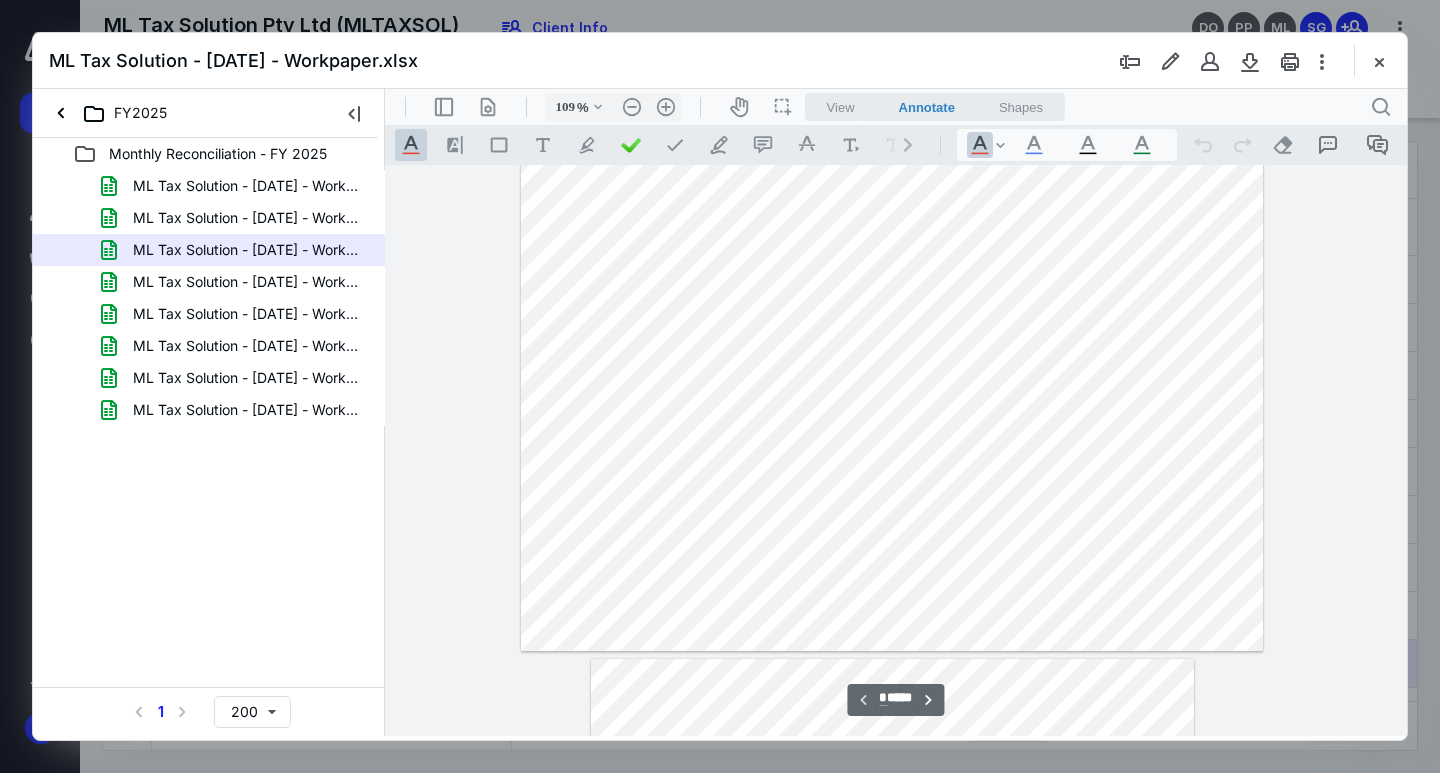 scroll, scrollTop: 280, scrollLeft: 787, axis: both 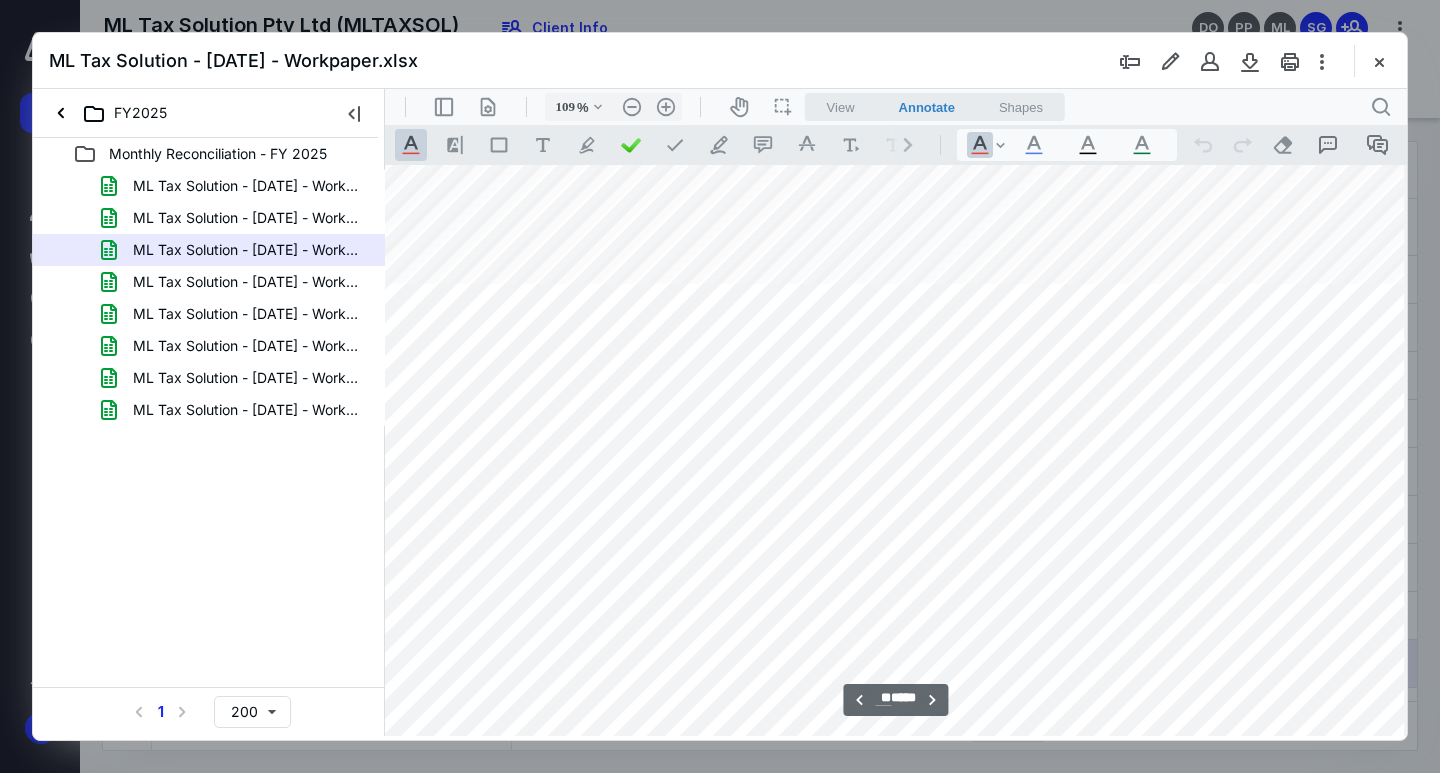 type on "**" 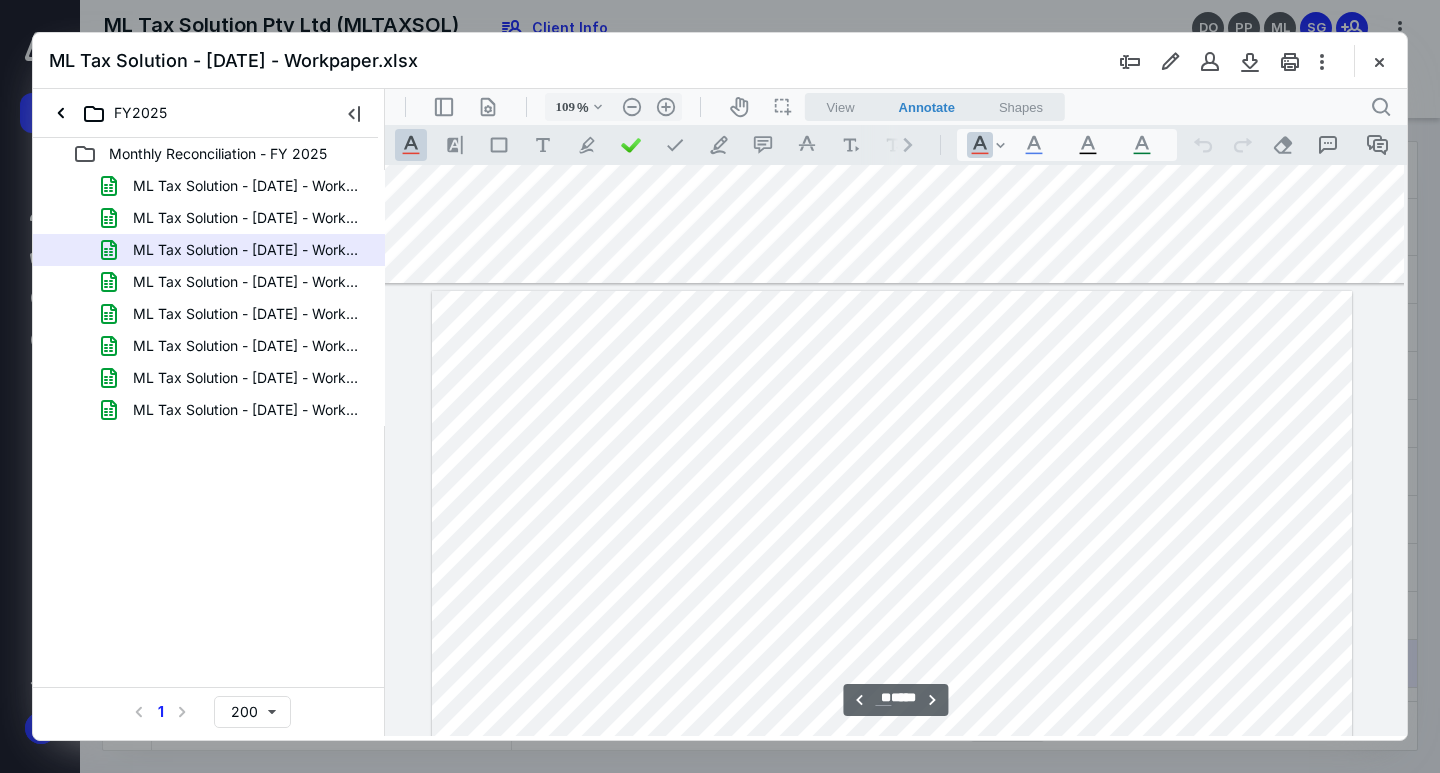 scroll, scrollTop: 200555, scrollLeft: 787, axis: both 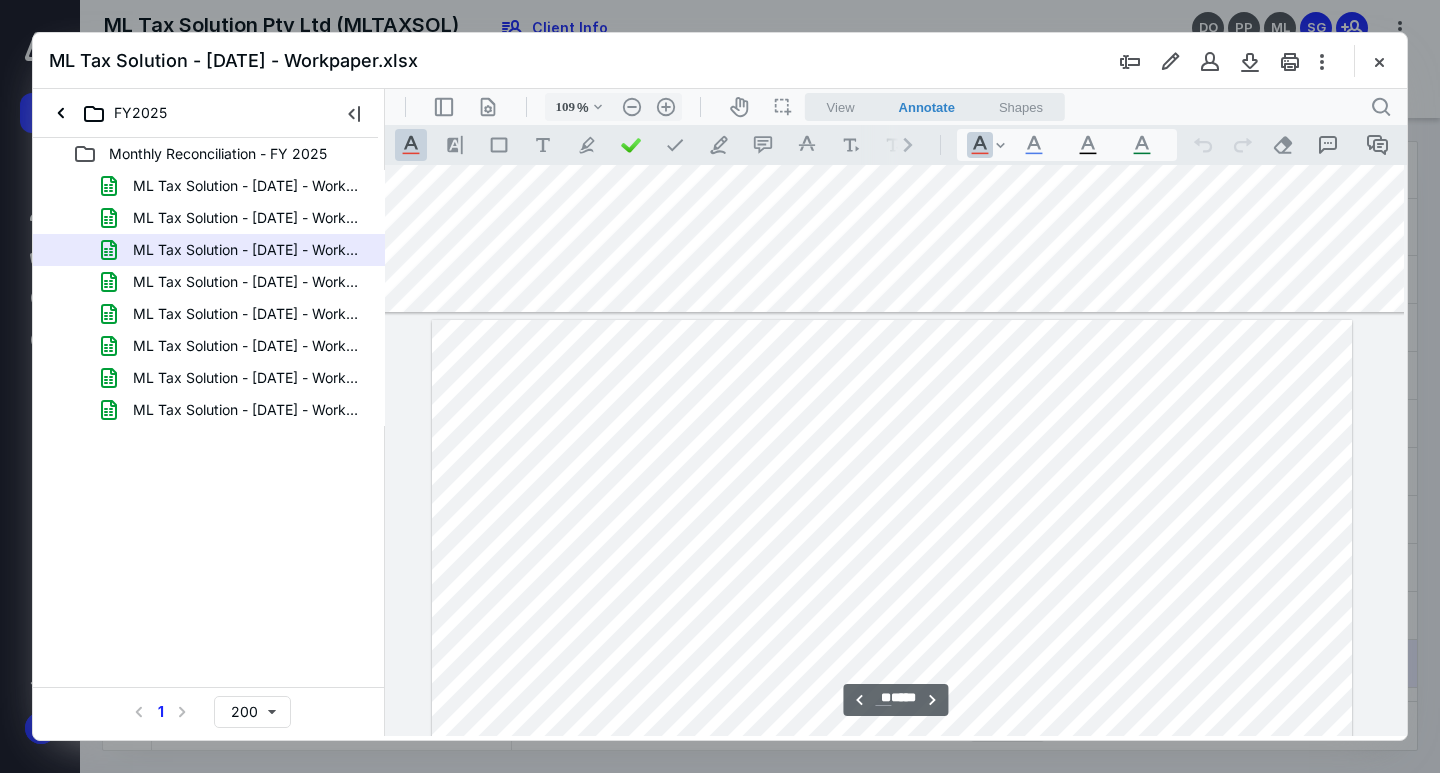 drag, startPoint x: 1381, startPoint y: 59, endPoint x: 1187, endPoint y: 283, distance: 296.3309 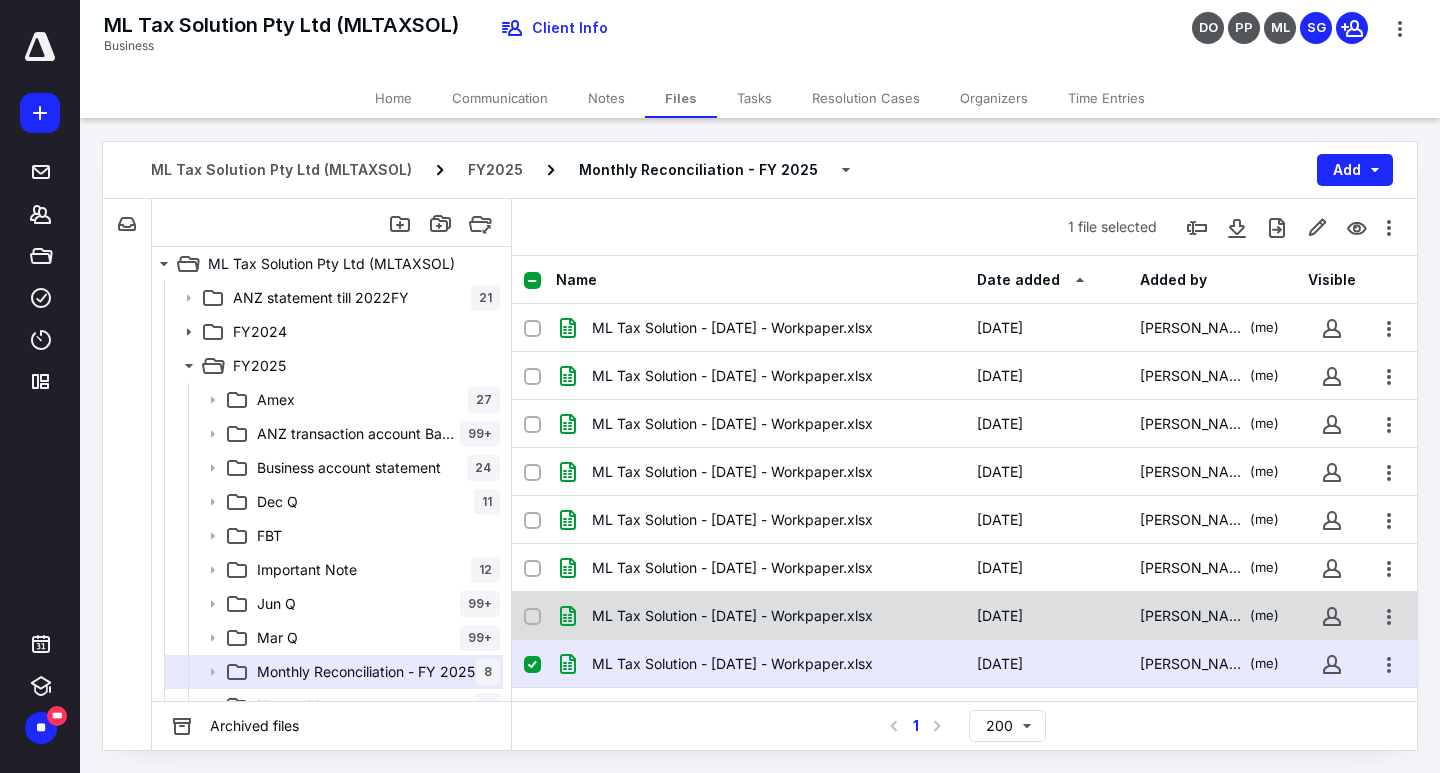 click on "ML Tax Solution - [DATE] - Workpaper.xlsx [DATE] [PERSON_NAME]  (me)" at bounding box center (964, 616) 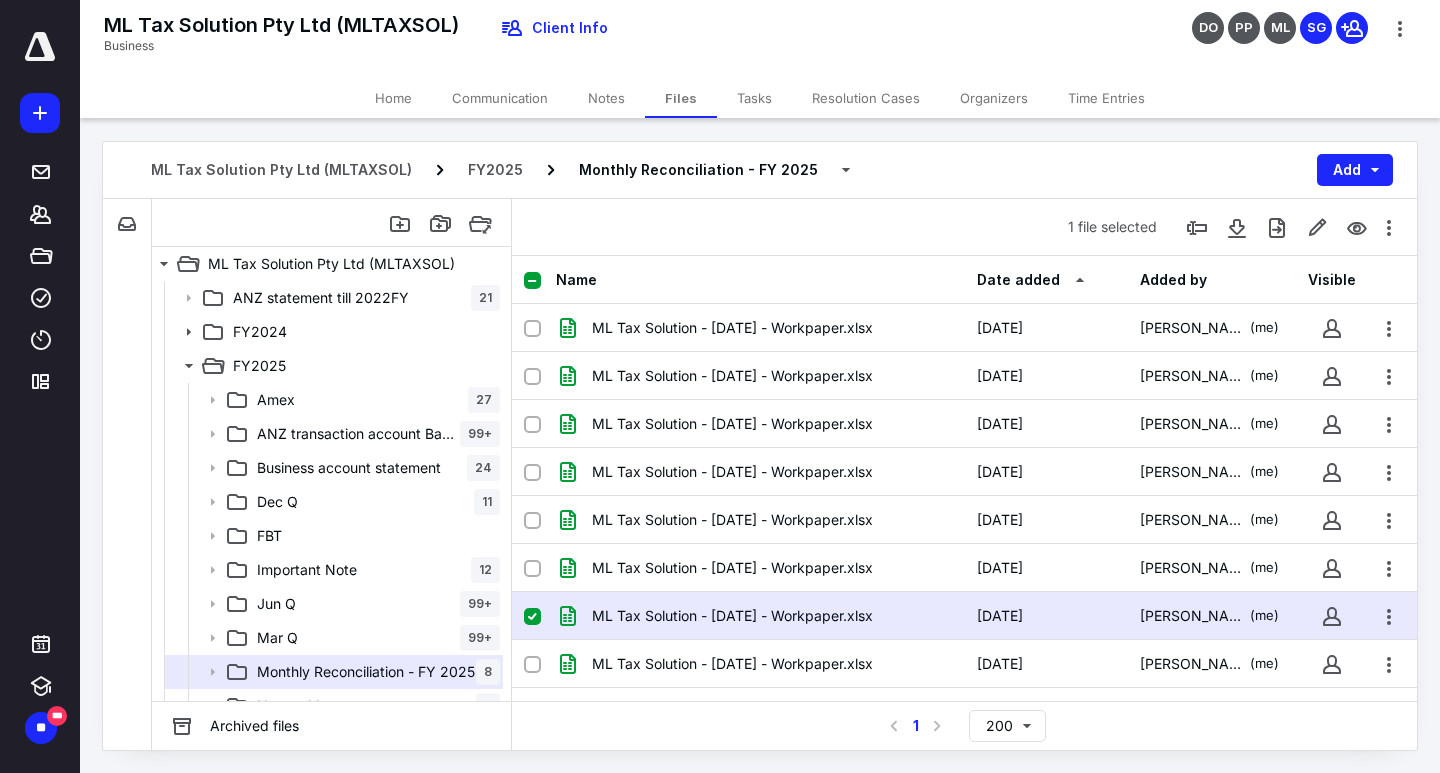 click on "ML Tax Solution - [DATE] - Workpaper.xlsx [DATE] [PERSON_NAME]  (me)" at bounding box center [964, 616] 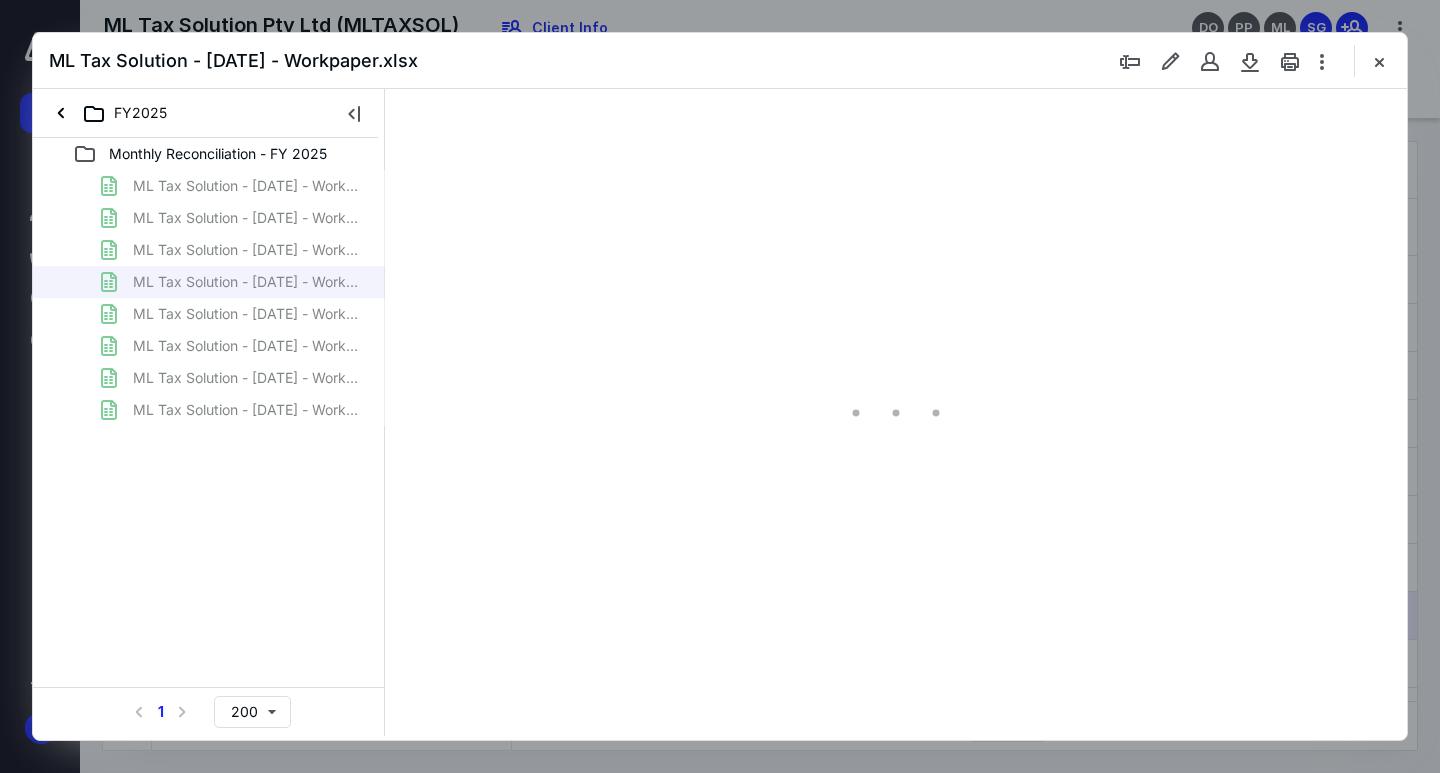 scroll, scrollTop: 0, scrollLeft: 0, axis: both 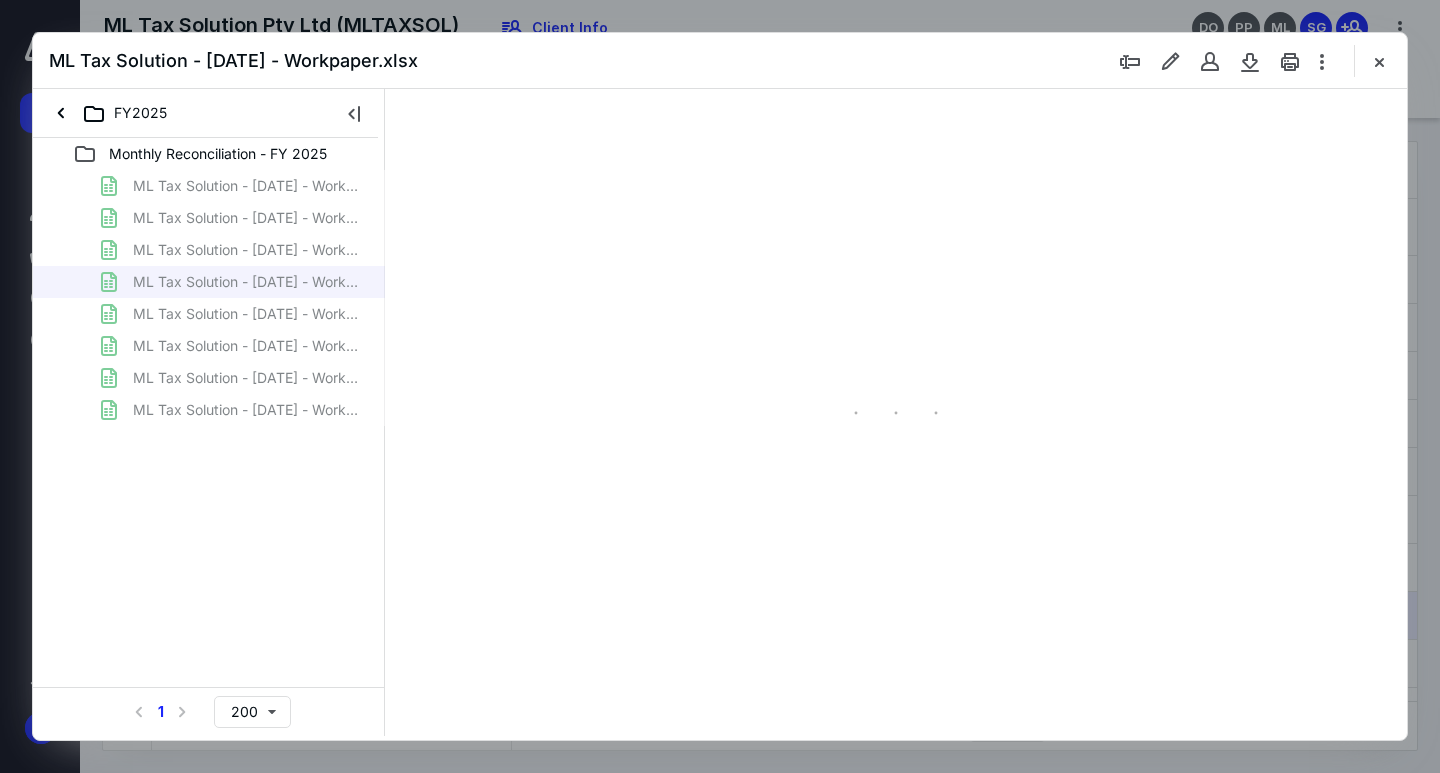 type on "109" 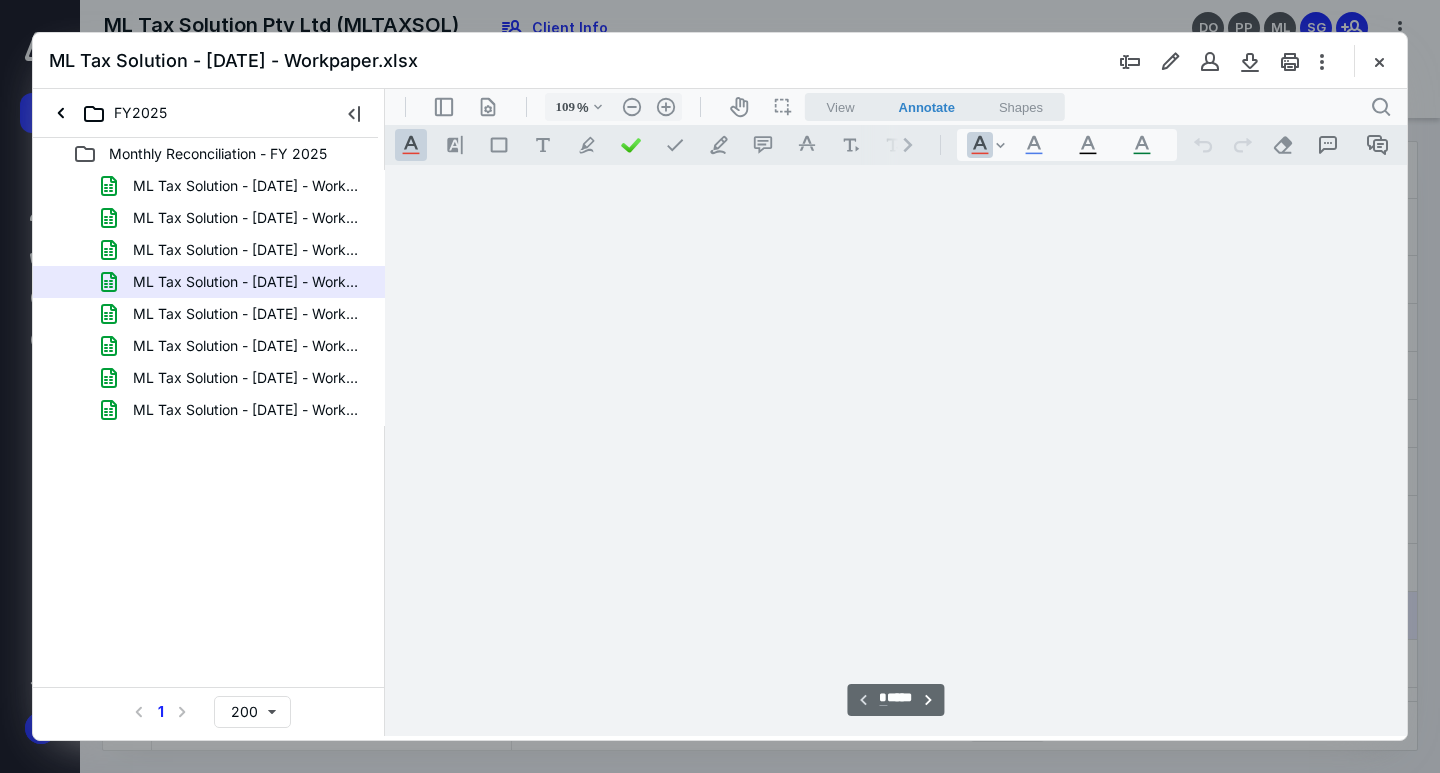 scroll, scrollTop: 80, scrollLeft: 1052, axis: both 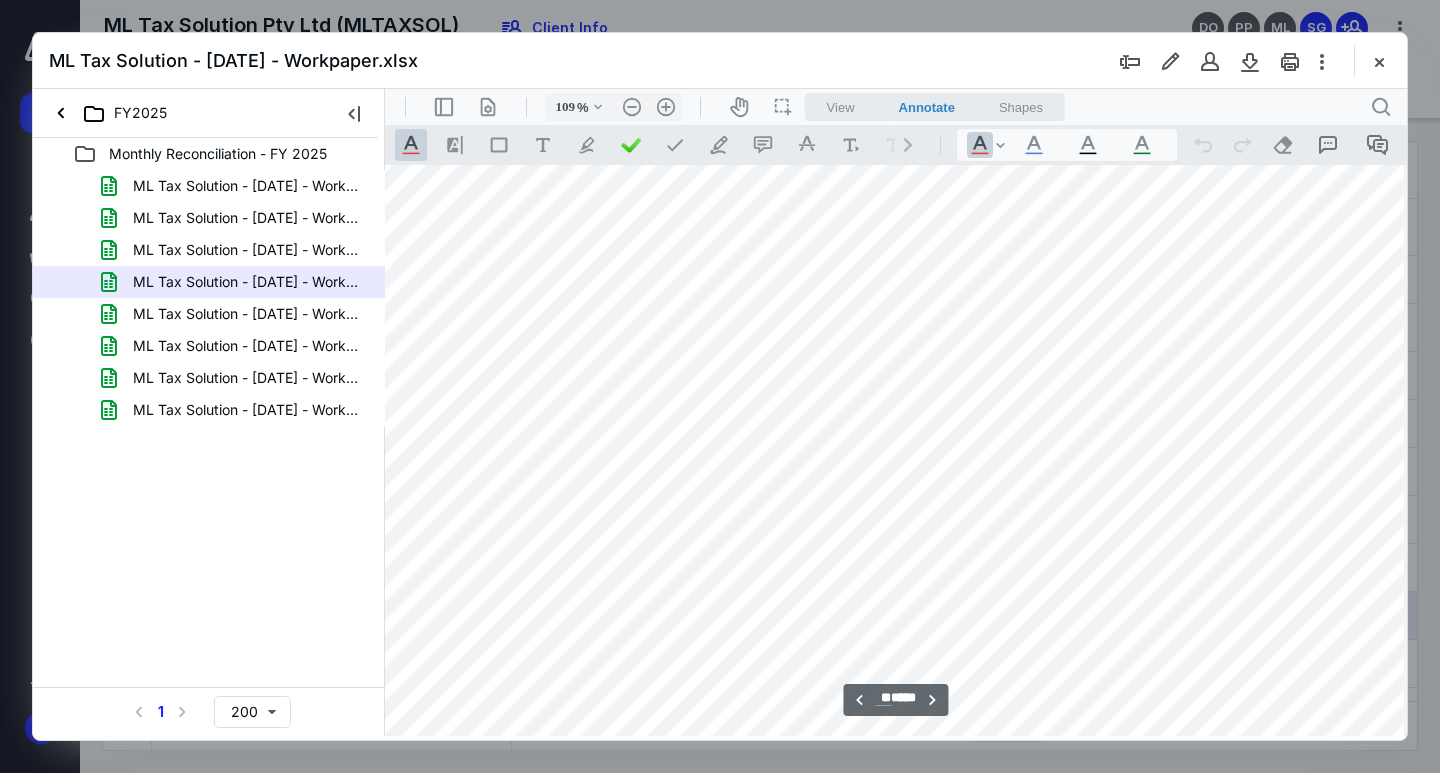 type on "**" 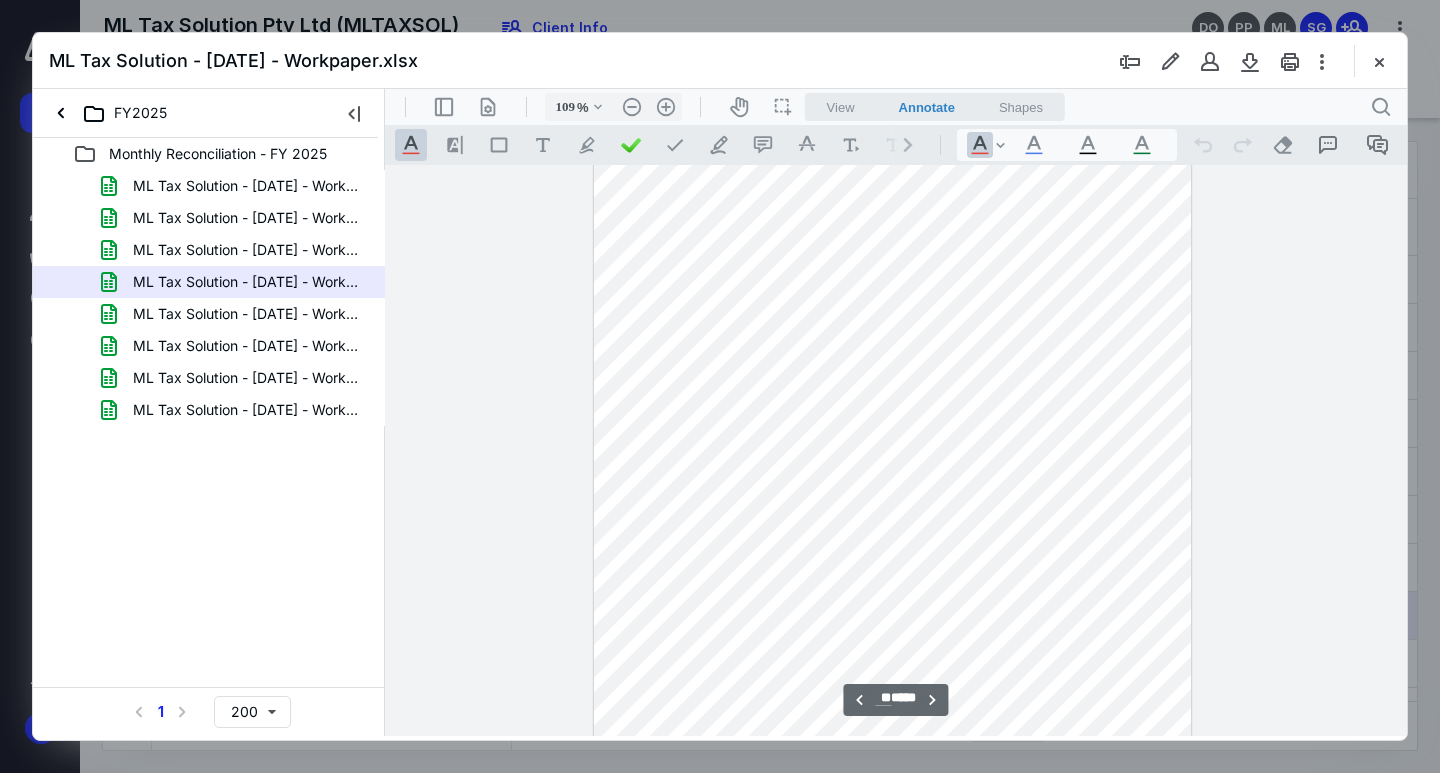 scroll, scrollTop: 75309, scrollLeft: 1052, axis: both 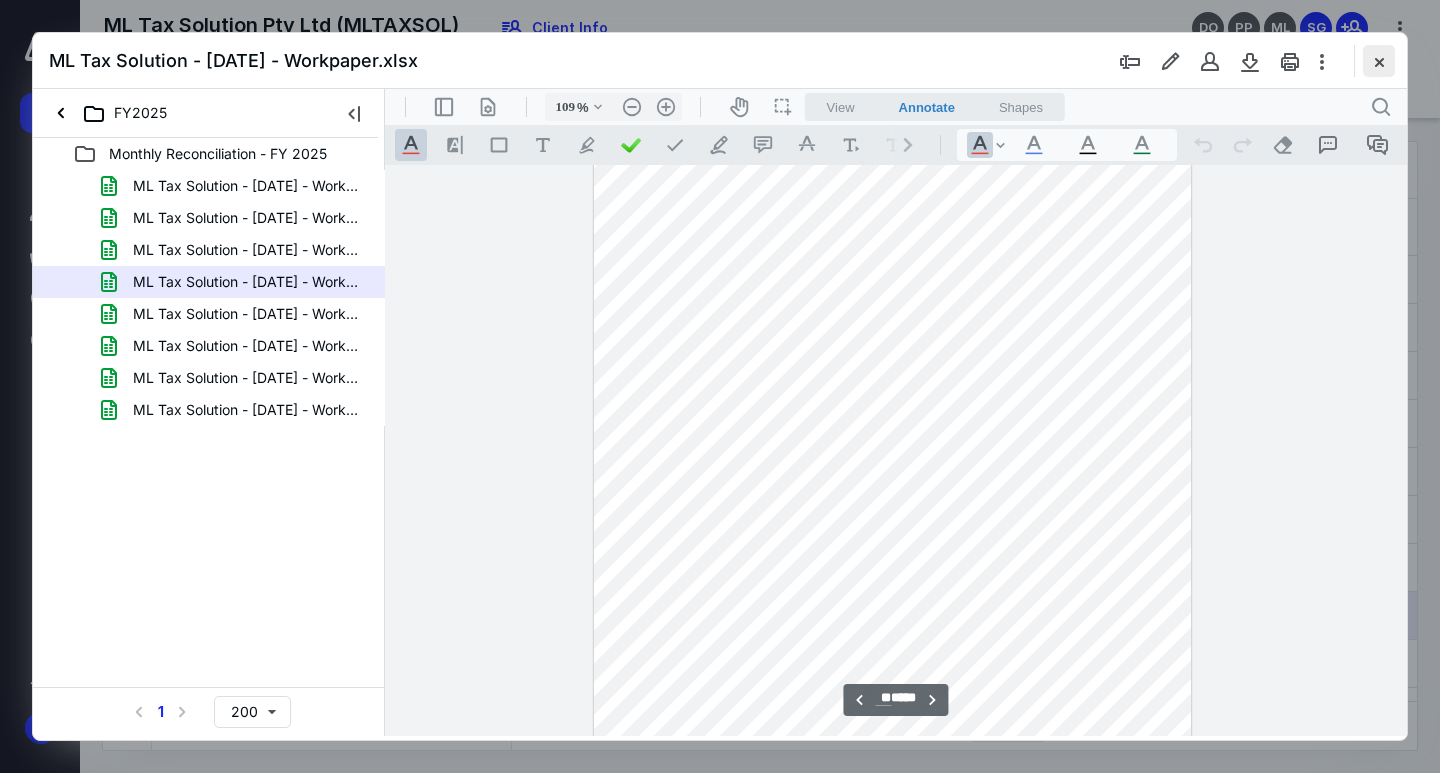 click at bounding box center [1379, 61] 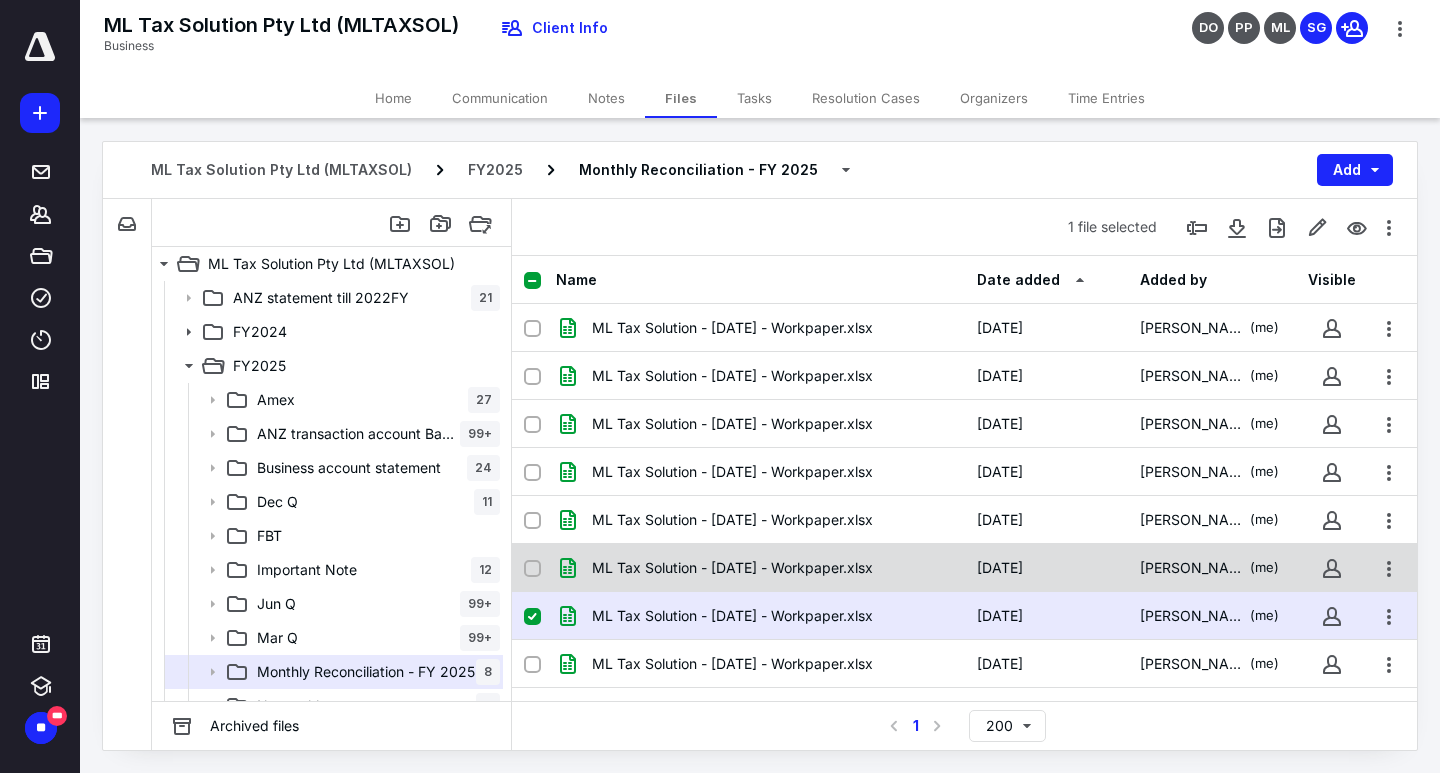 click on "ML Tax Solution - [DATE] - Workpaper.xlsx" at bounding box center [732, 568] 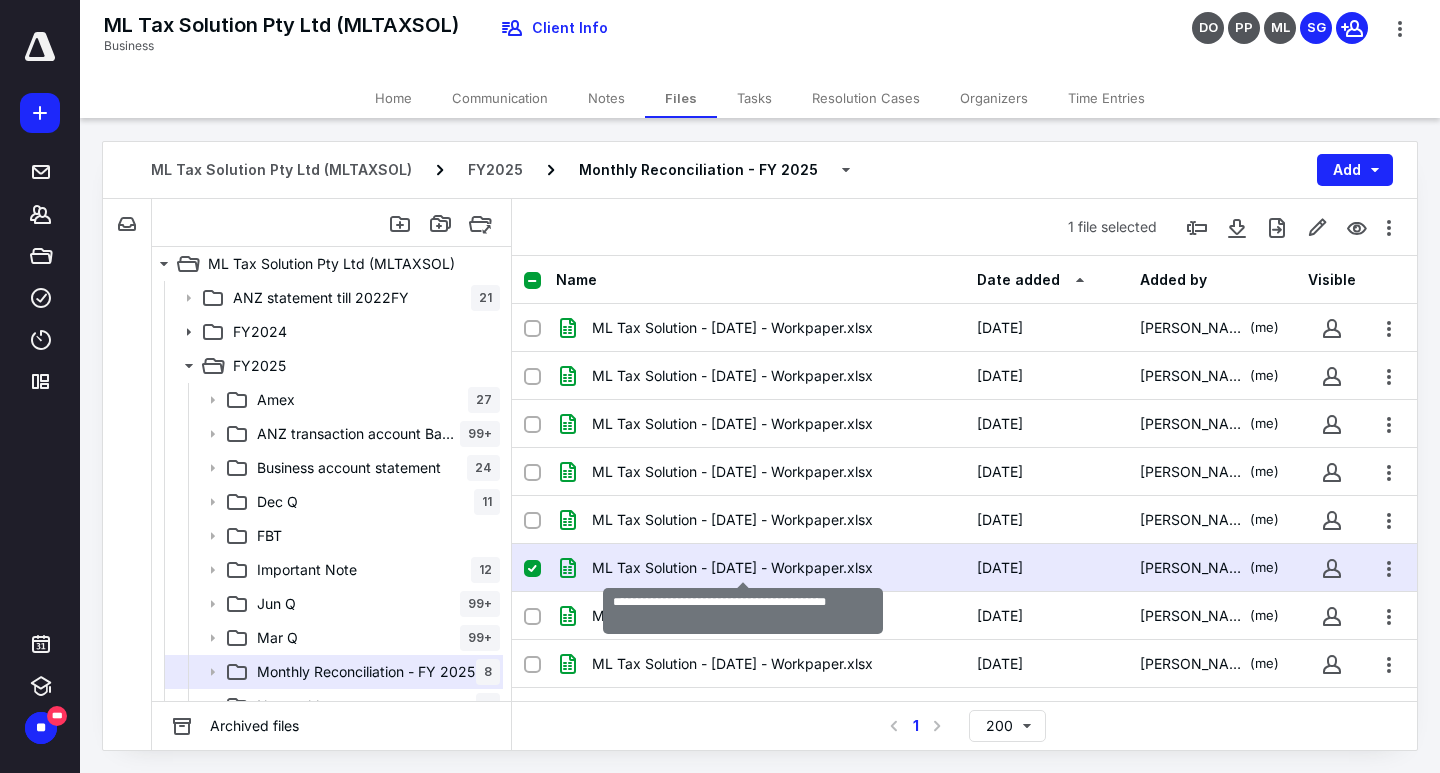 click on "ML Tax Solution - [DATE] - Workpaper.xlsx" at bounding box center (732, 568) 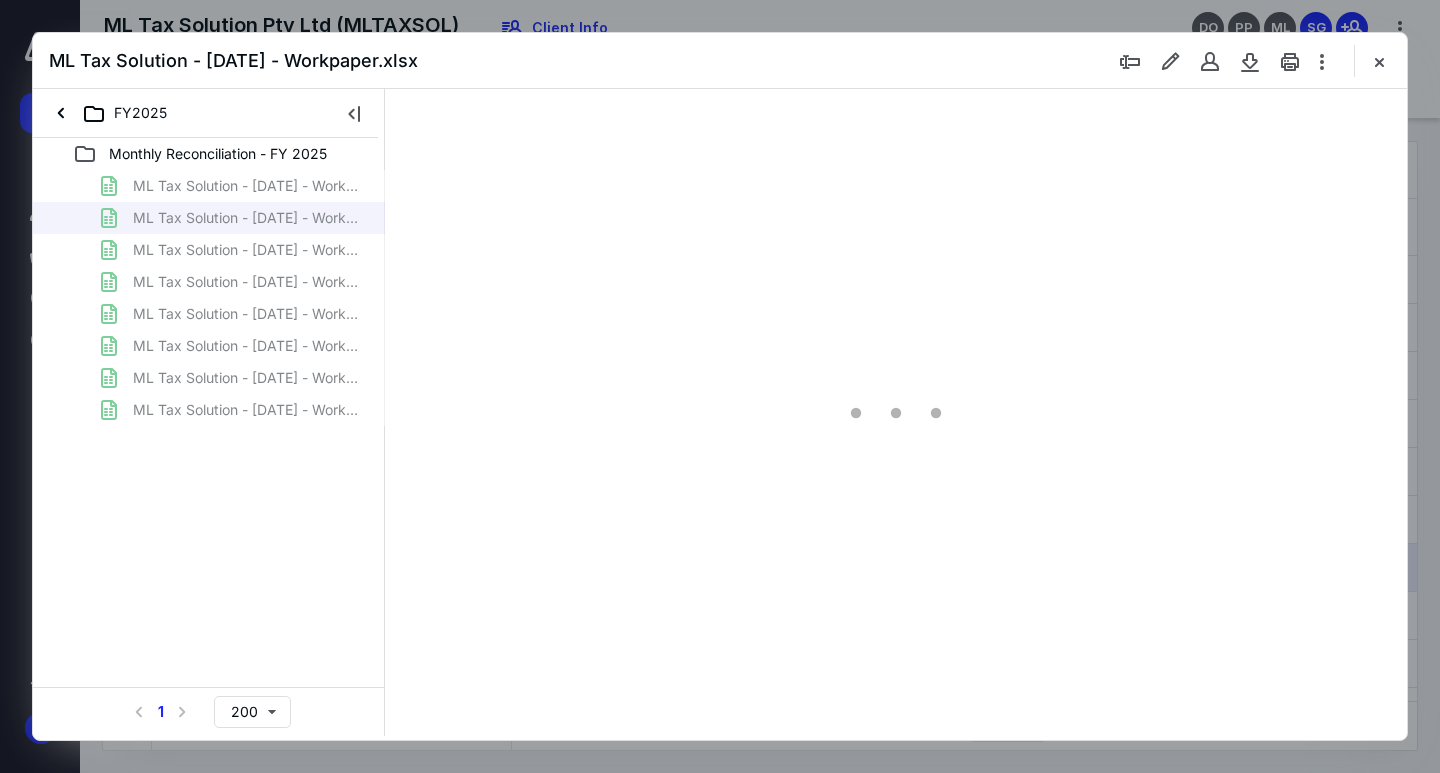 scroll, scrollTop: 0, scrollLeft: 0, axis: both 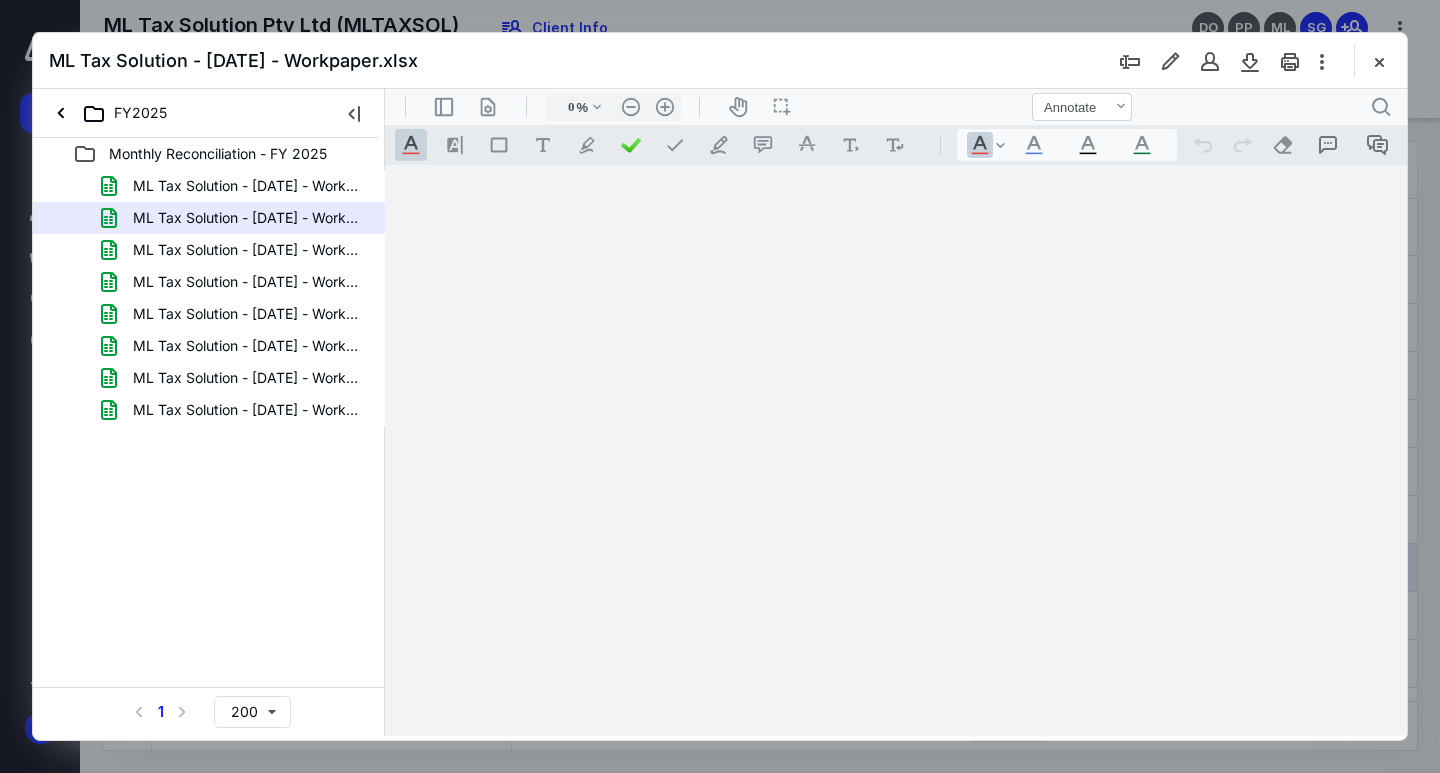 type on "109" 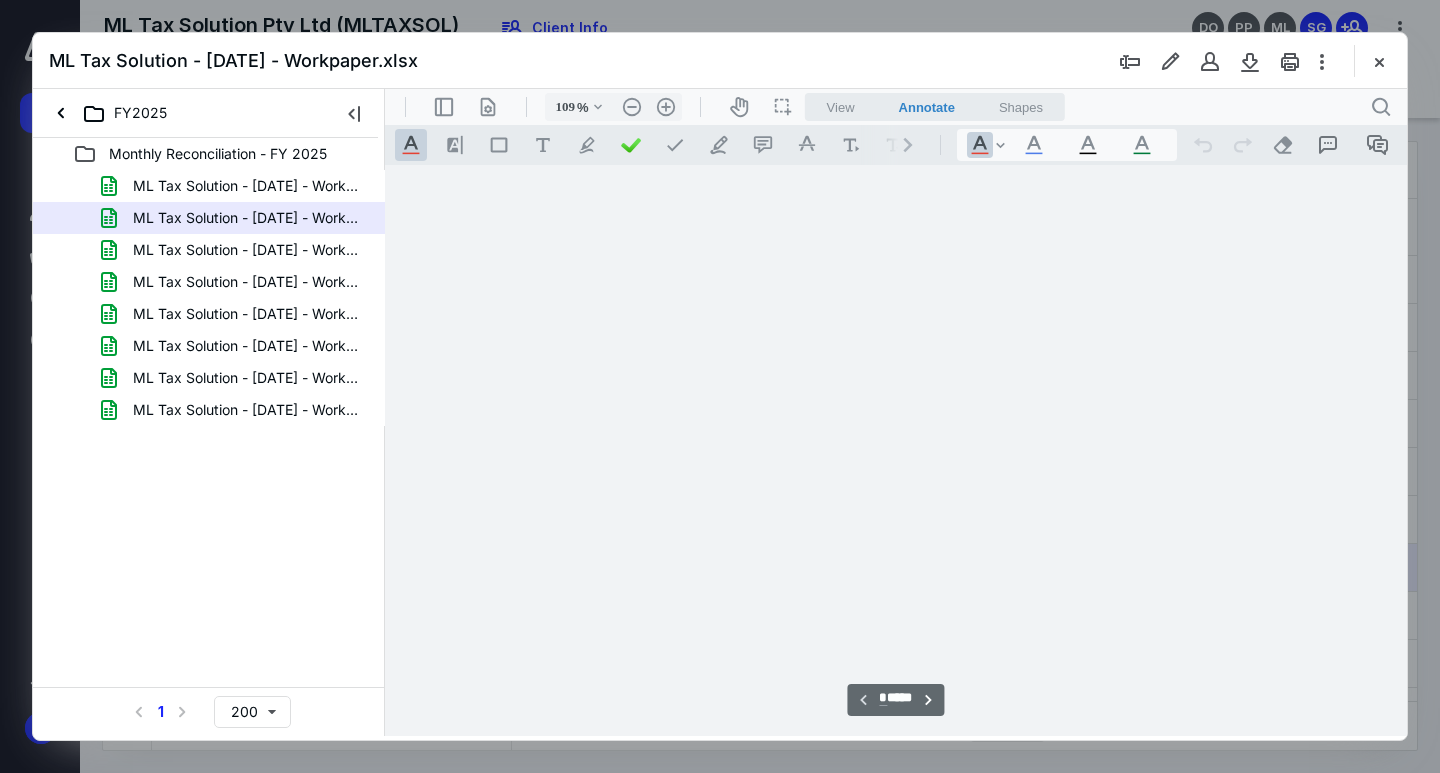 scroll, scrollTop: 80, scrollLeft: 1029, axis: both 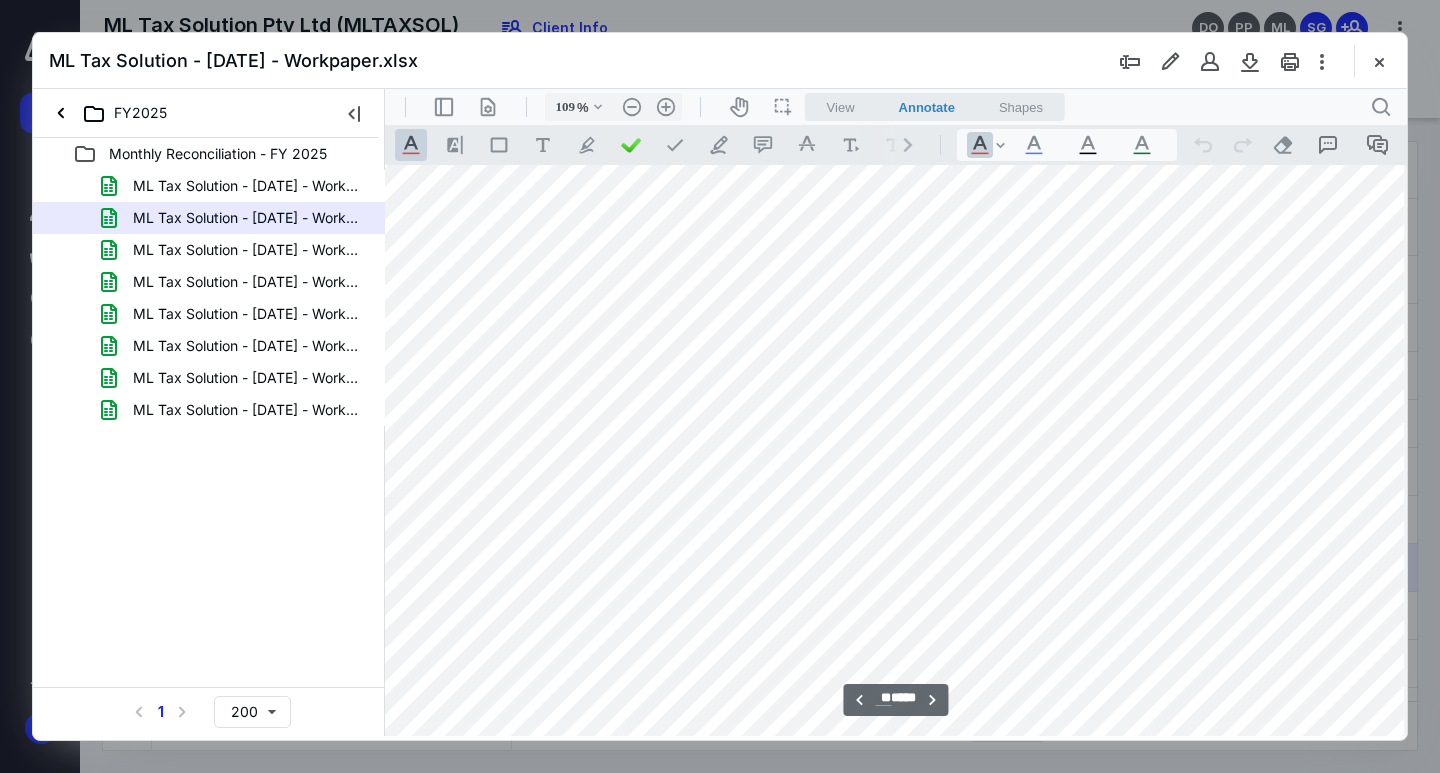 click at bounding box center (892, 1965) 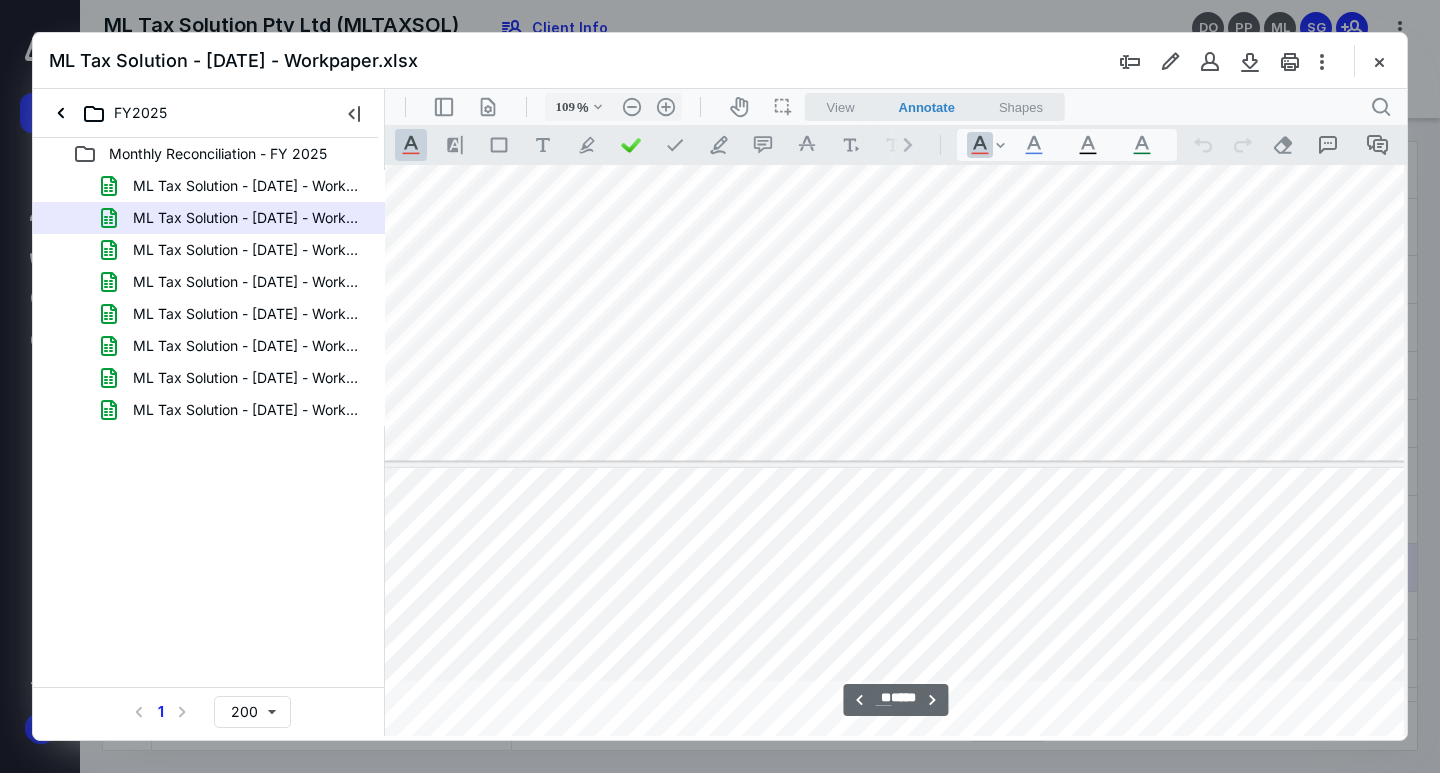 type on "**" 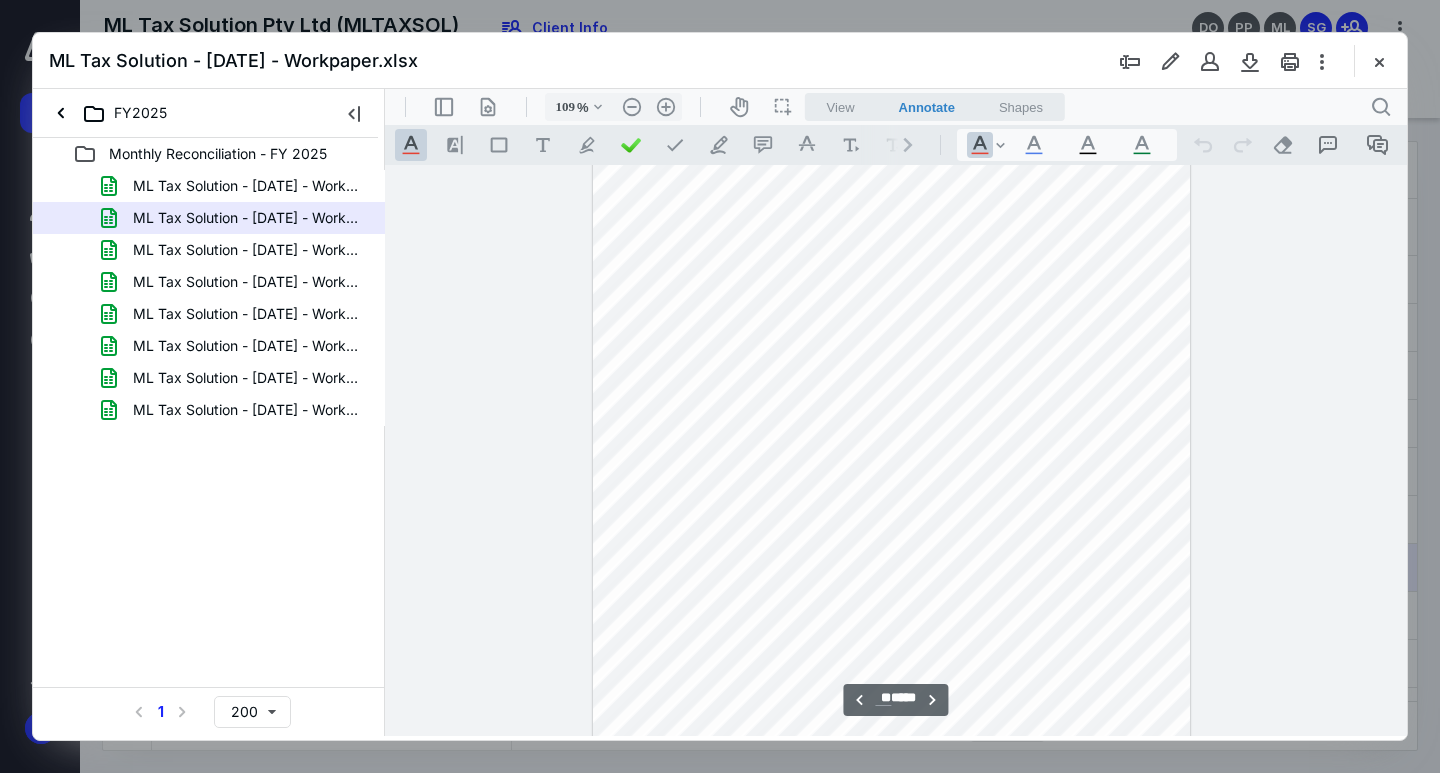 scroll, scrollTop: 43627, scrollLeft: 1029, axis: both 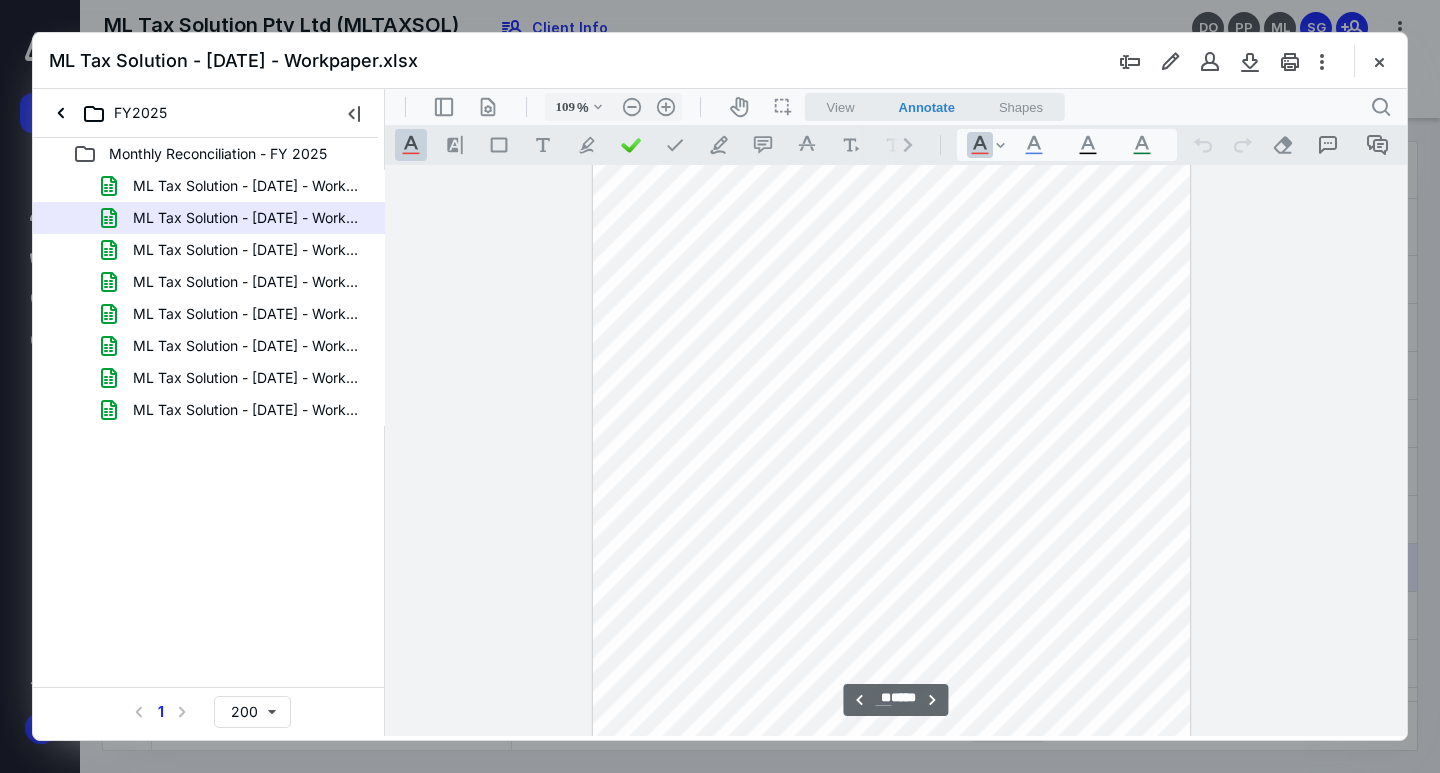 drag, startPoint x: 1384, startPoint y: 58, endPoint x: 1140, endPoint y: 250, distance: 310.4835 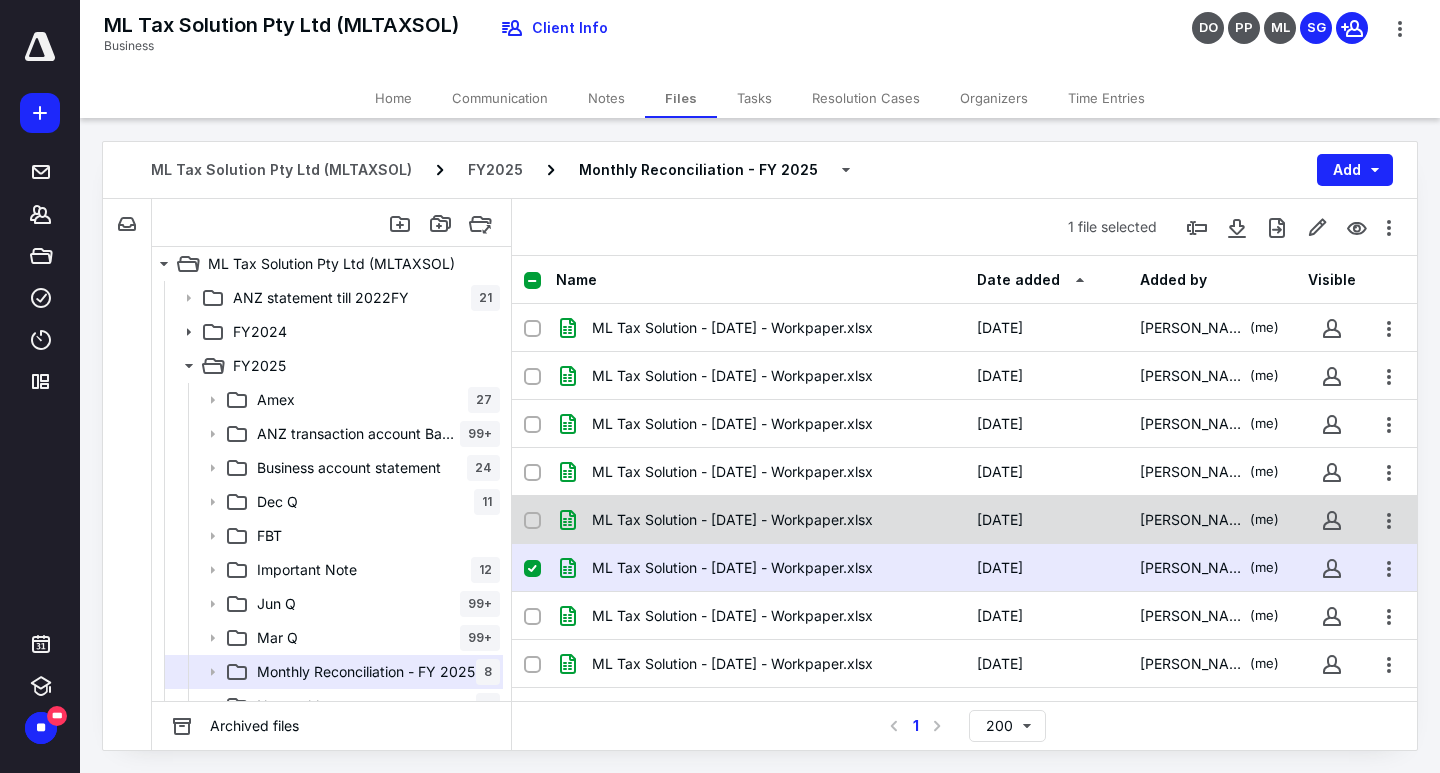 click on "ML Tax Solution - [DATE] - Workpaper.xlsx" at bounding box center (760, 520) 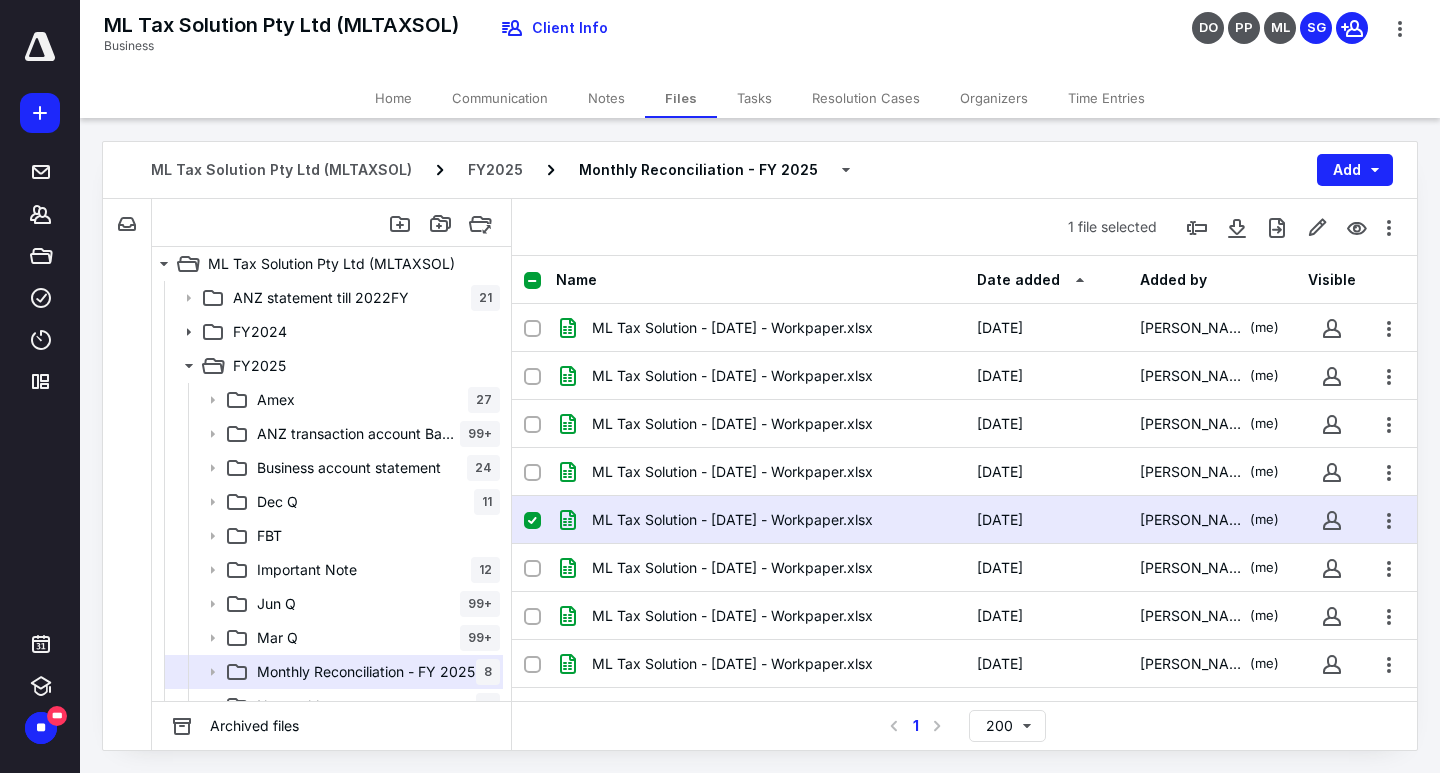 click on "ML Tax Solution - [DATE] - Workpaper.xlsx" at bounding box center [760, 520] 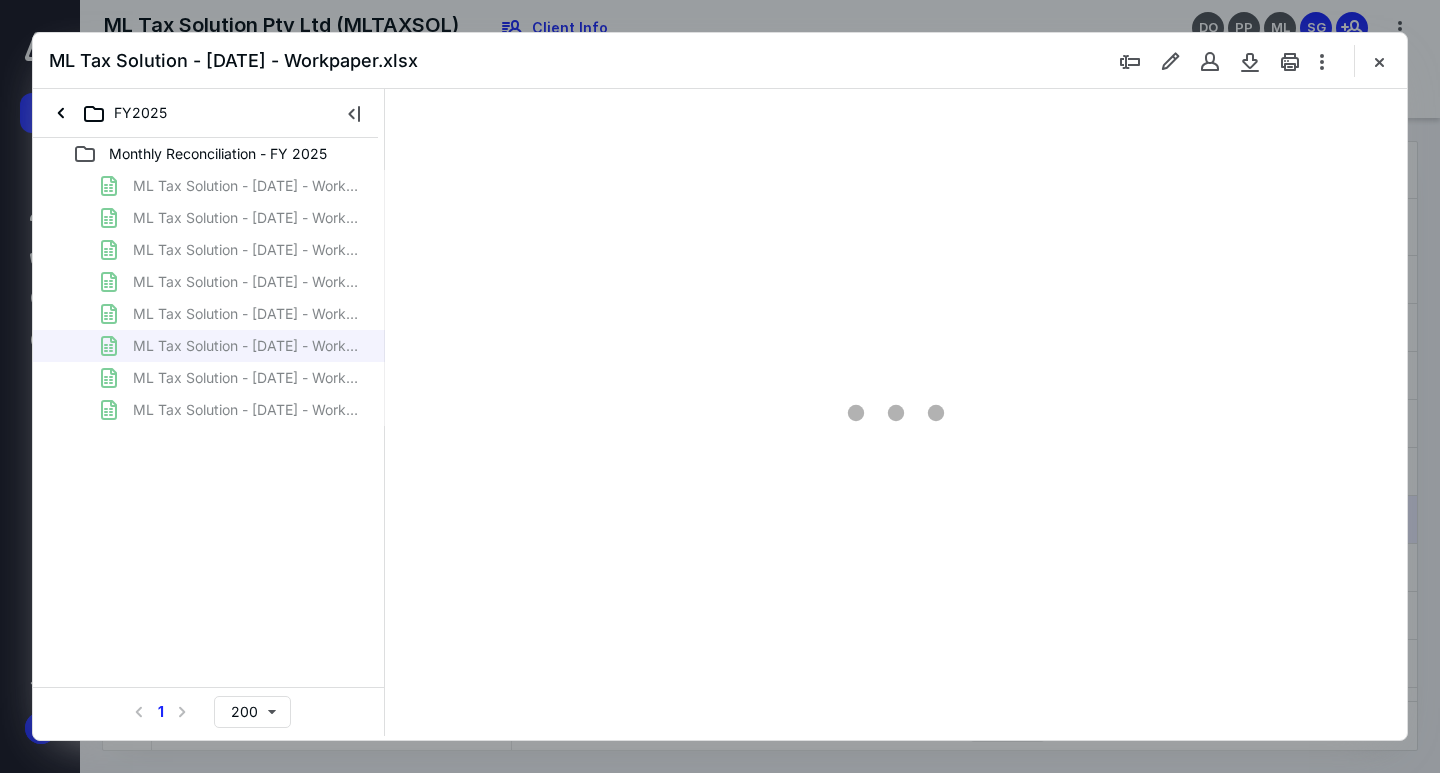 scroll, scrollTop: 0, scrollLeft: 0, axis: both 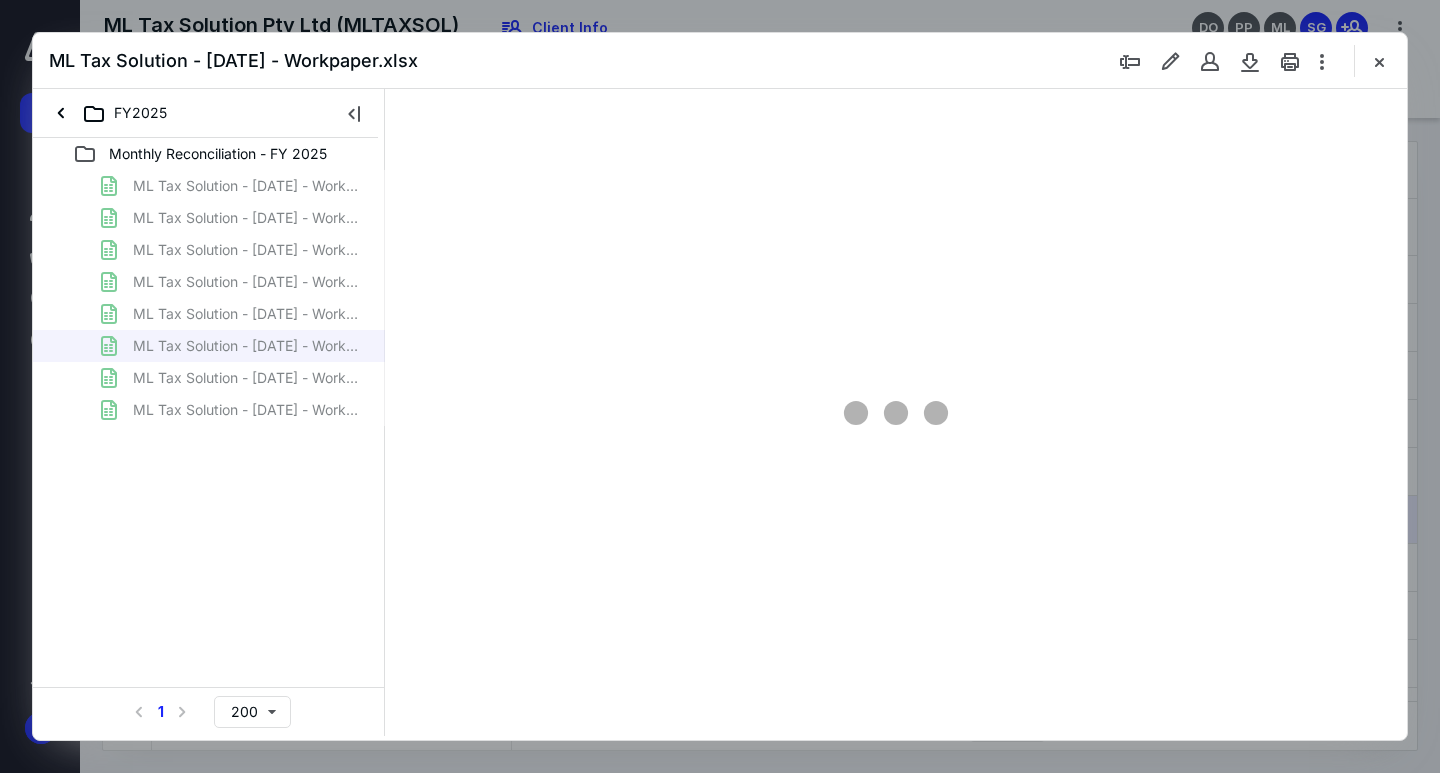type on "109" 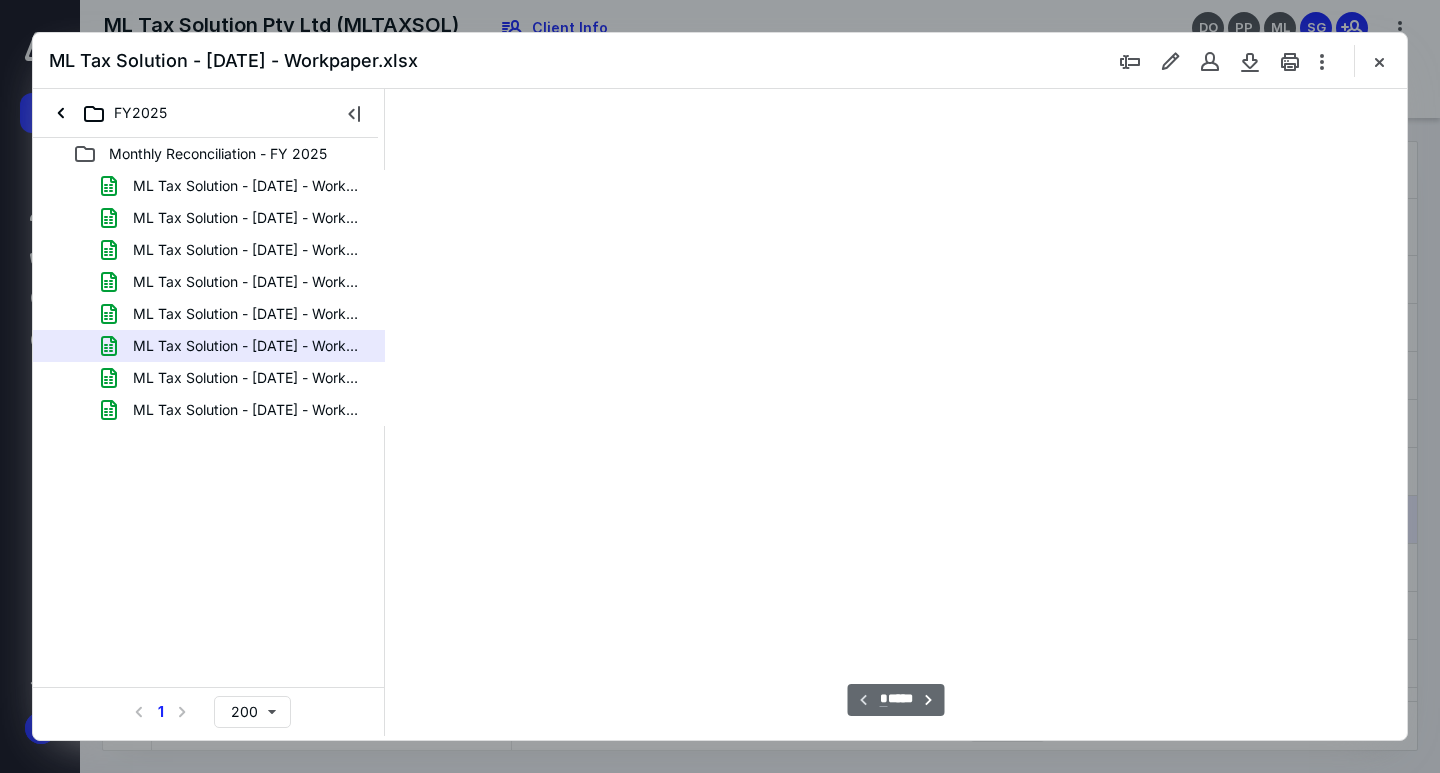 scroll, scrollTop: 80, scrollLeft: 985, axis: both 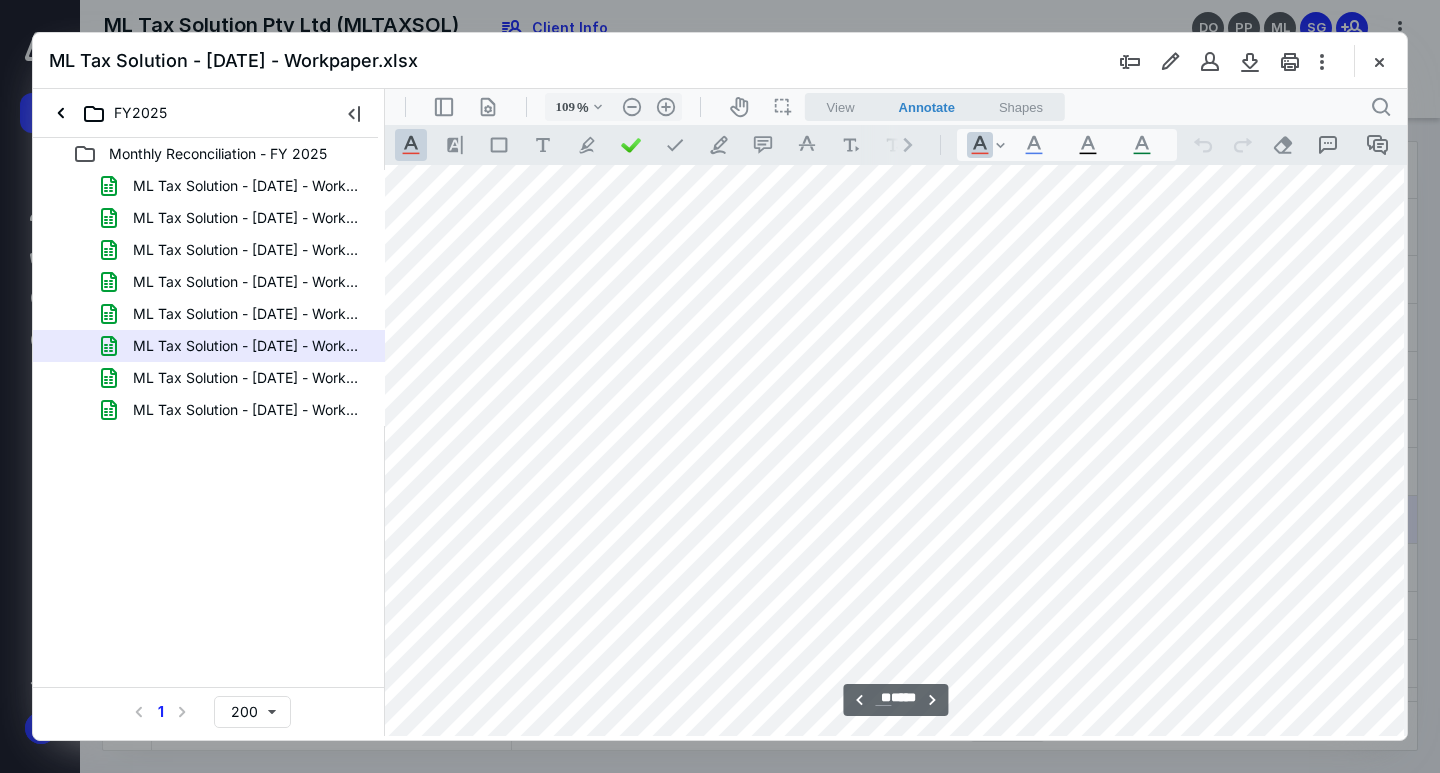 type on "**" 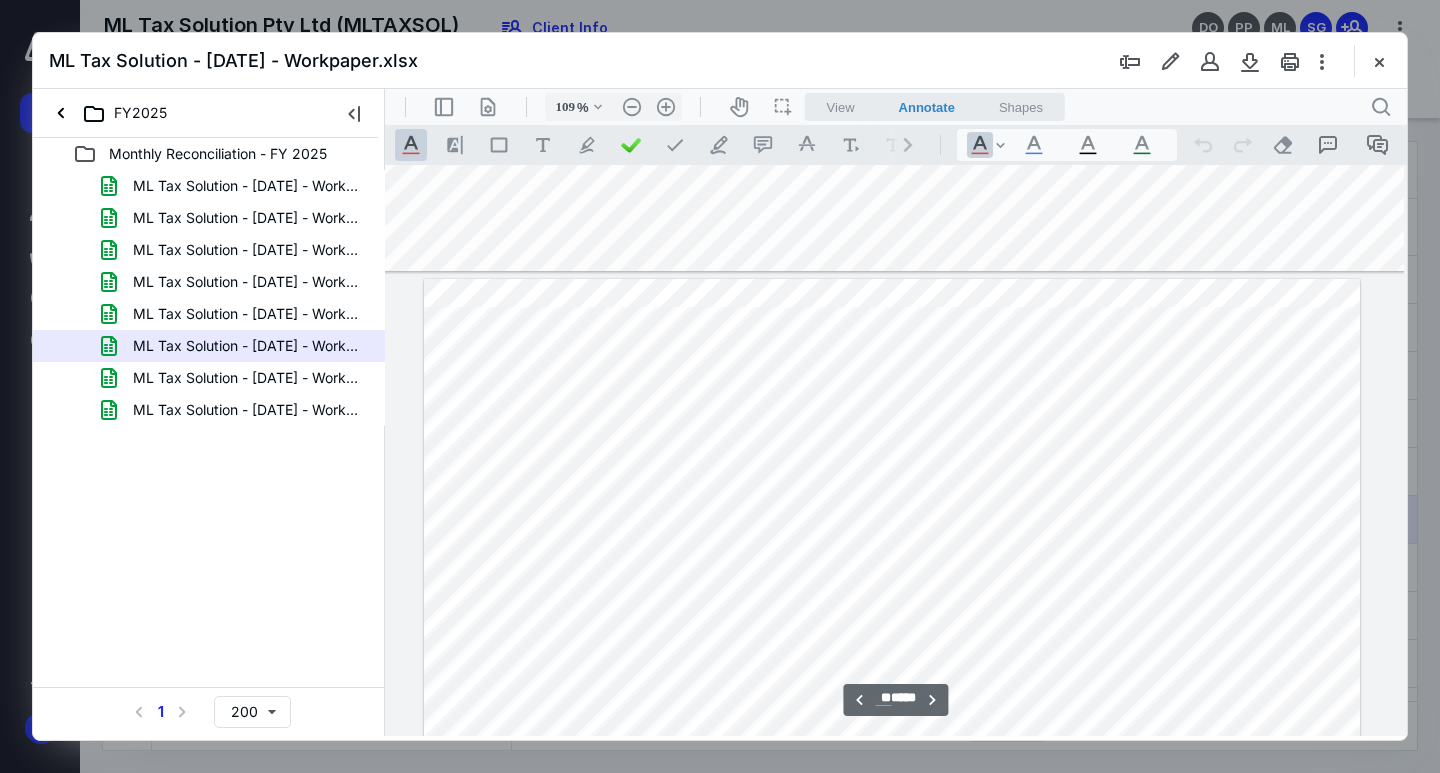 scroll, scrollTop: 44170, scrollLeft: 985, axis: both 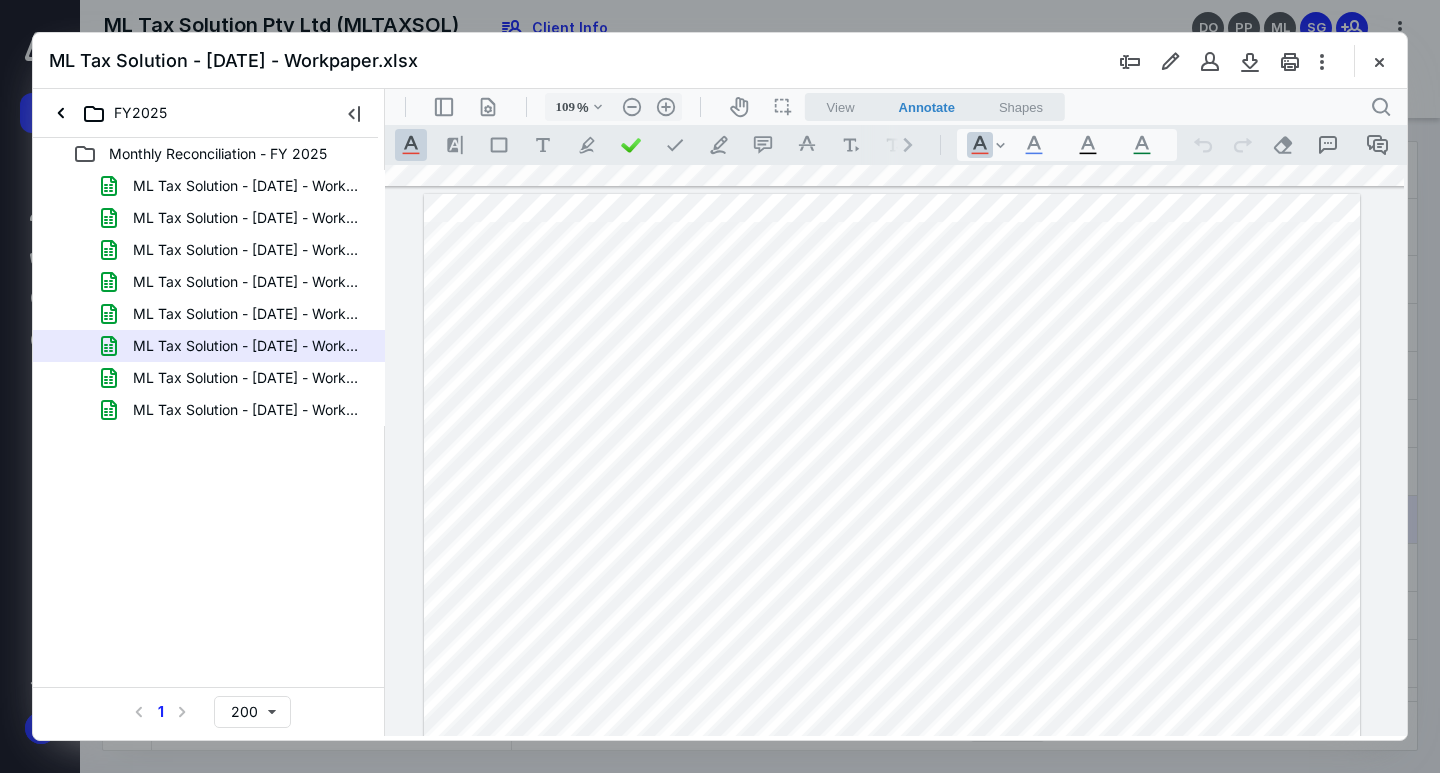 click at bounding box center [892, 586] 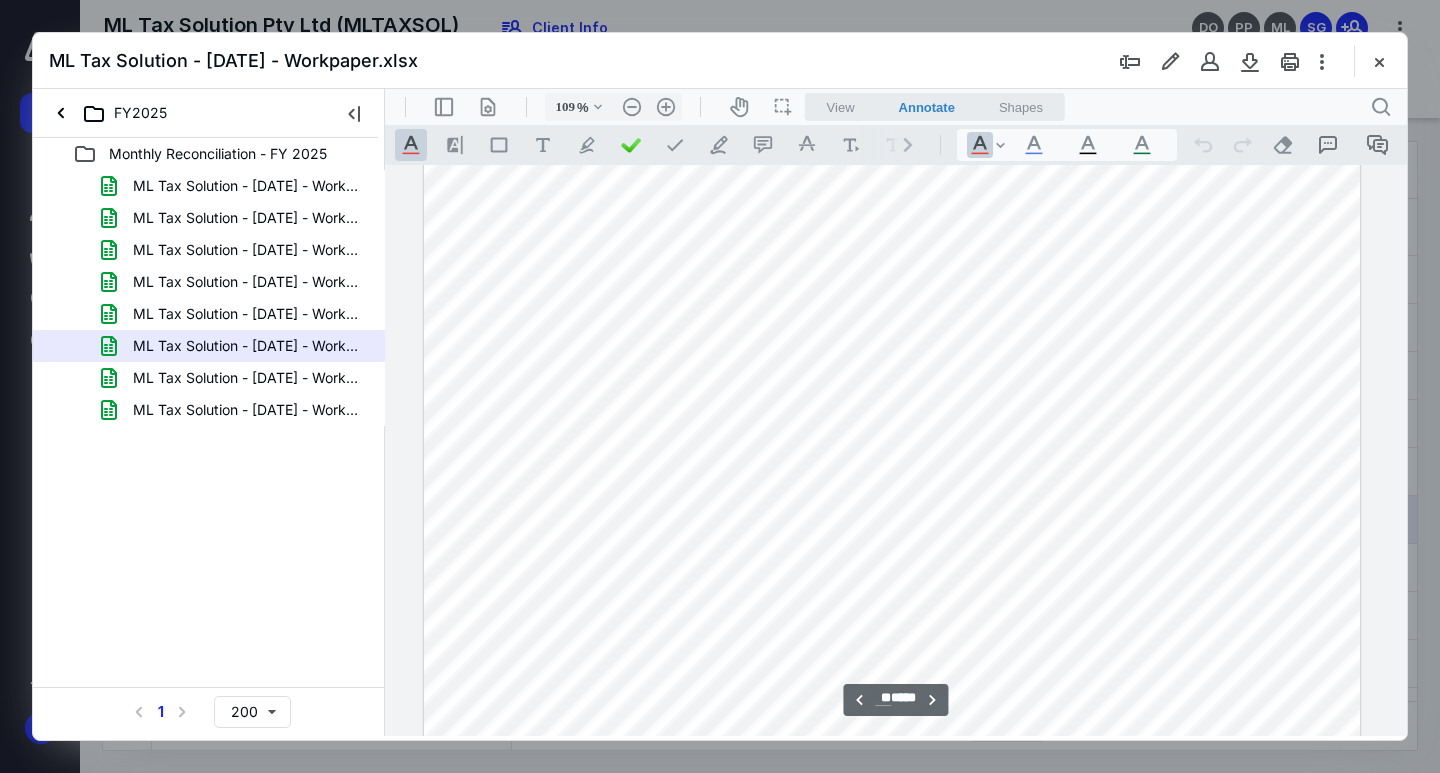 scroll, scrollTop: 44270, scrollLeft: 985, axis: both 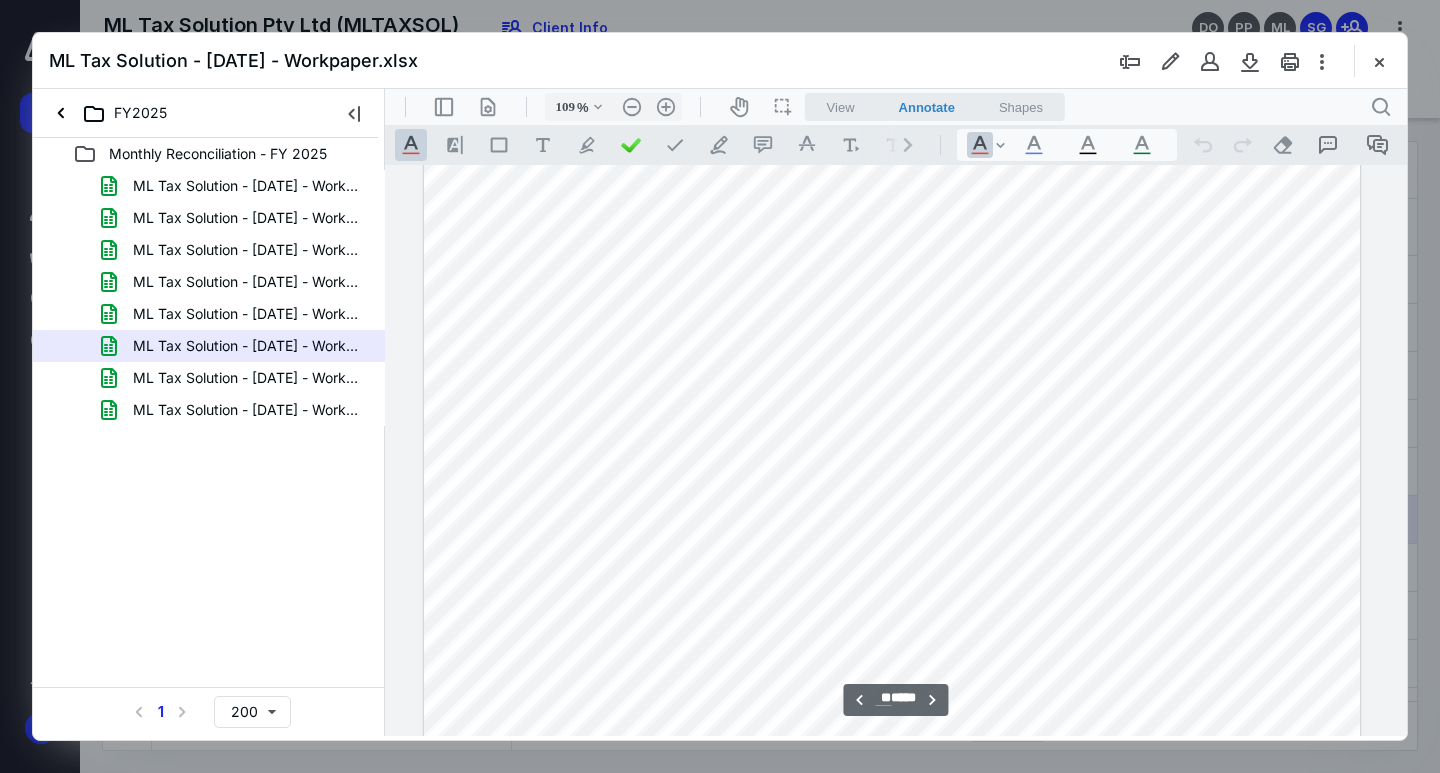 drag, startPoint x: 1387, startPoint y: 57, endPoint x: 1309, endPoint y: 131, distance: 107.51744 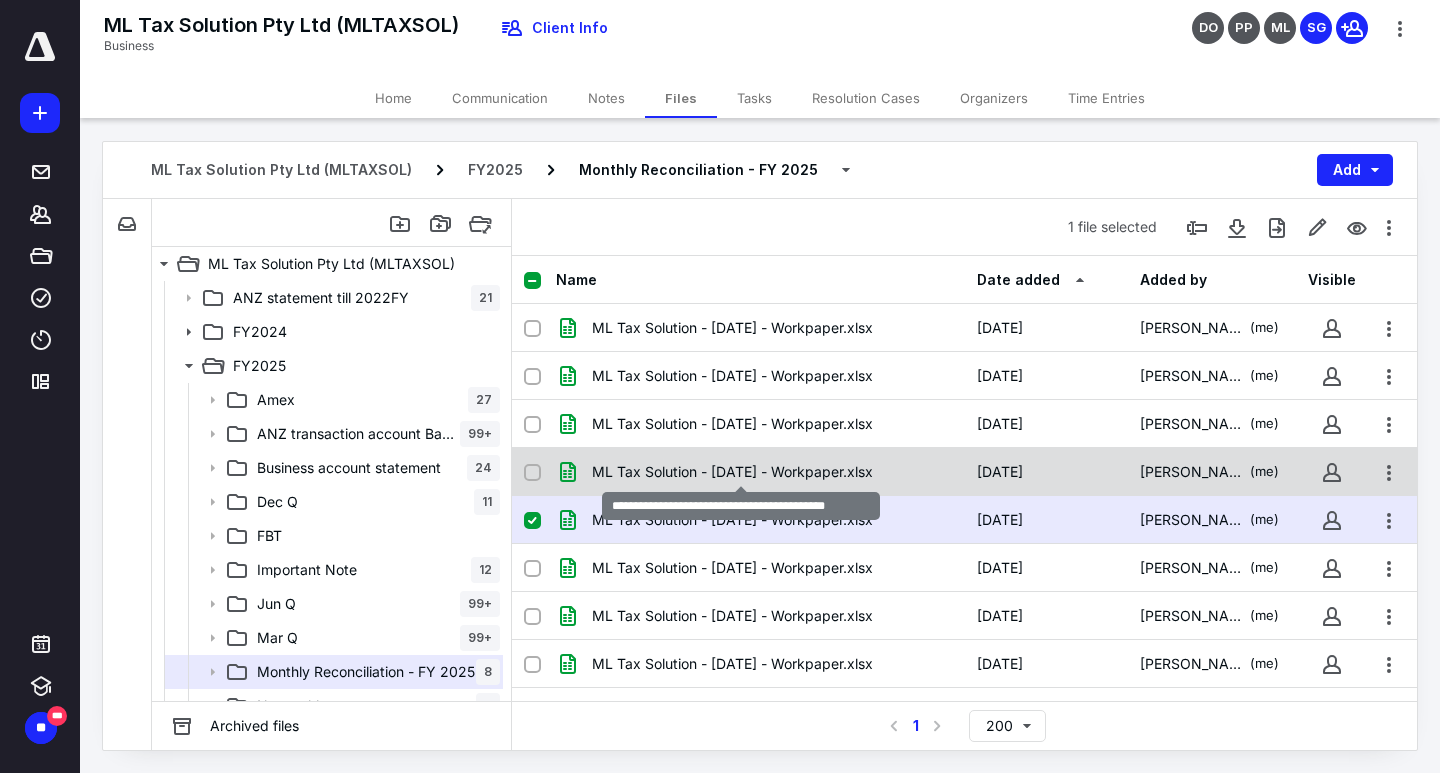 click on "ML Tax Solution - [DATE] - Workpaper.xlsx" at bounding box center (732, 472) 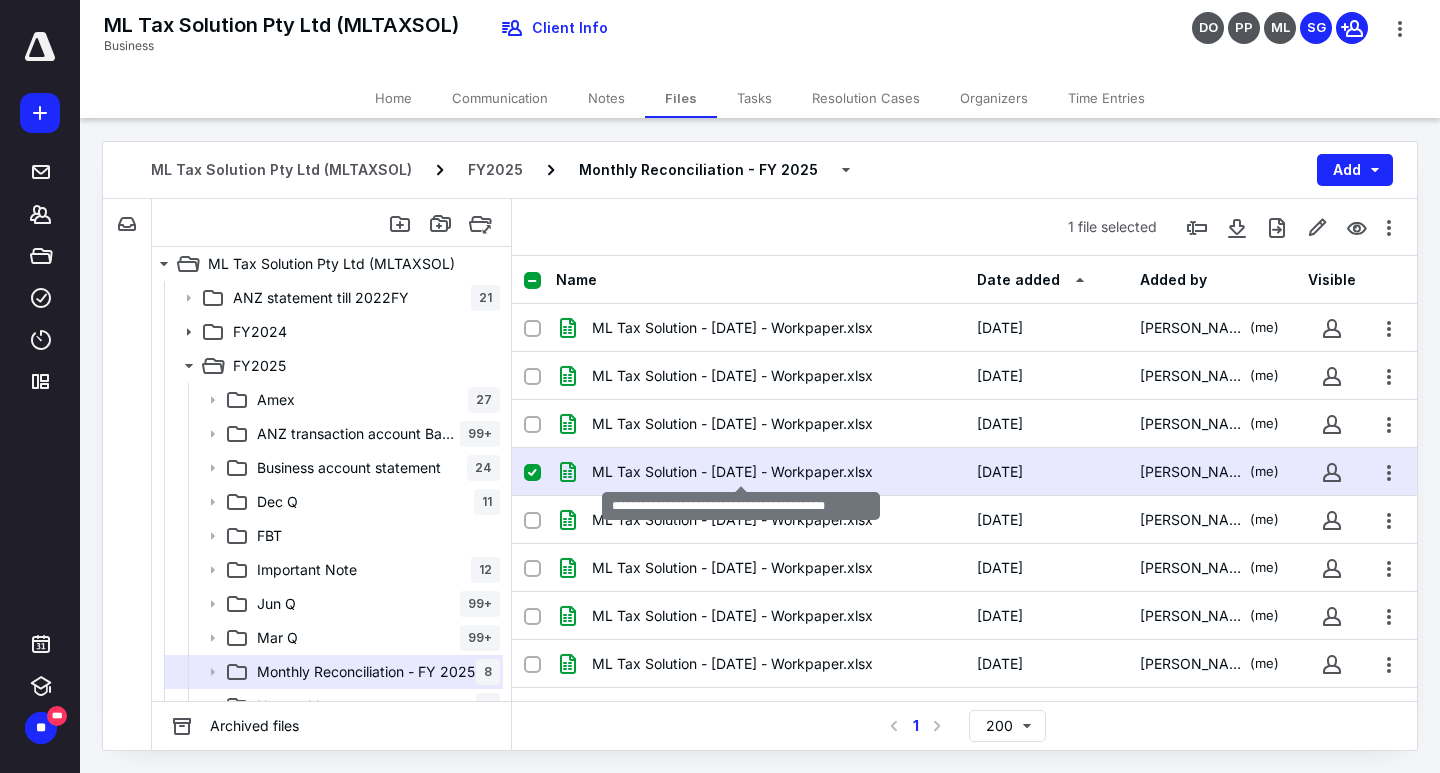 click on "ML Tax Solution - [DATE] - Workpaper.xlsx" at bounding box center [732, 472] 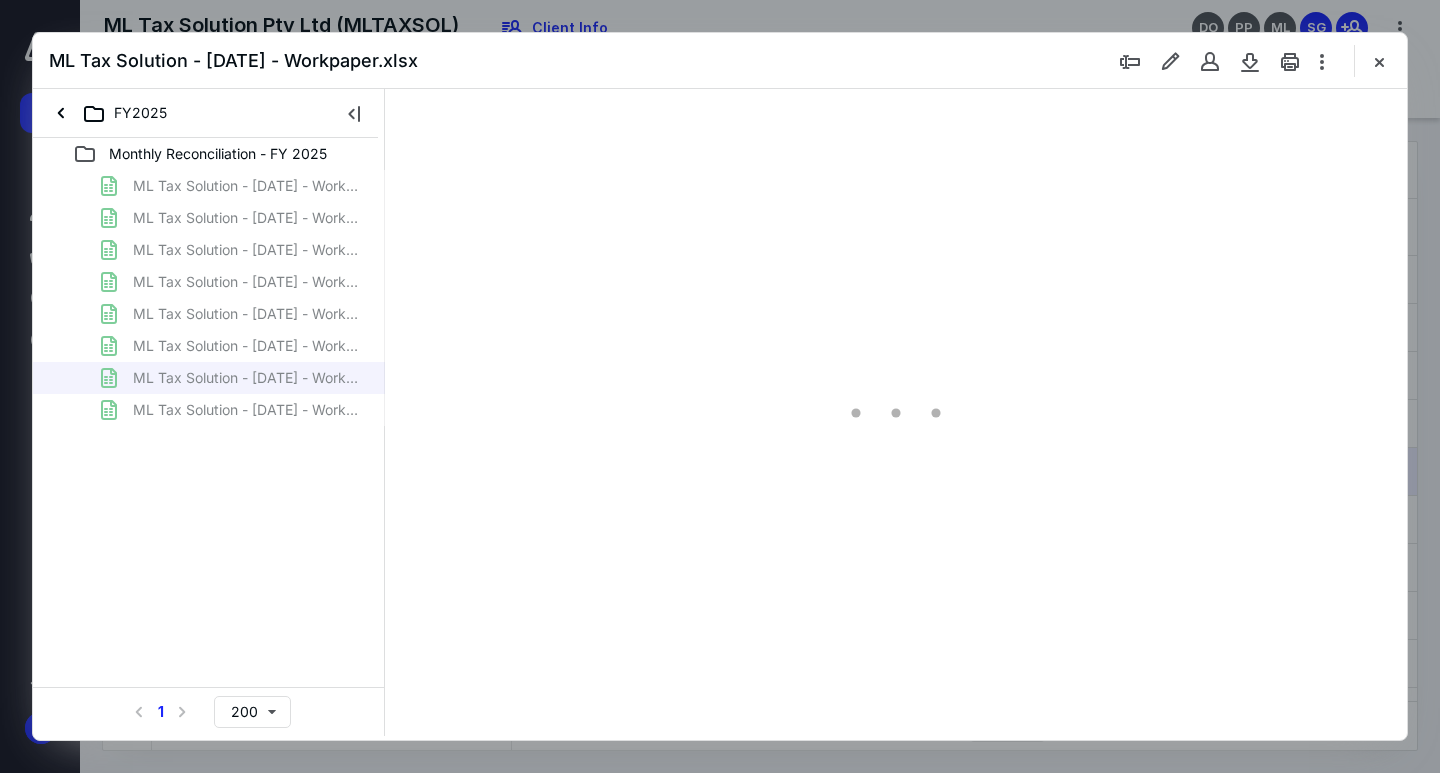 scroll, scrollTop: 0, scrollLeft: 0, axis: both 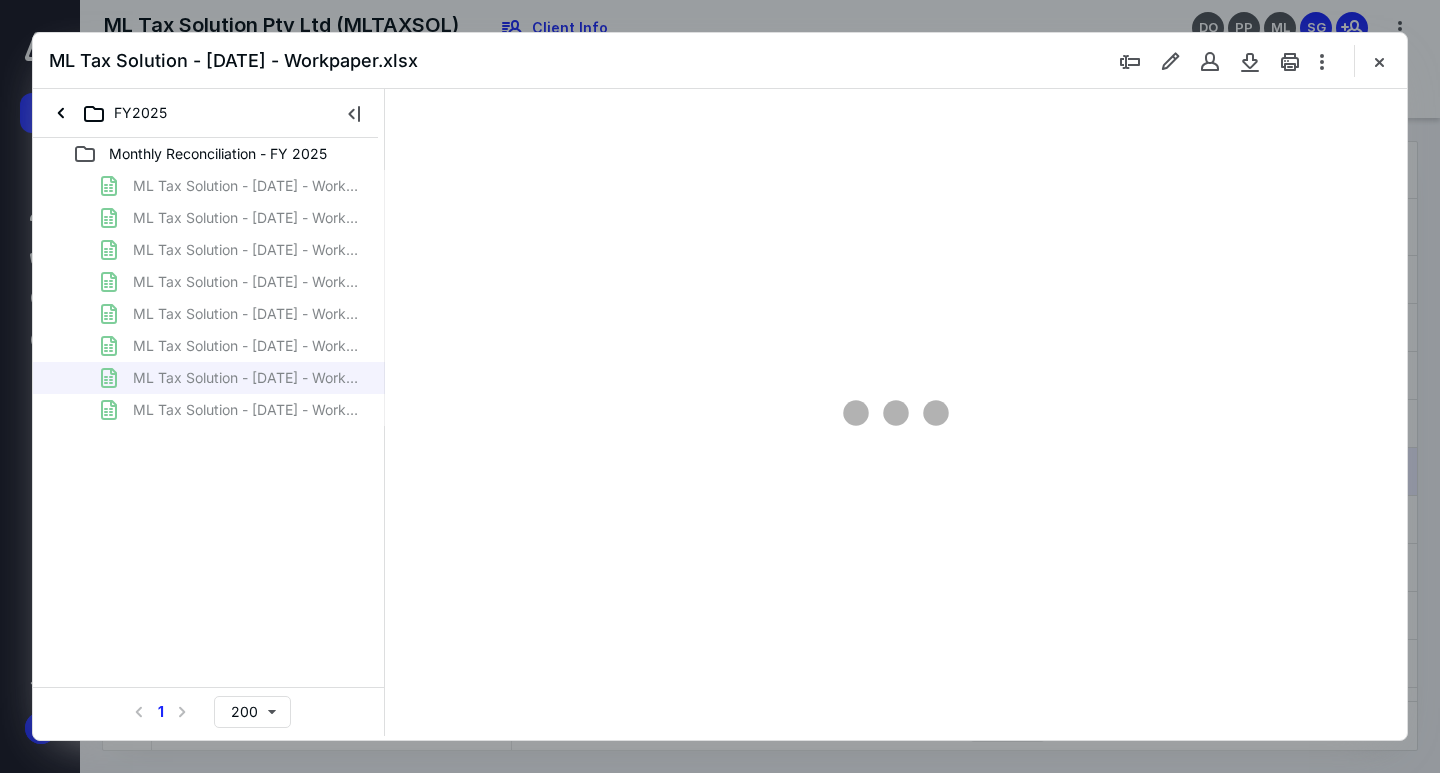 type on "109" 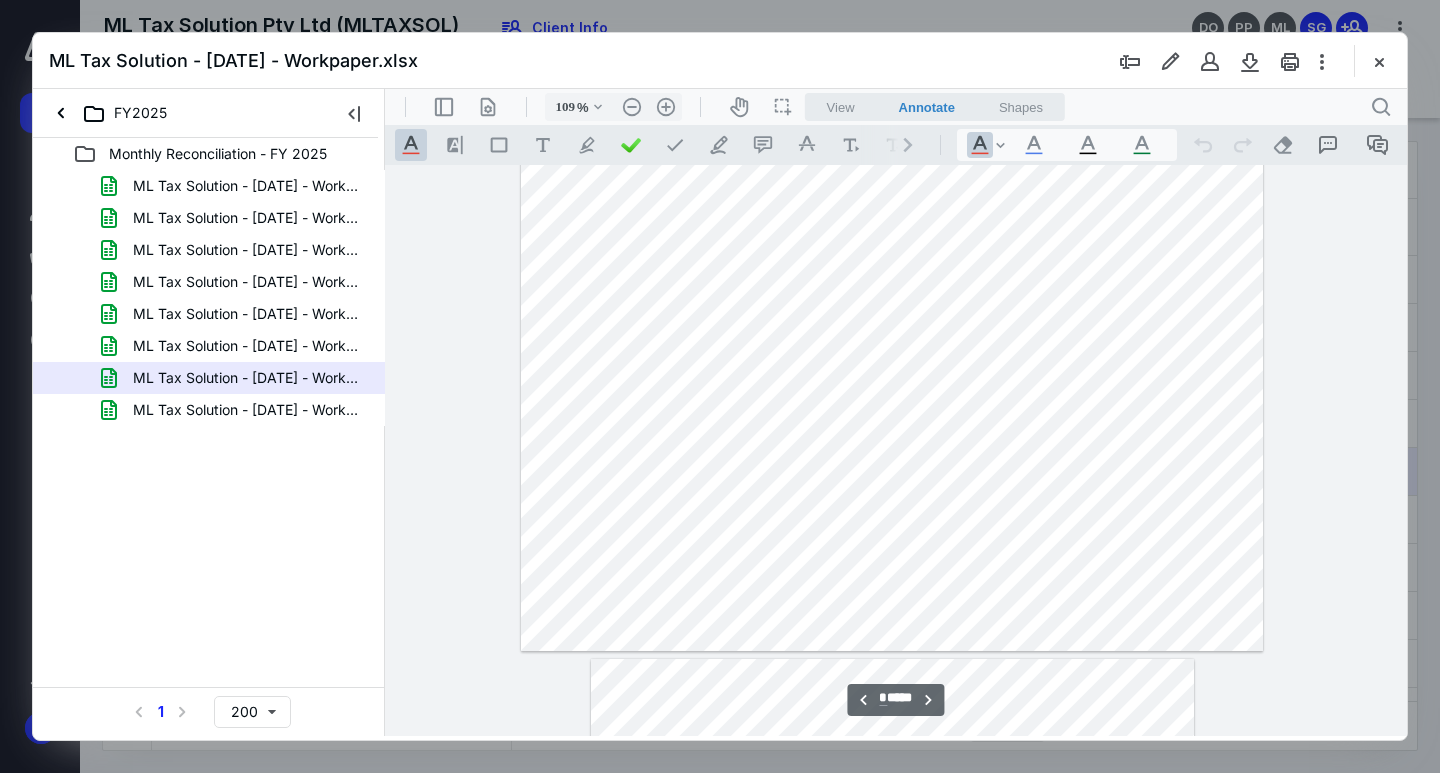 scroll, scrollTop: 480, scrollLeft: 395, axis: both 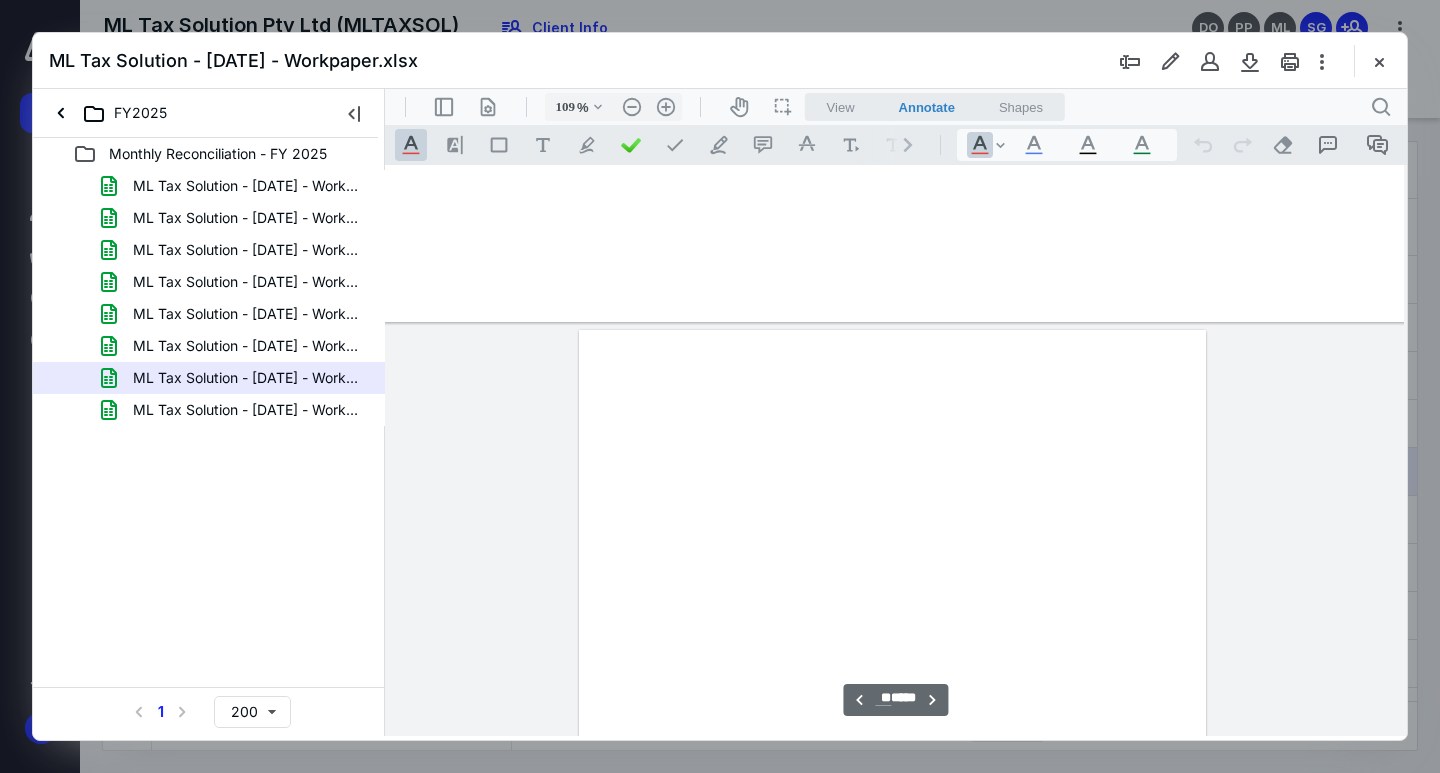 type on "**" 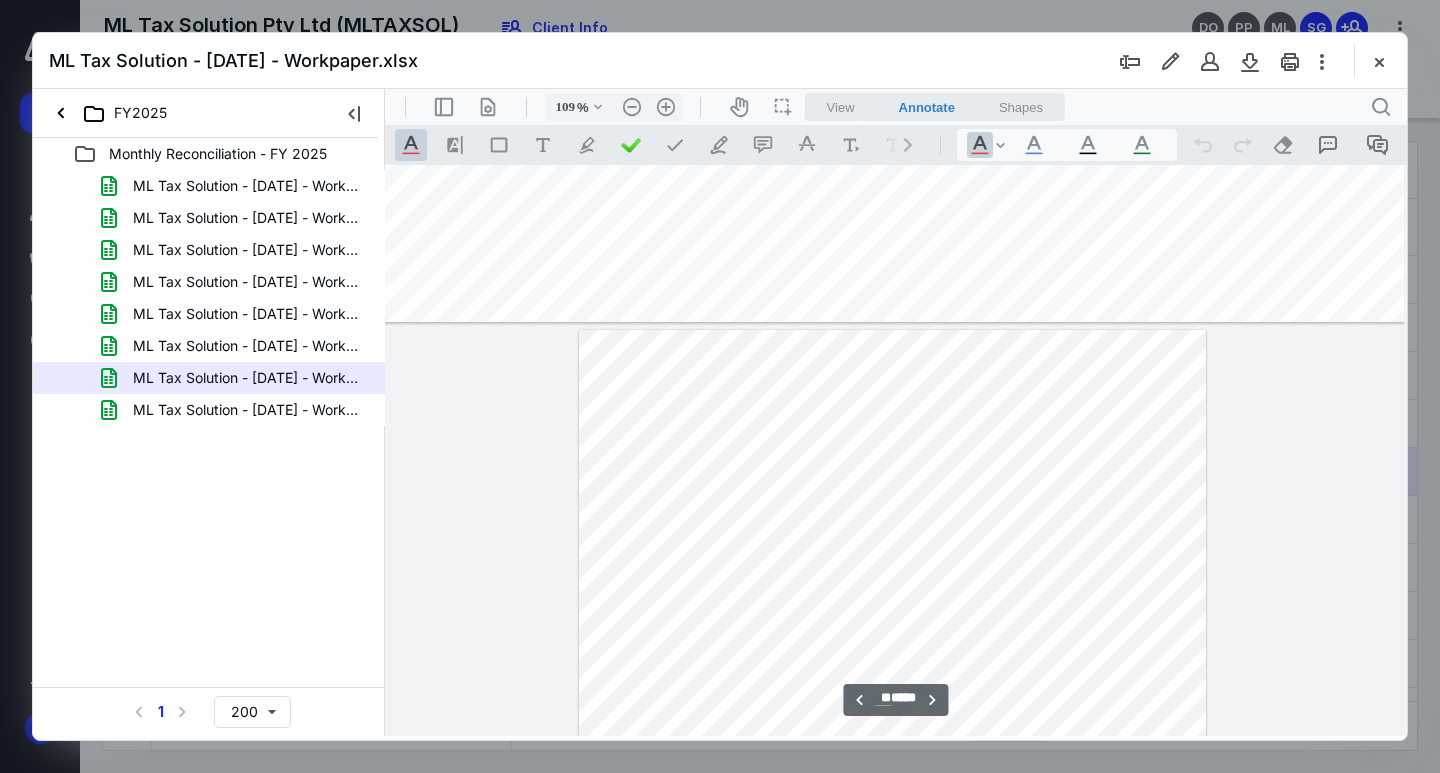 scroll, scrollTop: 49594, scrollLeft: 395, axis: both 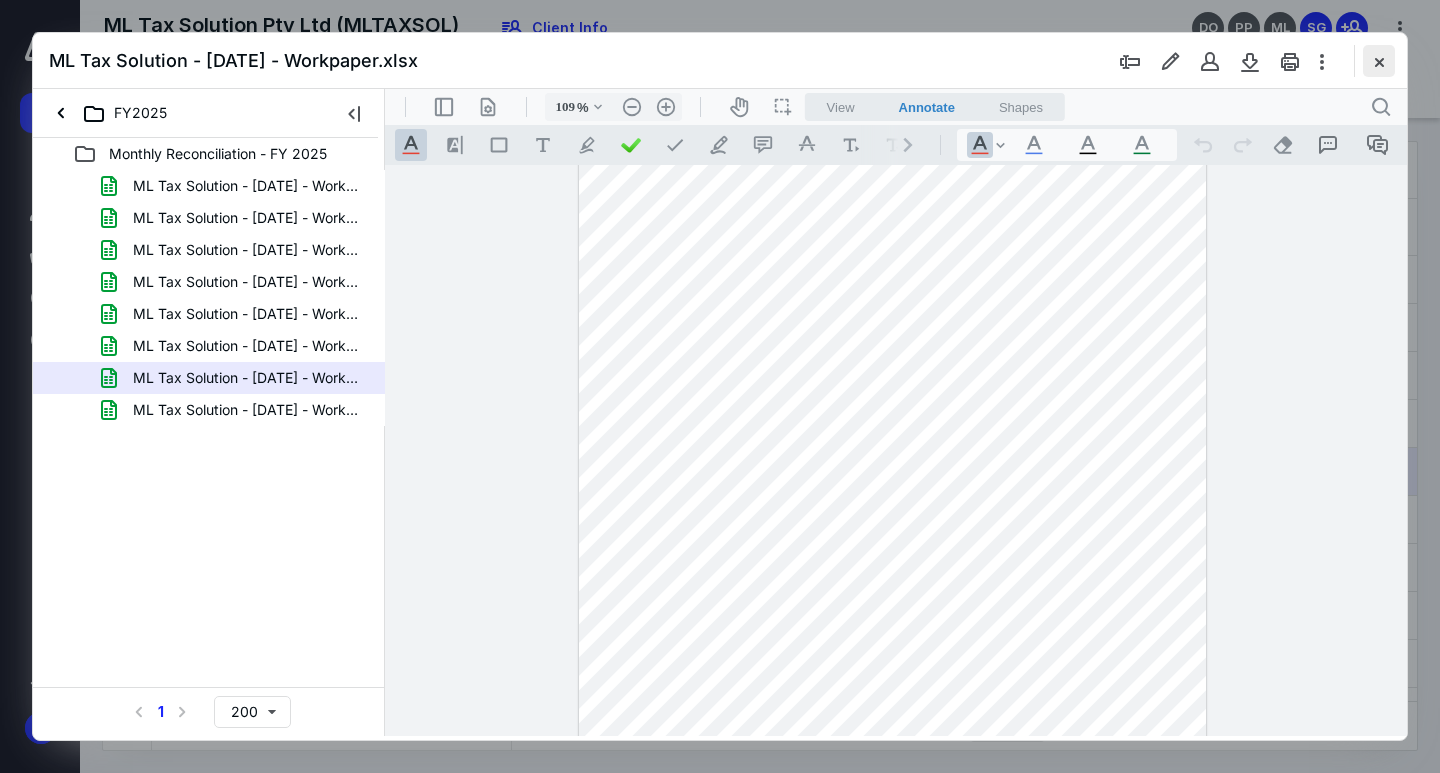 click at bounding box center [1379, 61] 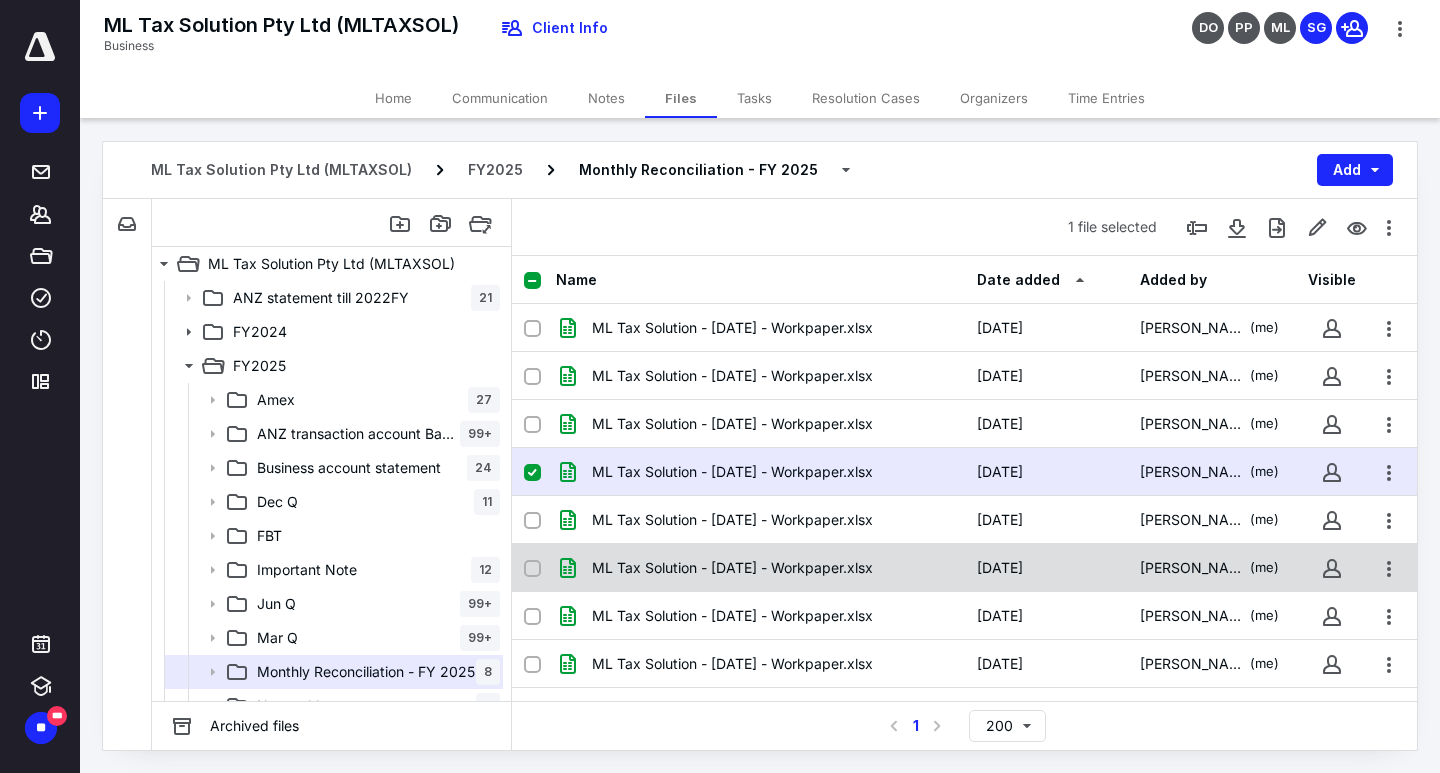 click on "ML Tax Solution - [DATE] - Workpaper.xlsx" at bounding box center [732, 568] 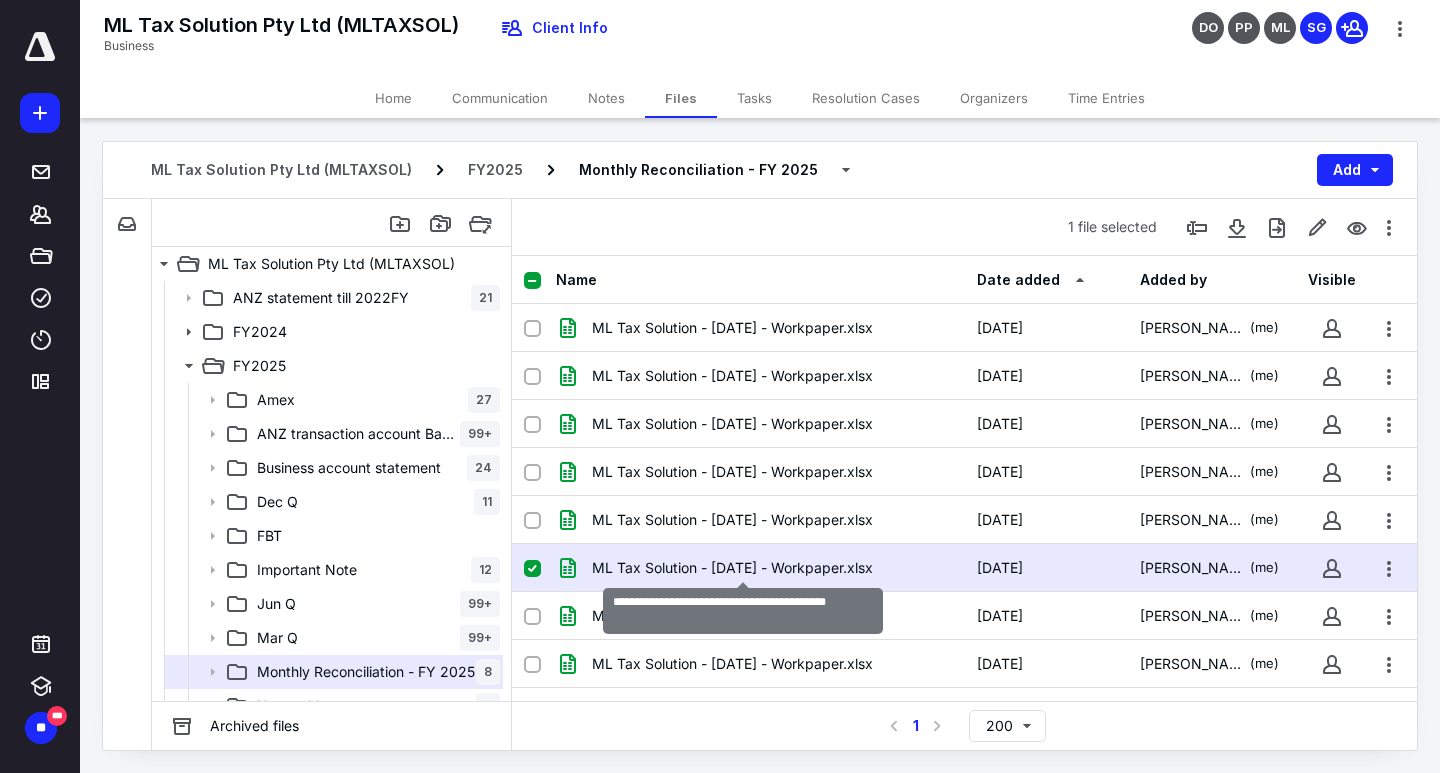 click on "ML Tax Solution - [DATE] - Workpaper.xlsx" at bounding box center [732, 568] 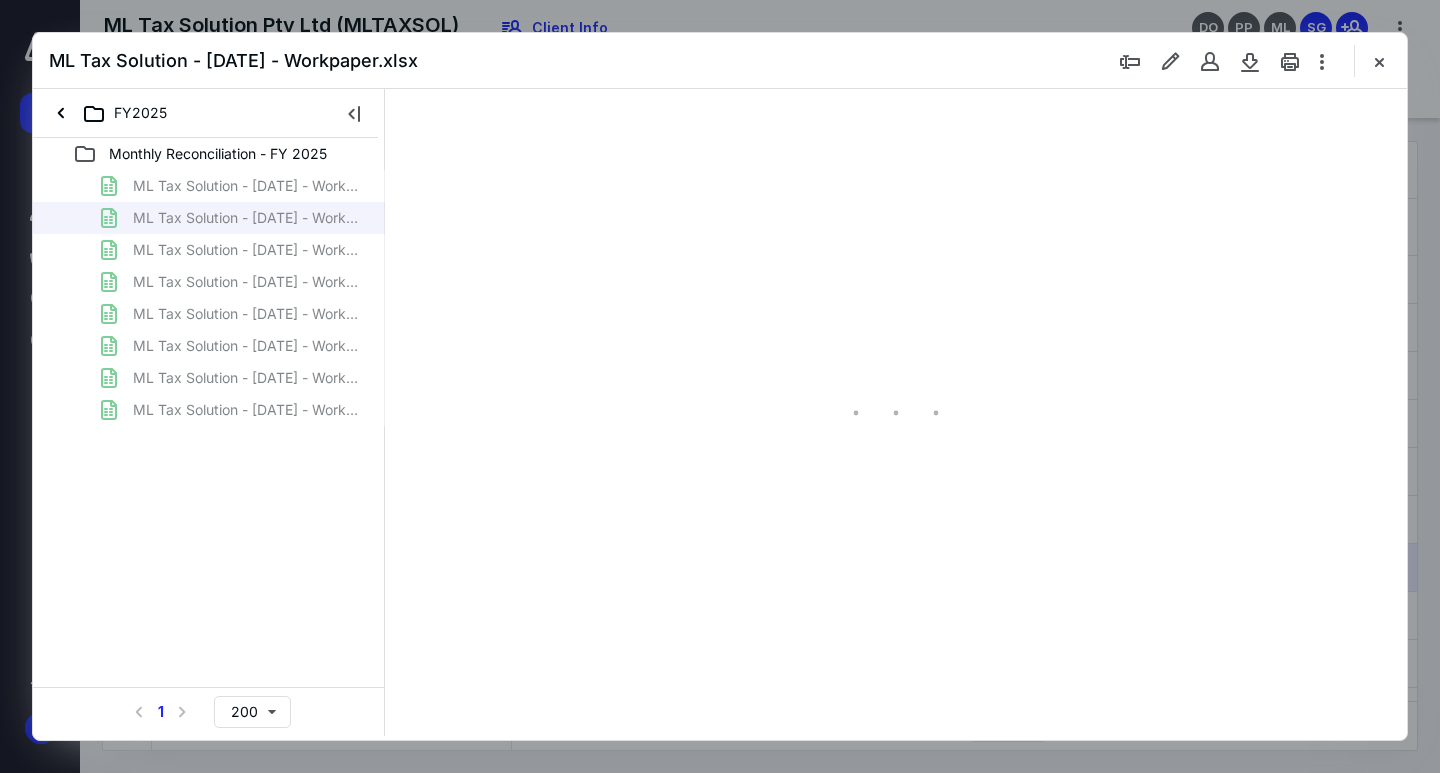 scroll, scrollTop: 0, scrollLeft: 0, axis: both 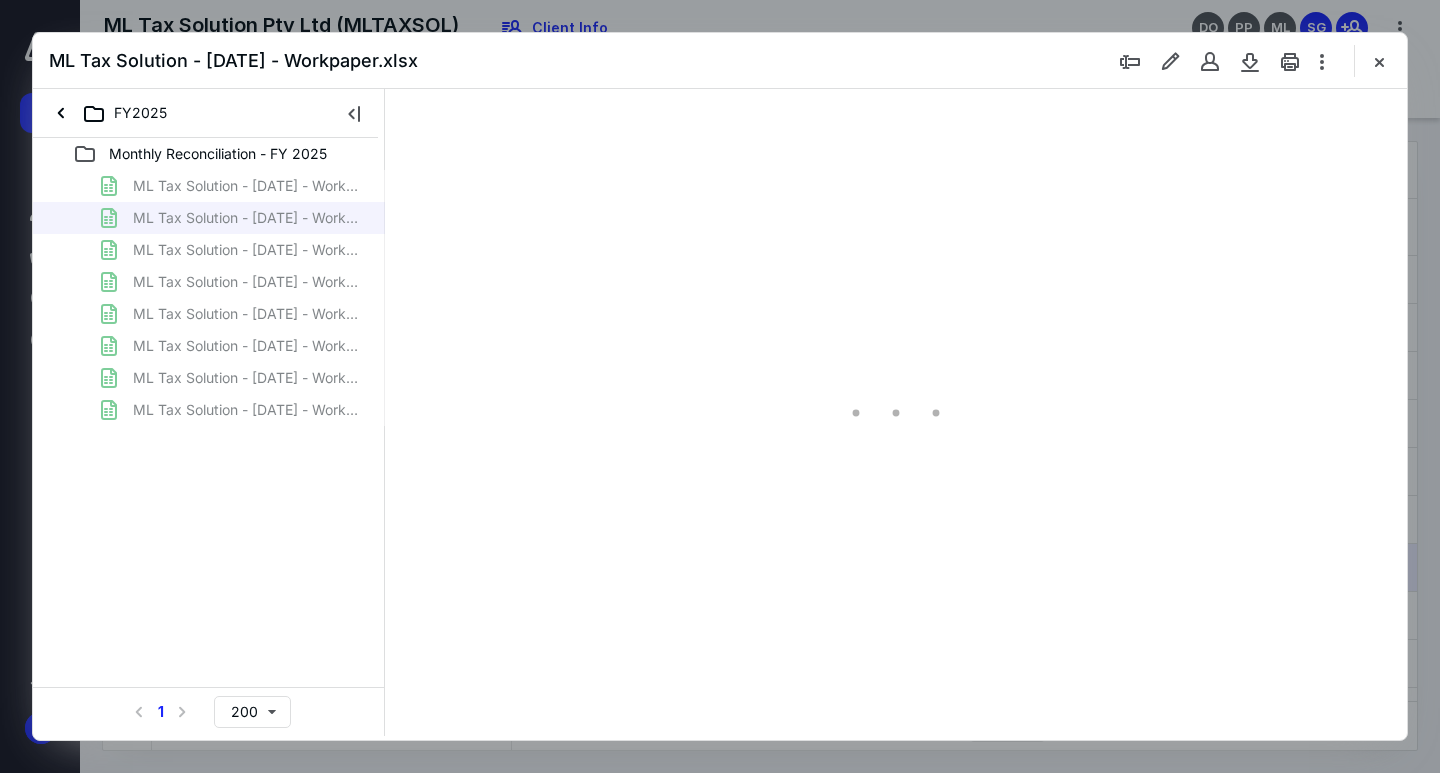 type on "109" 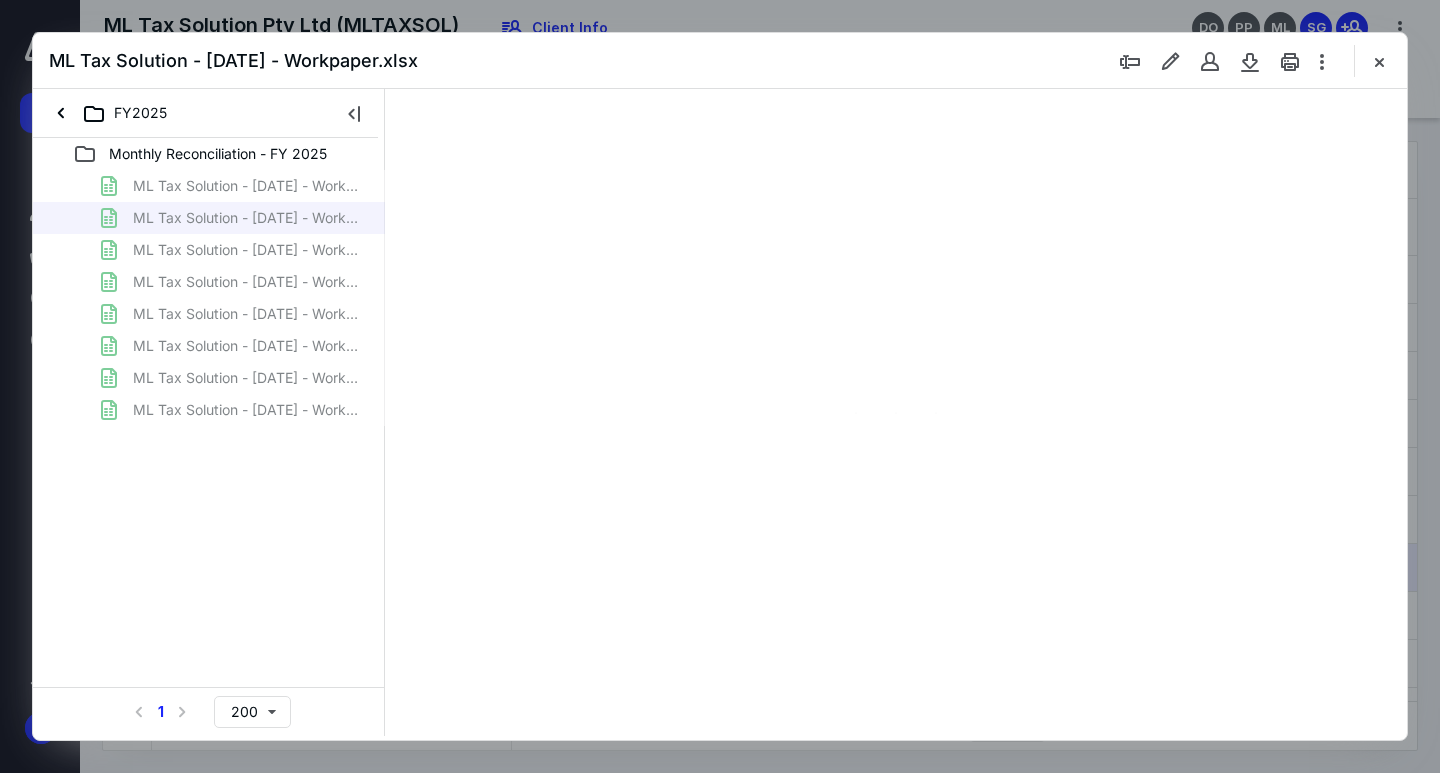 scroll, scrollTop: 80, scrollLeft: 1029, axis: both 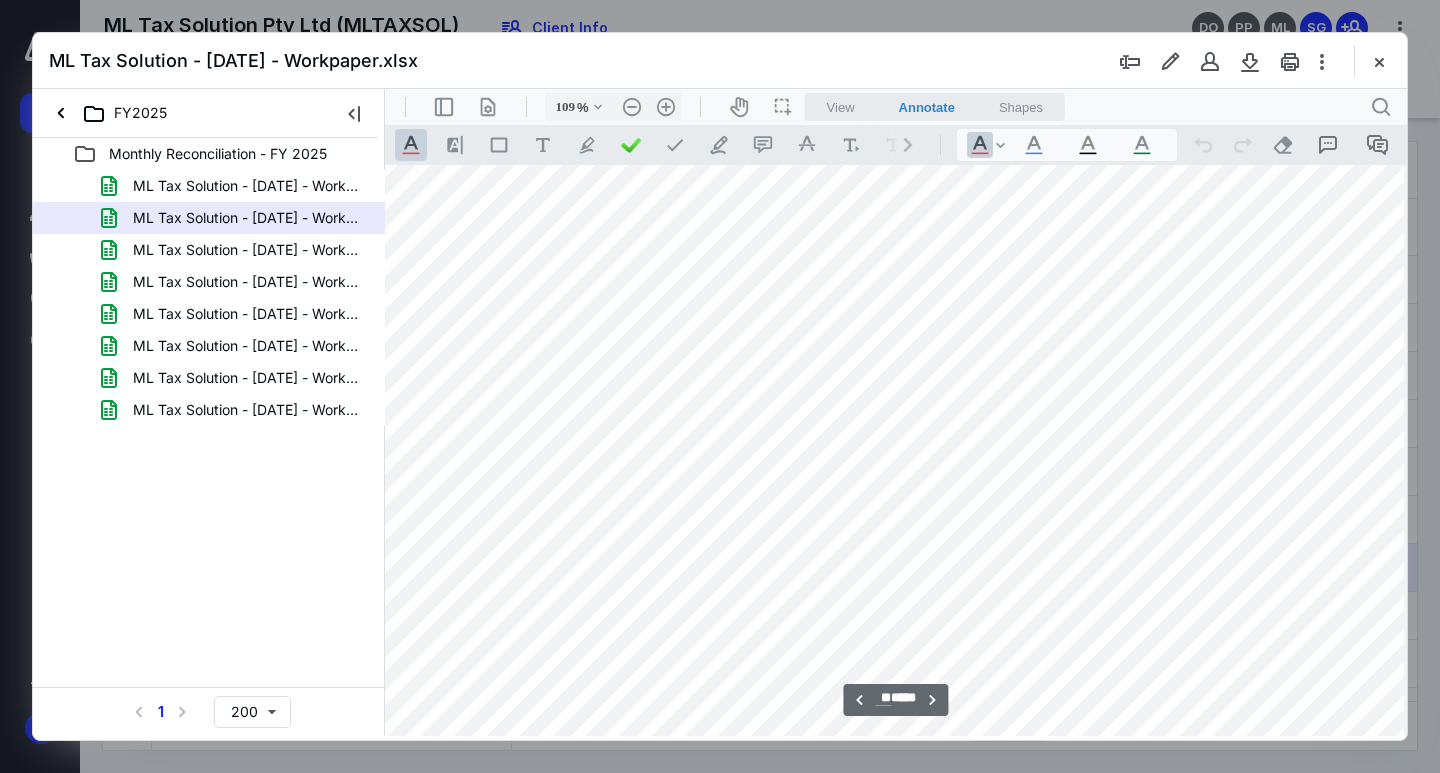 type on "**" 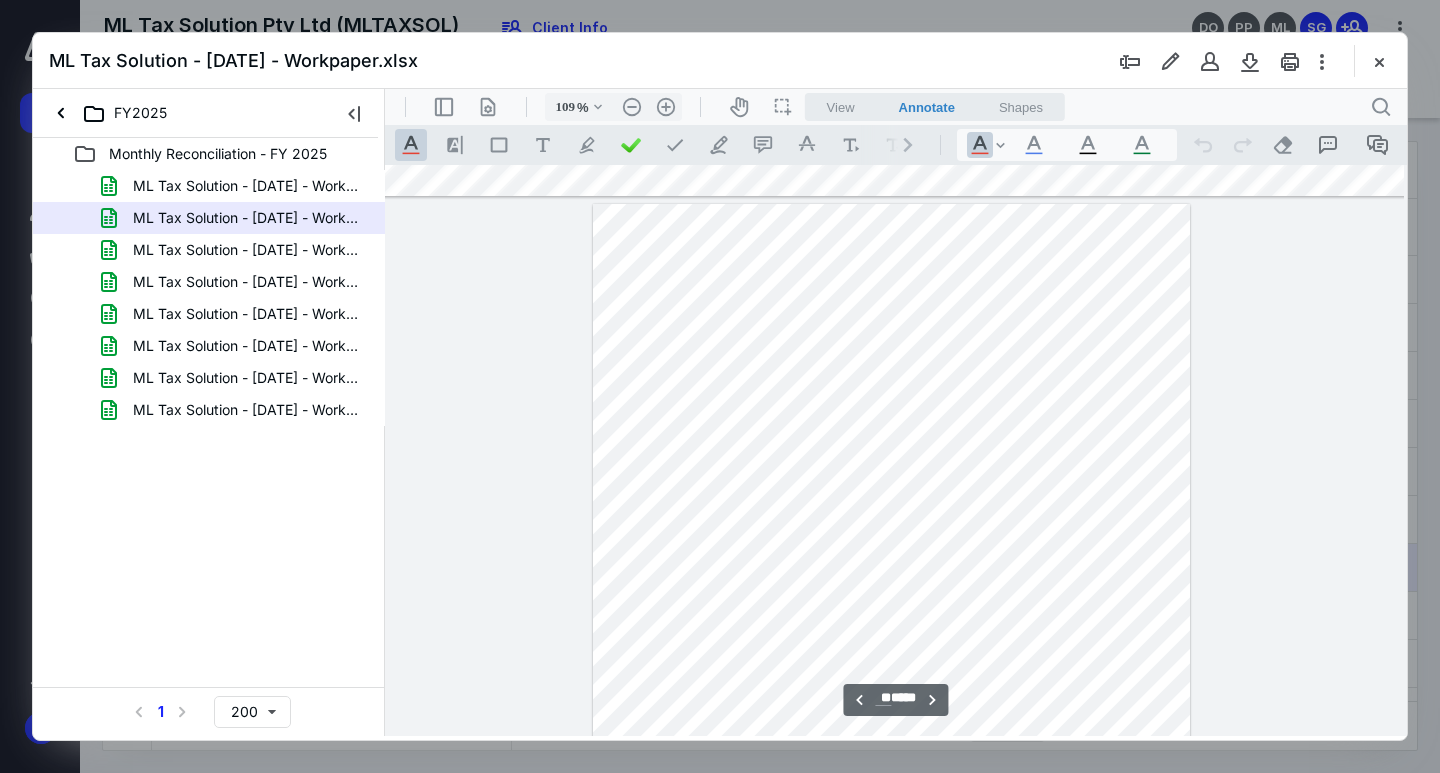 scroll, scrollTop: 43339, scrollLeft: 1029, axis: both 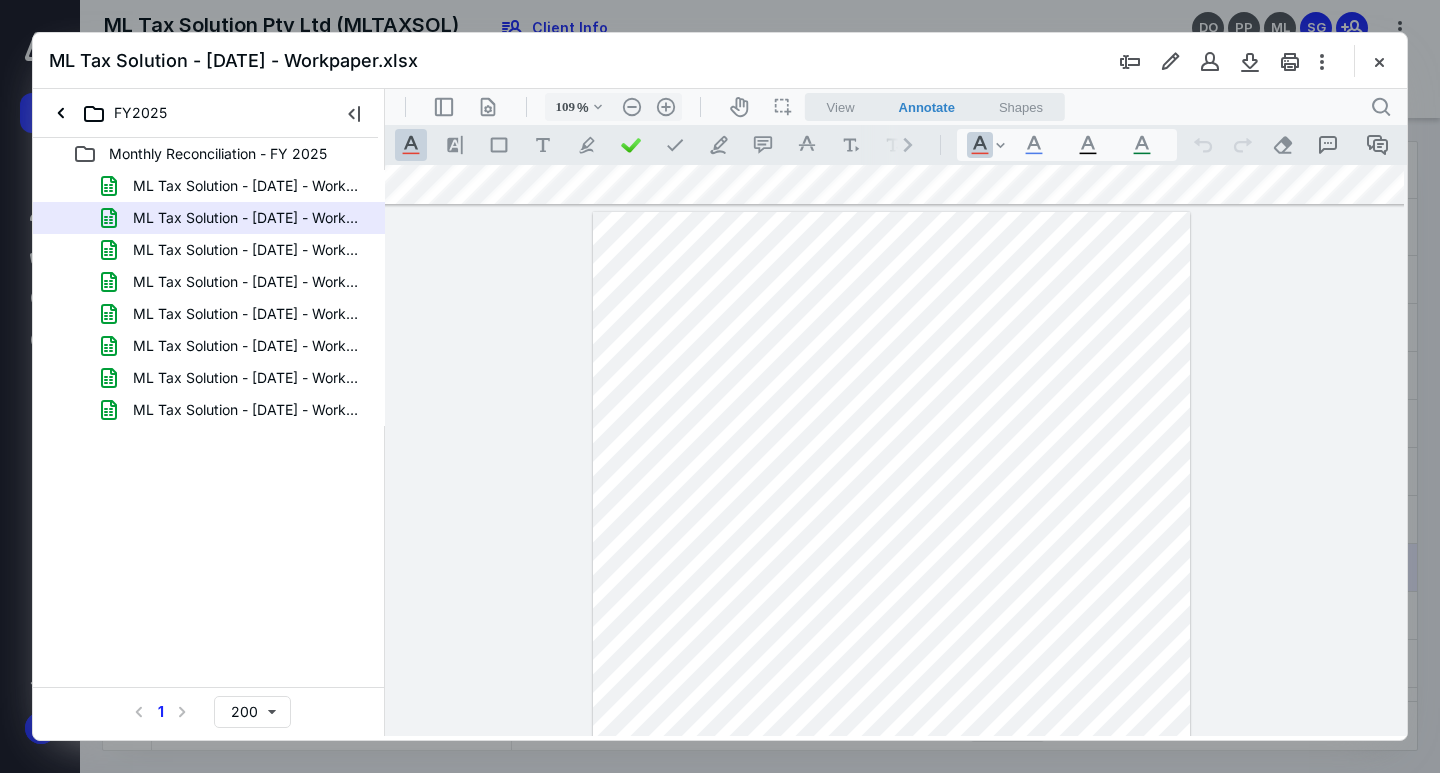 click at bounding box center [891, 791] 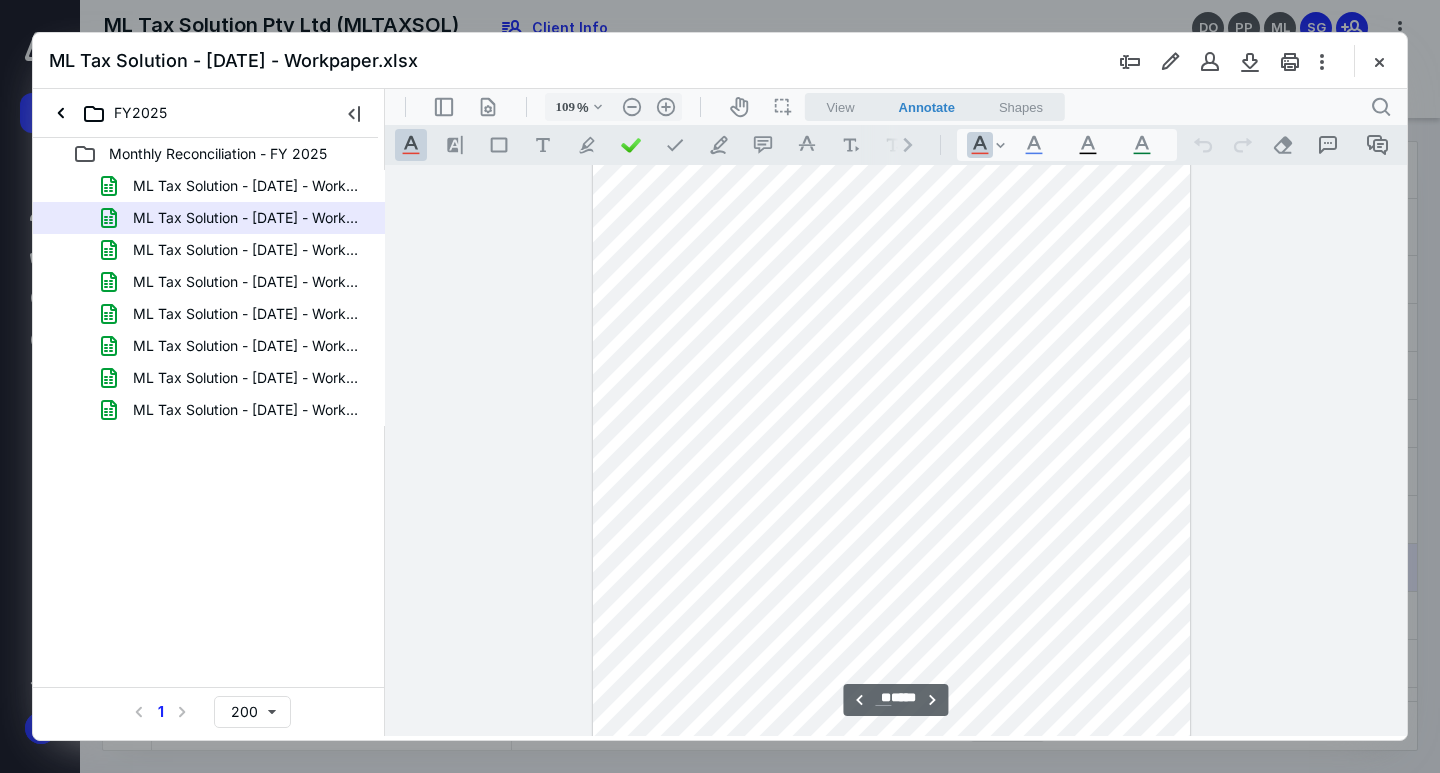 scroll, scrollTop: 43839, scrollLeft: 1029, axis: both 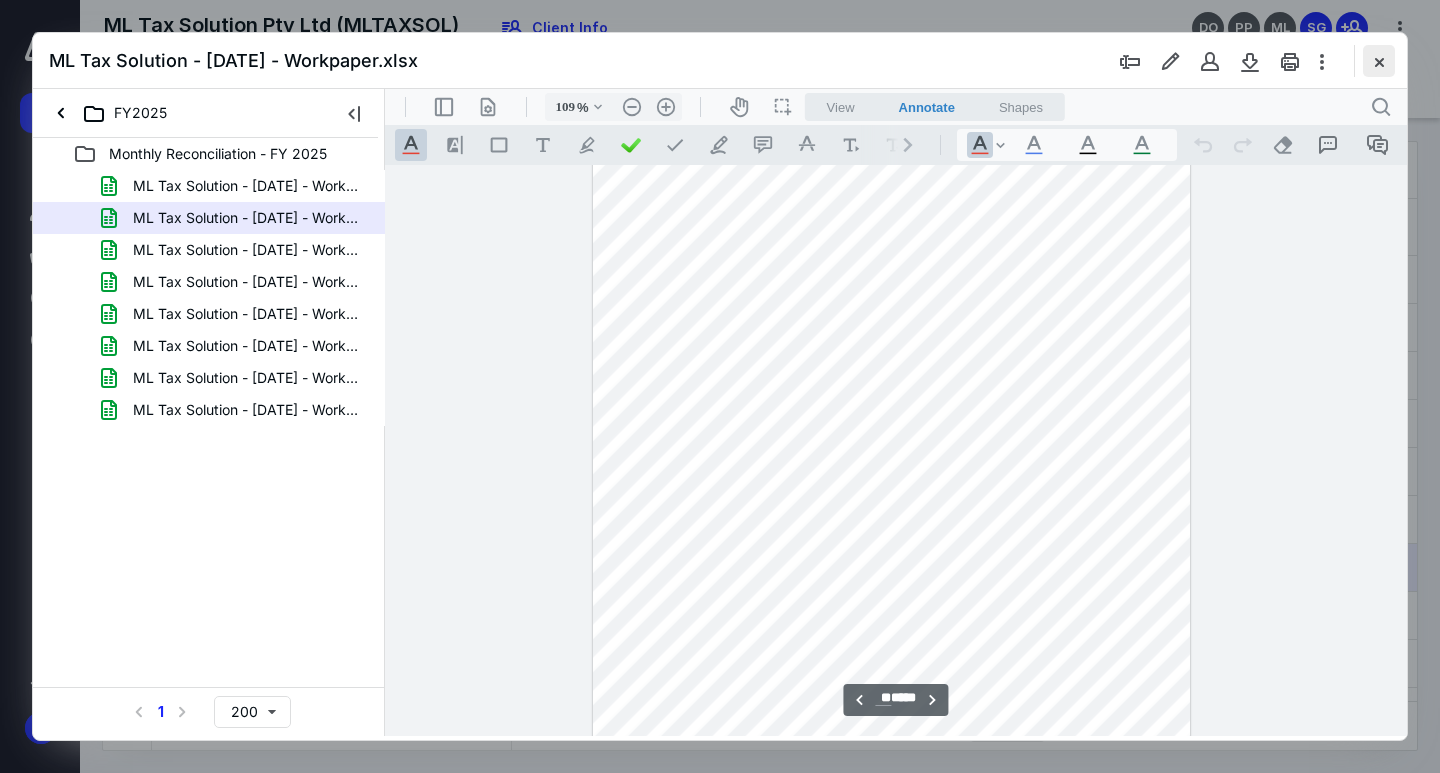 click at bounding box center (1379, 61) 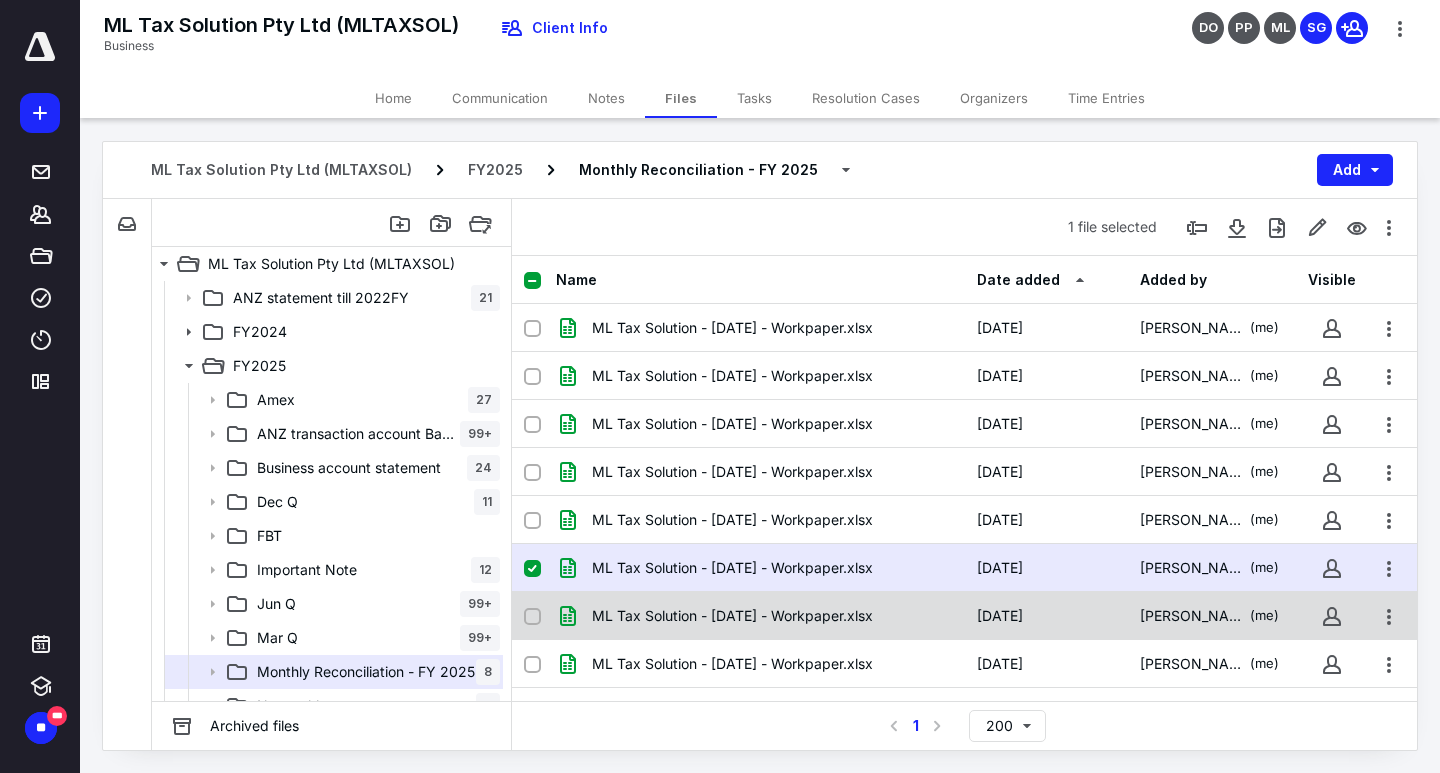 click on "ML Tax Solution - [DATE] - Workpaper.xlsx" at bounding box center (732, 616) 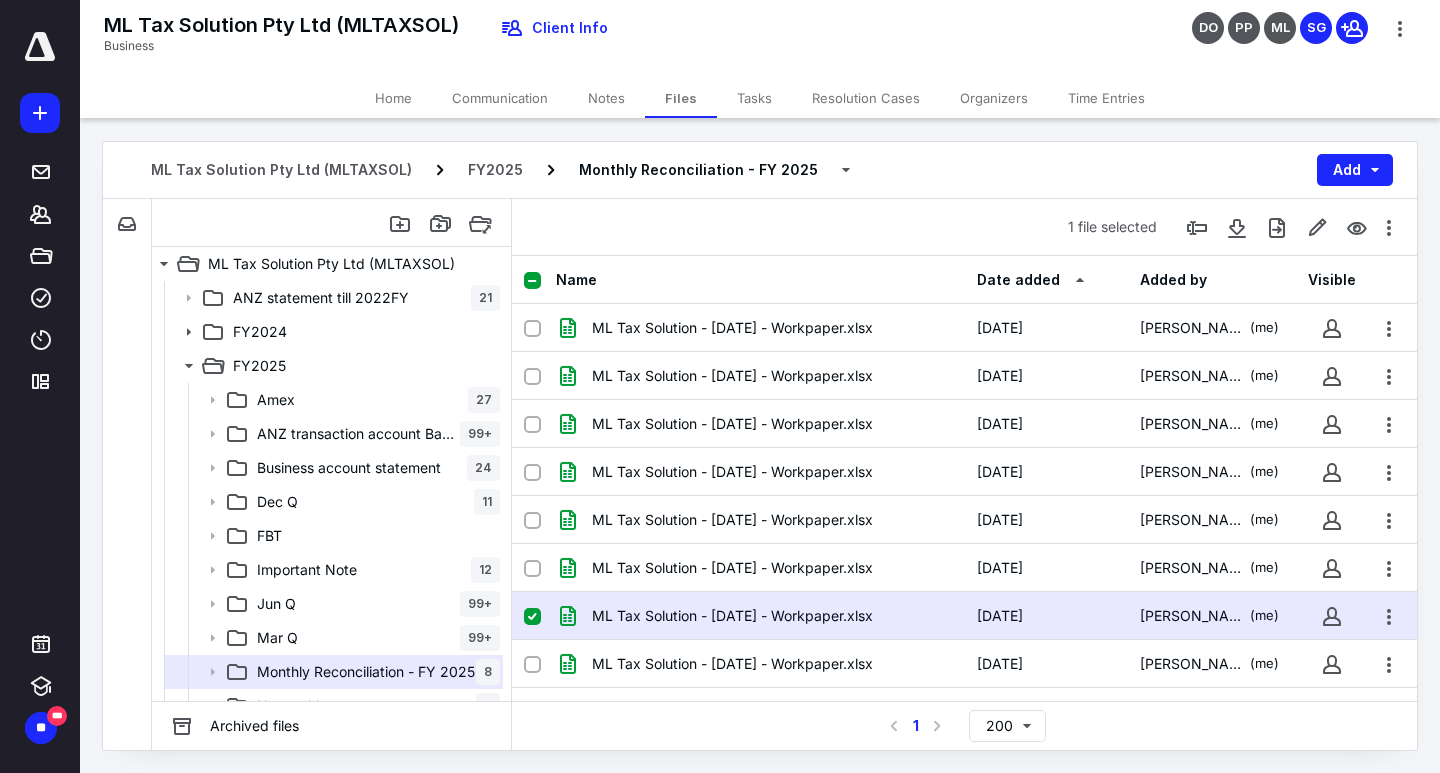 checkbox on "false" 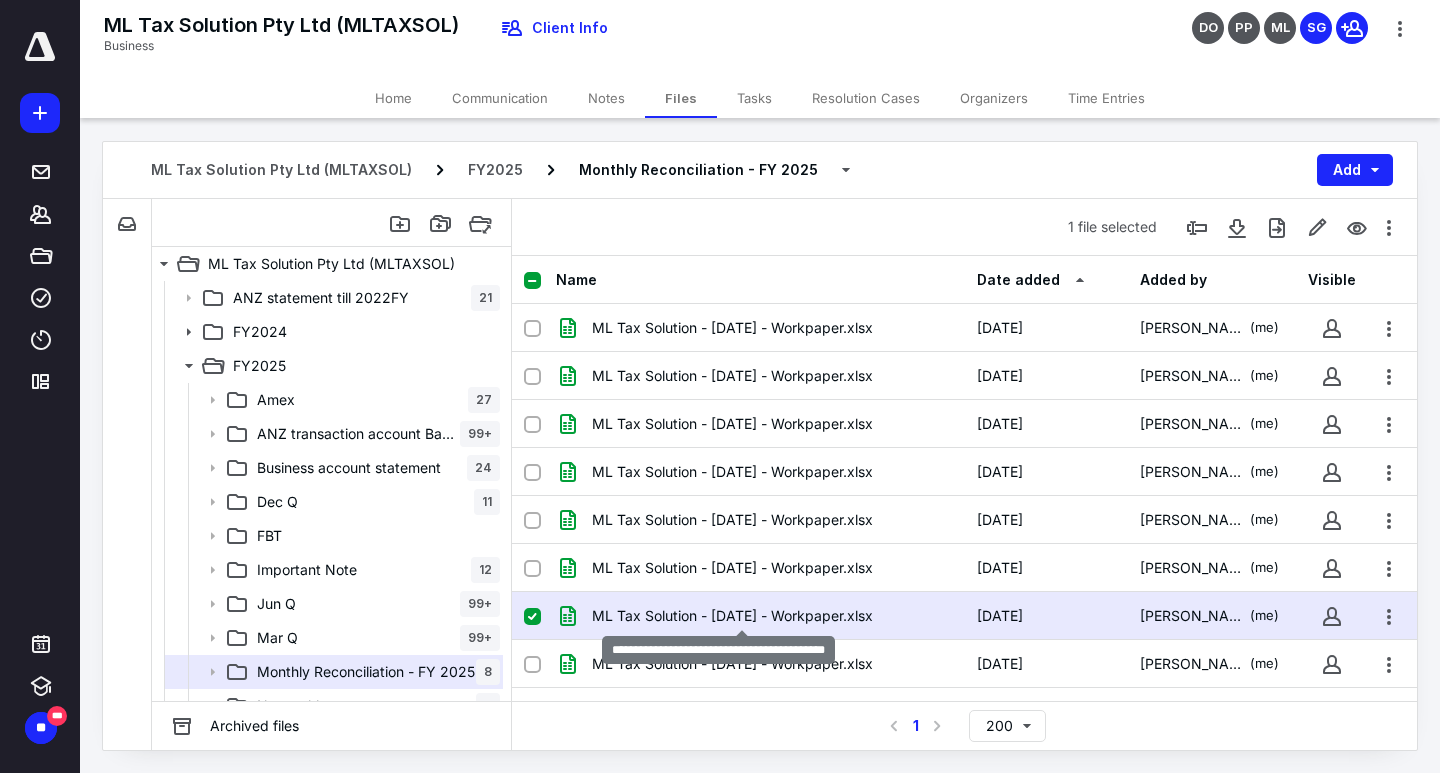 click on "ML Tax Solution - [DATE] - Workpaper.xlsx" at bounding box center [732, 616] 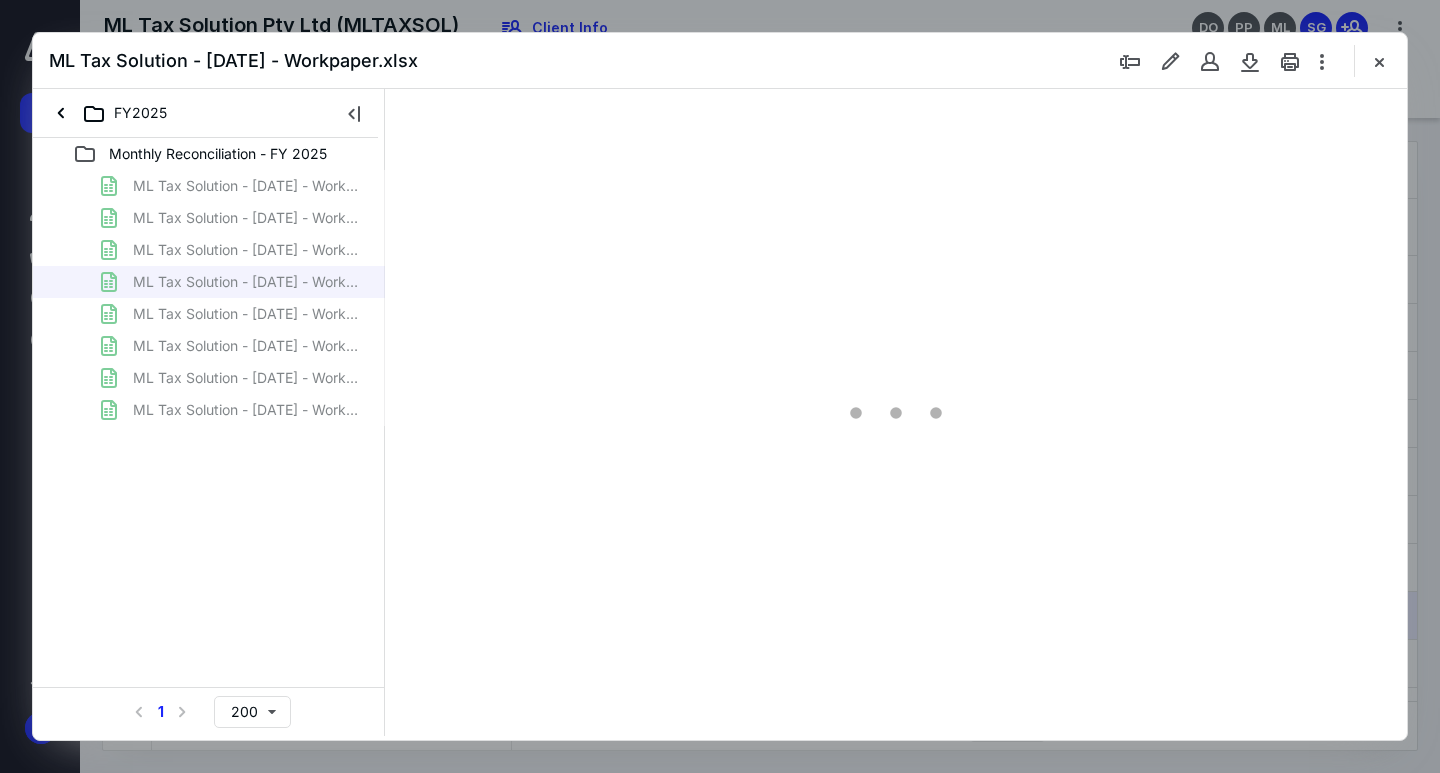 scroll, scrollTop: 0, scrollLeft: 0, axis: both 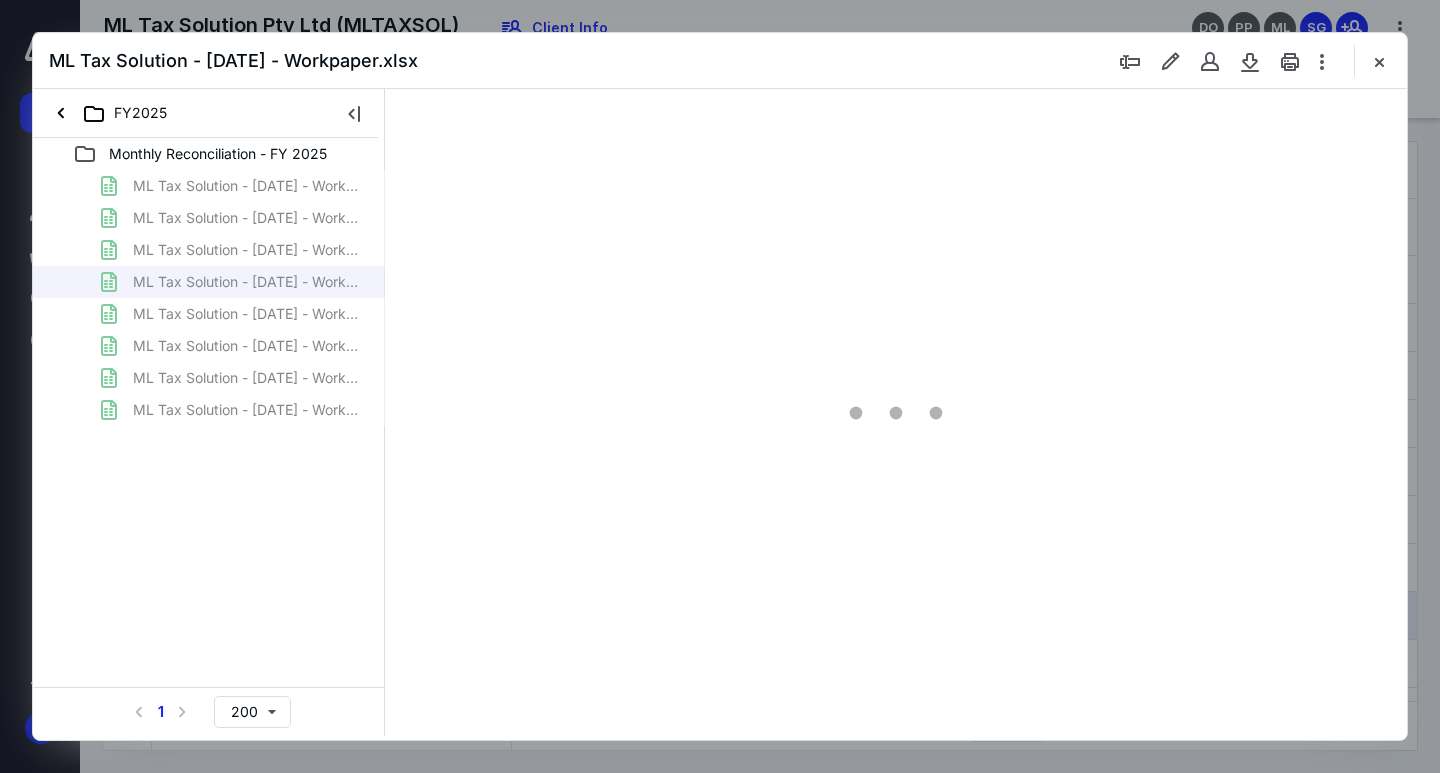 type on "109" 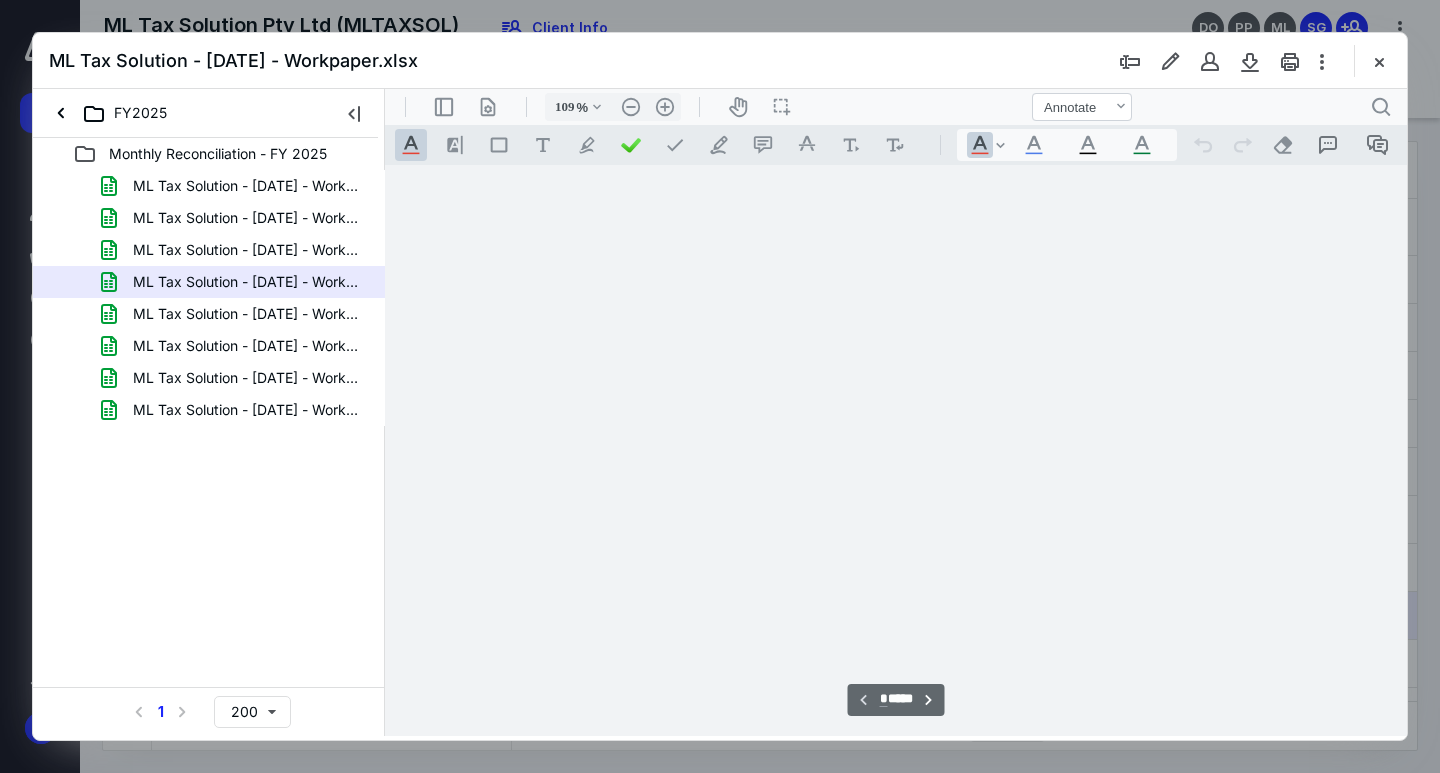 scroll, scrollTop: 80, scrollLeft: 1052, axis: both 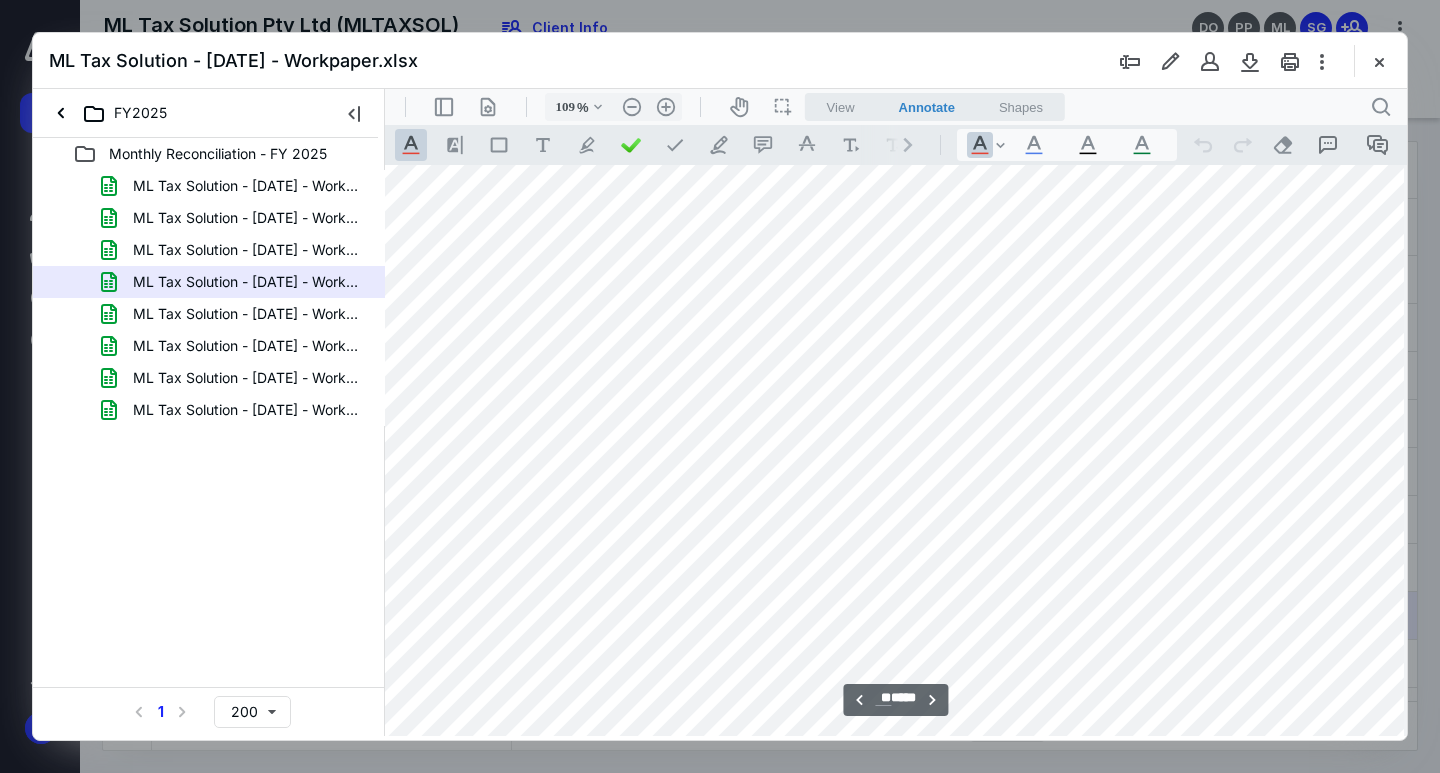 type on "**" 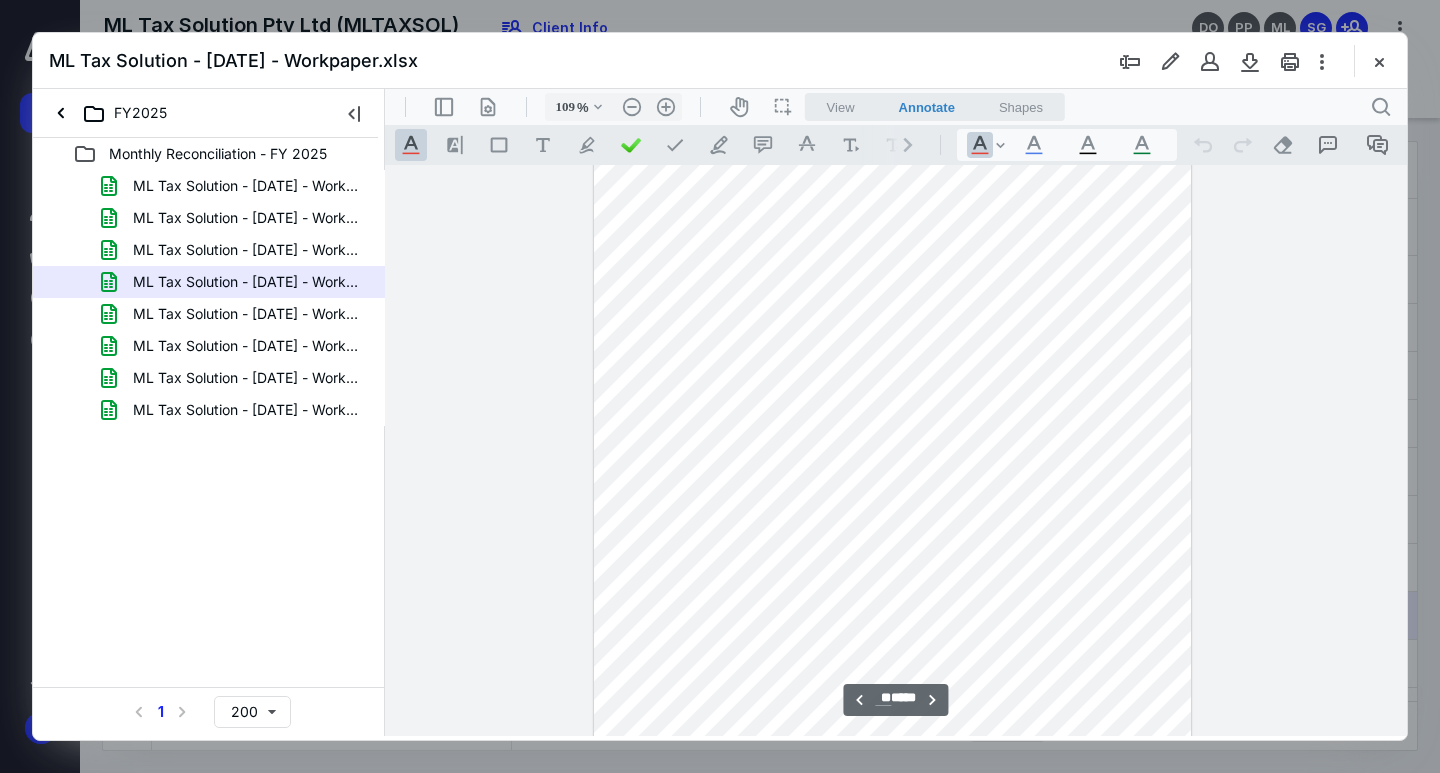 scroll, scrollTop: 75224, scrollLeft: 1052, axis: both 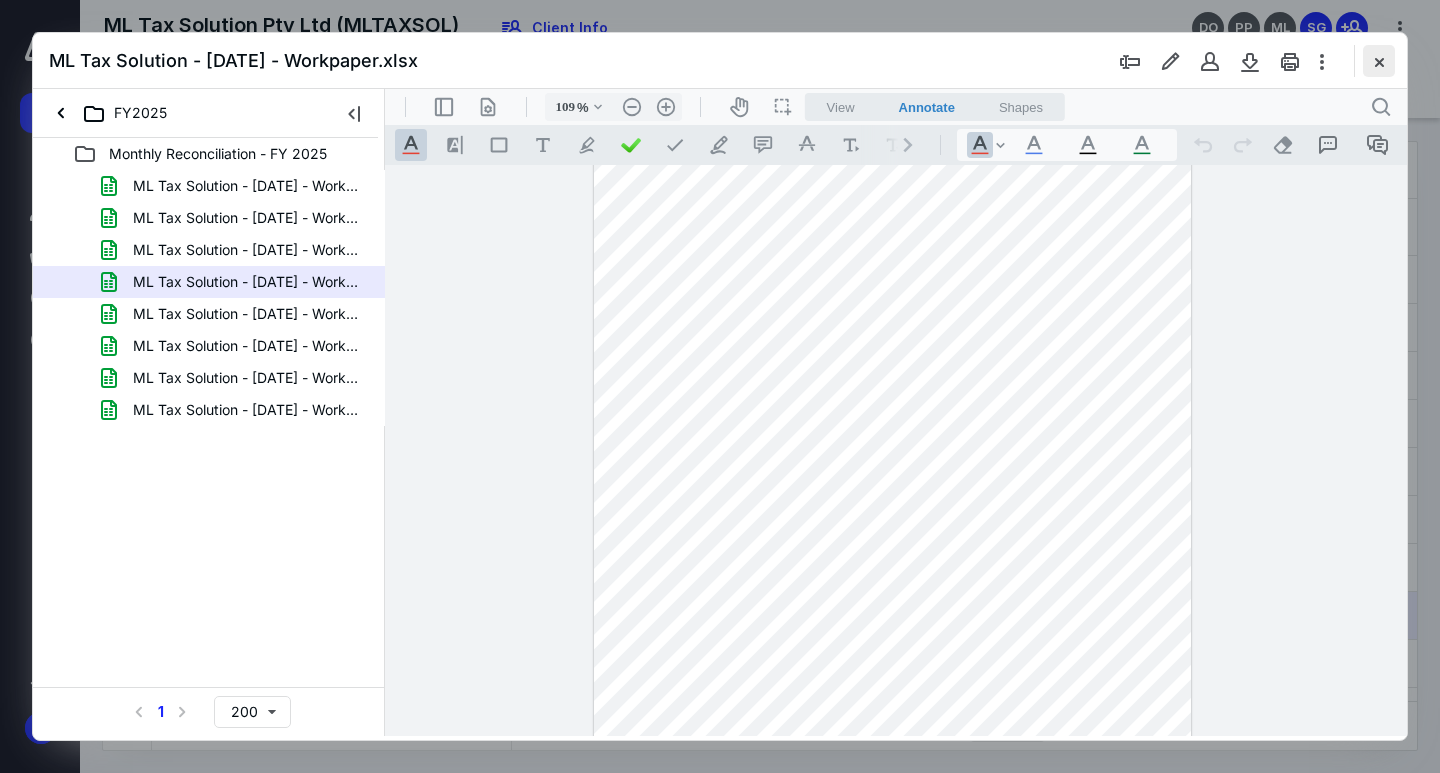 click at bounding box center (1379, 61) 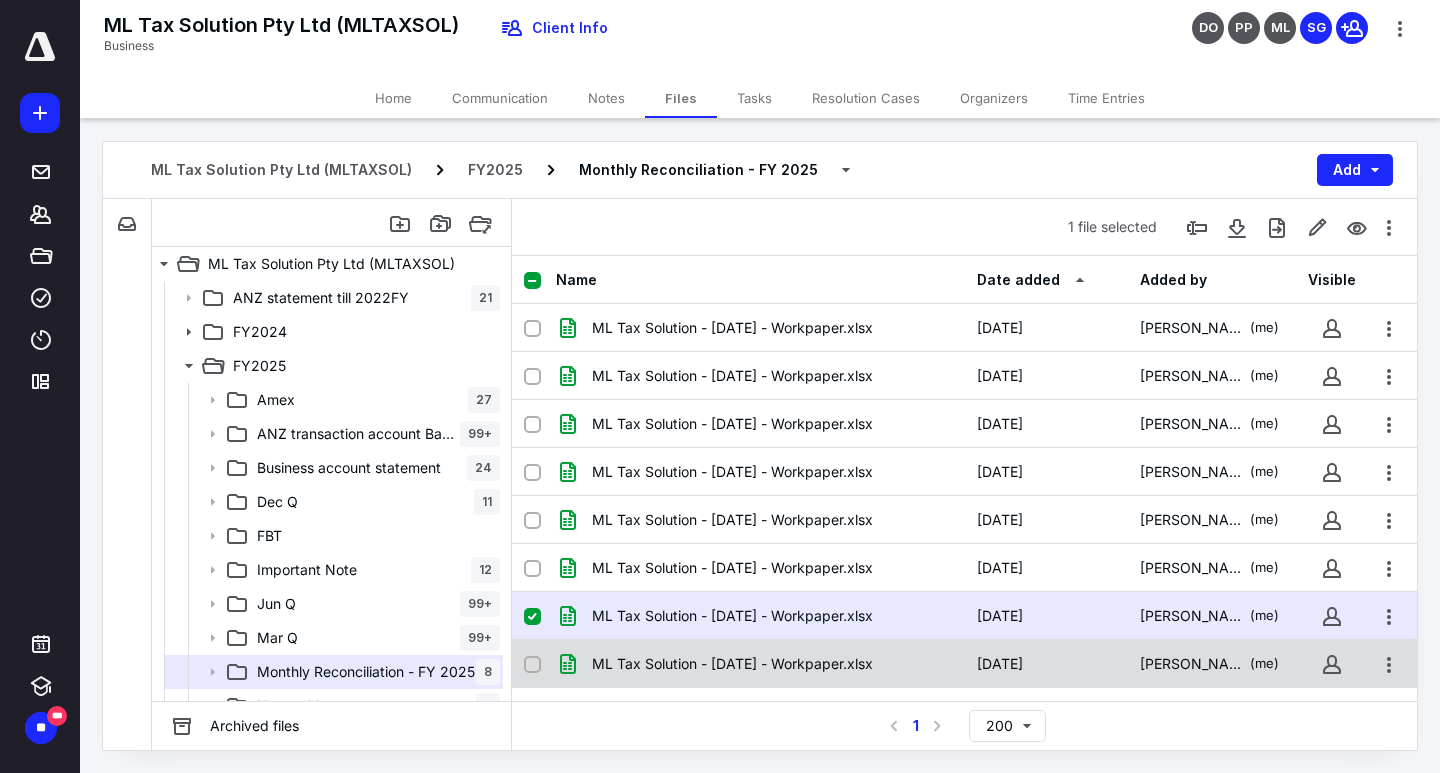click on "ML Tax Solution - [DATE] - Workpaper.xlsx" at bounding box center [732, 664] 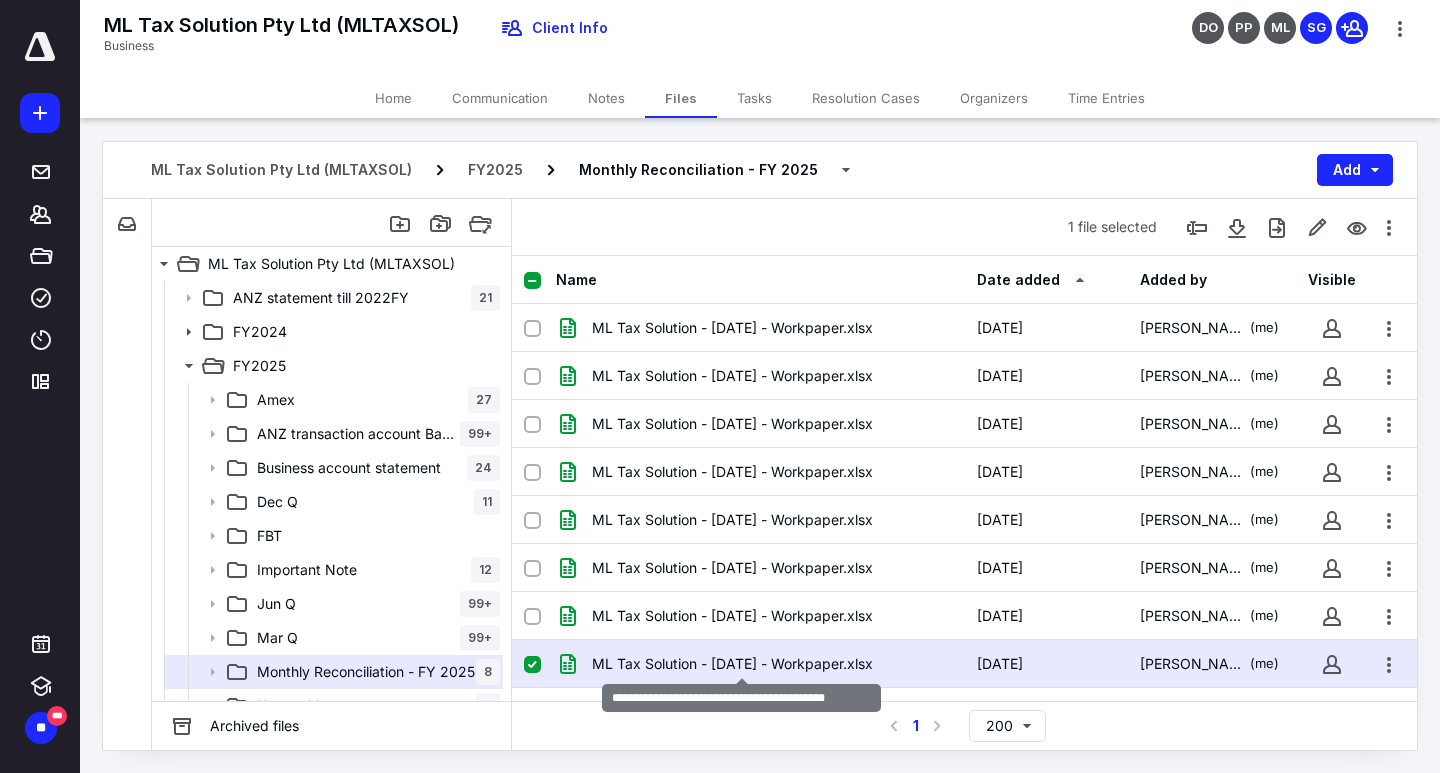 click on "ML Tax Solution - [DATE] - Workpaper.xlsx" at bounding box center (732, 664) 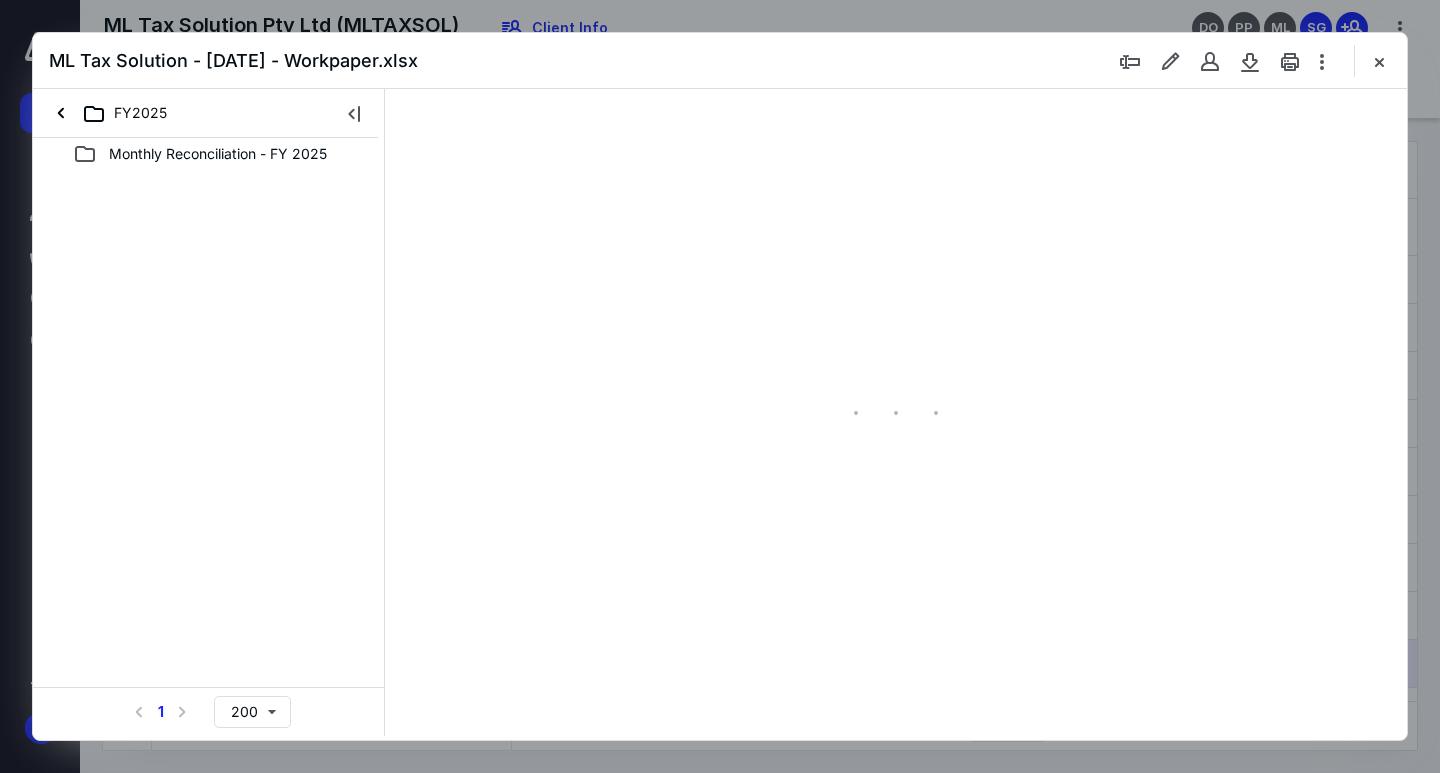 scroll, scrollTop: 0, scrollLeft: 0, axis: both 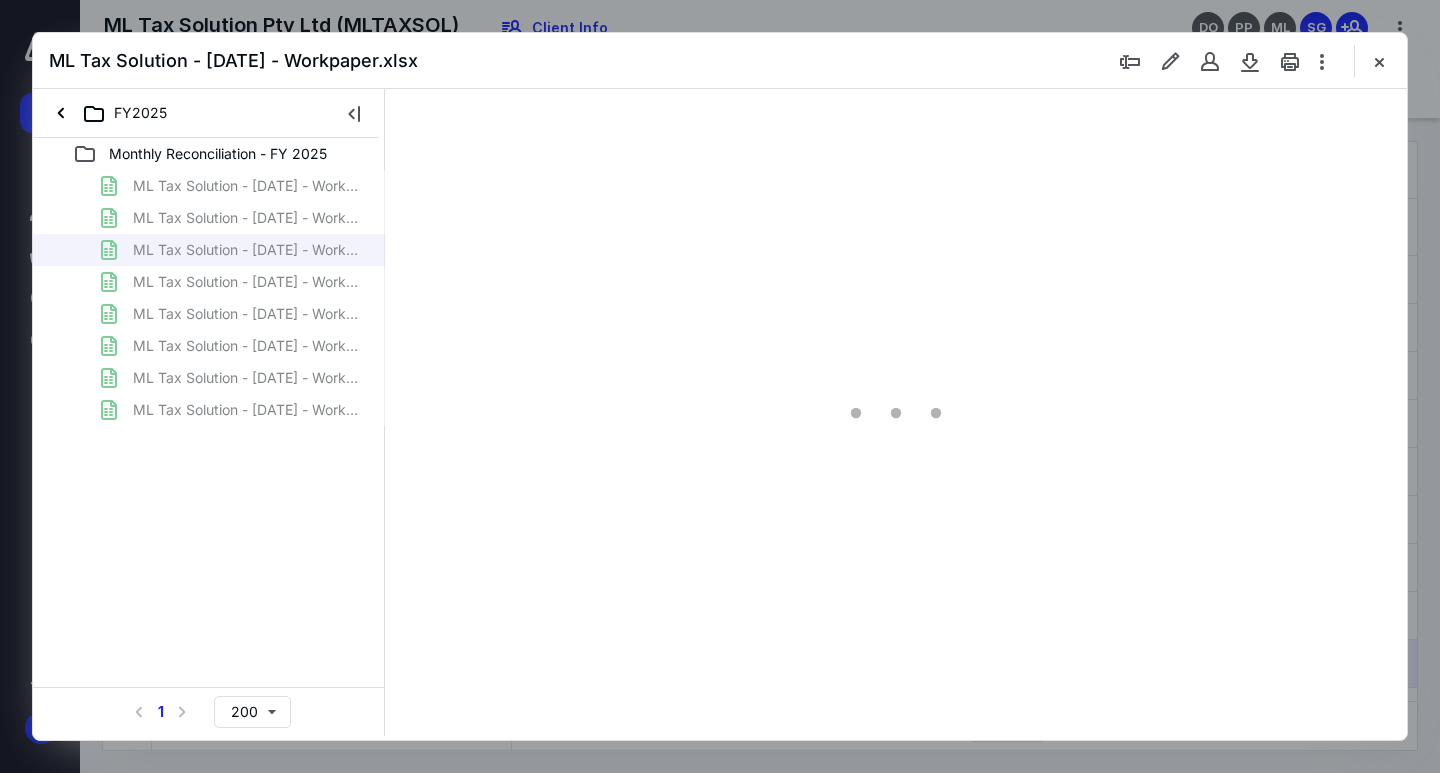 type on "109" 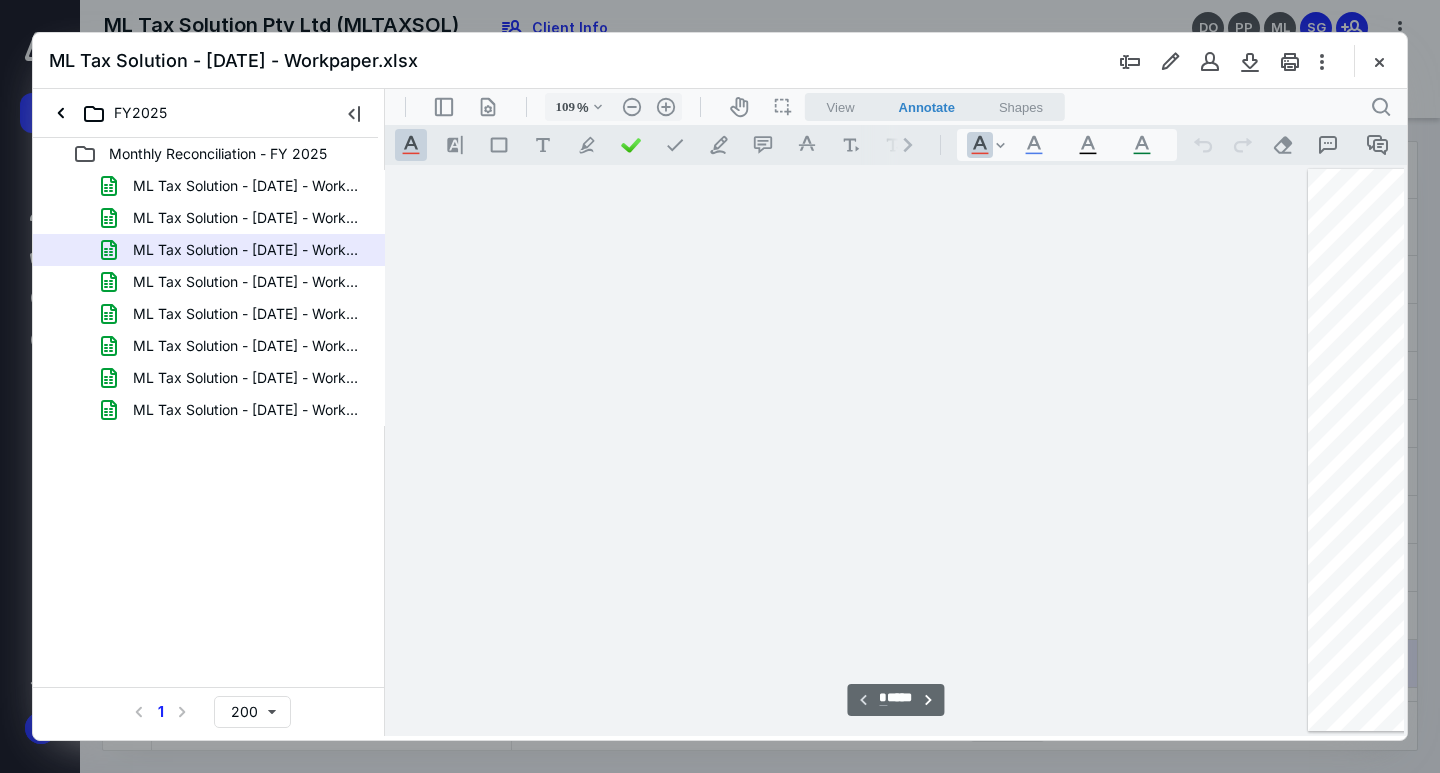 scroll, scrollTop: 80, scrollLeft: 787, axis: both 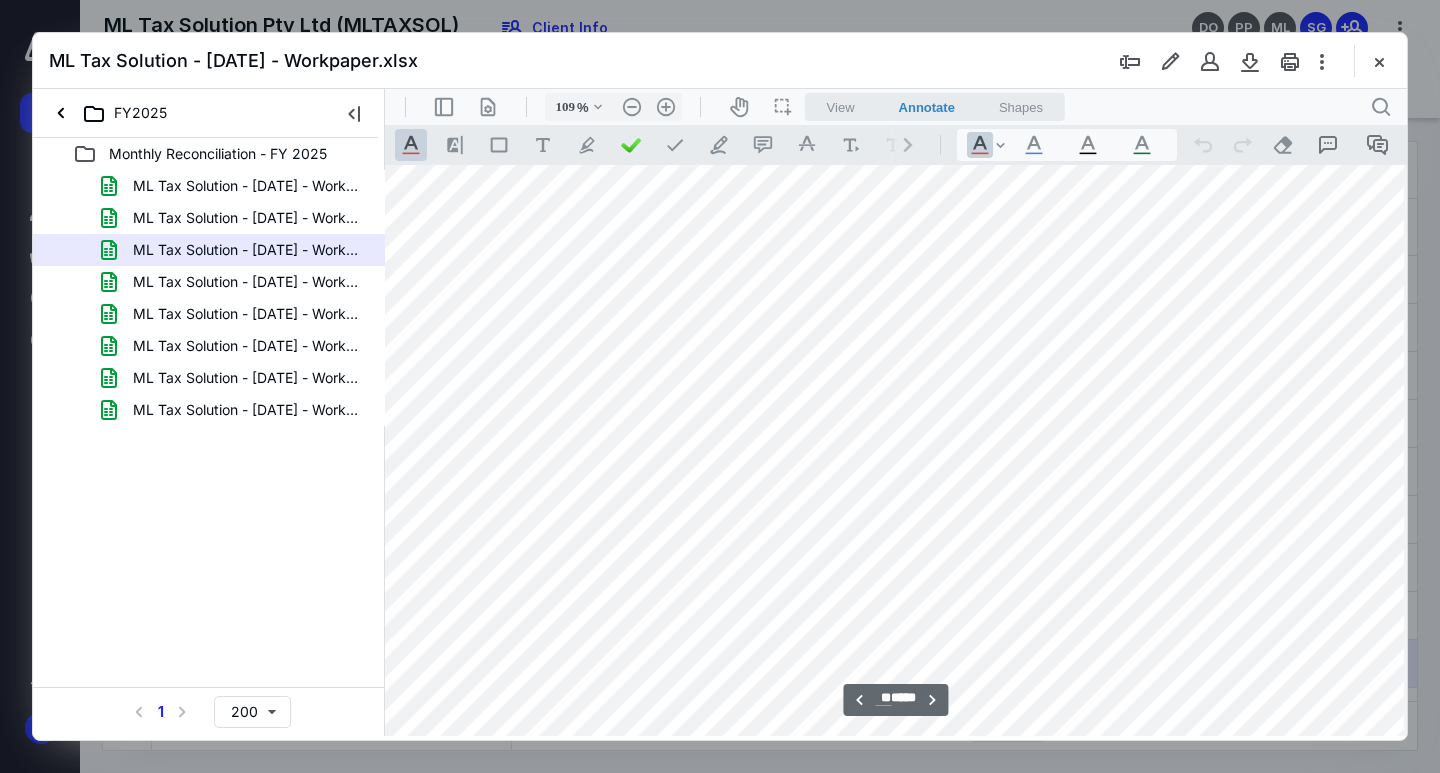 type on "**" 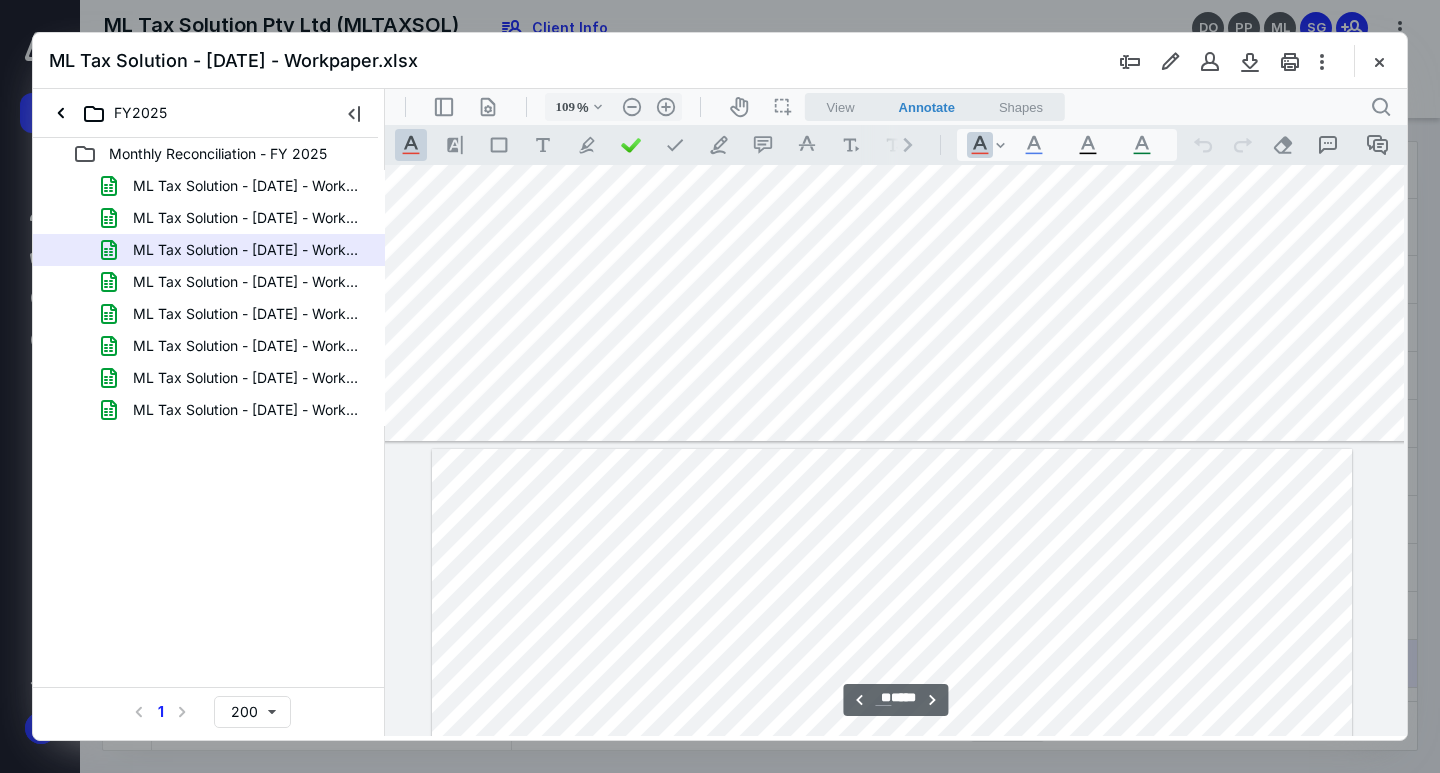 scroll, scrollTop: 200455, scrollLeft: 787, axis: both 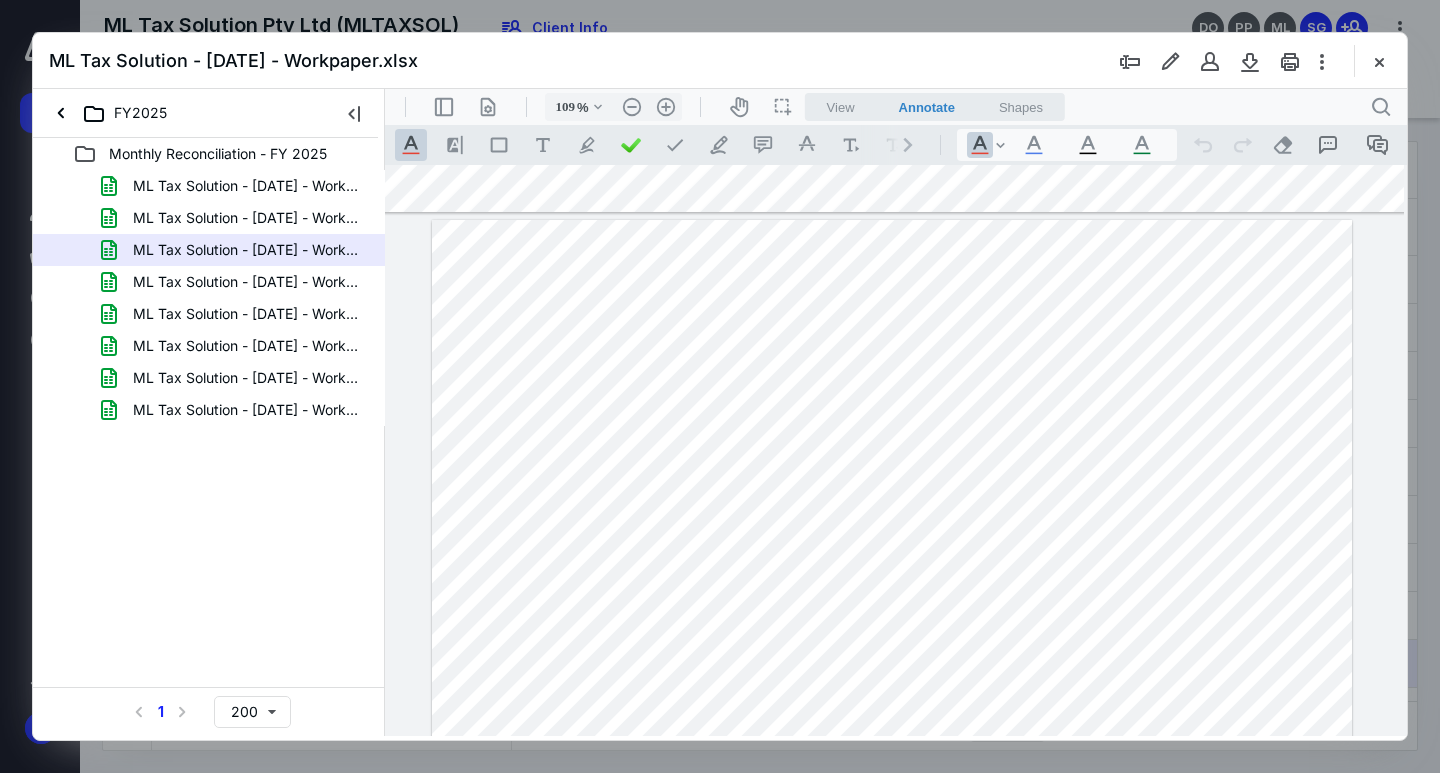 click at bounding box center [1379, 61] 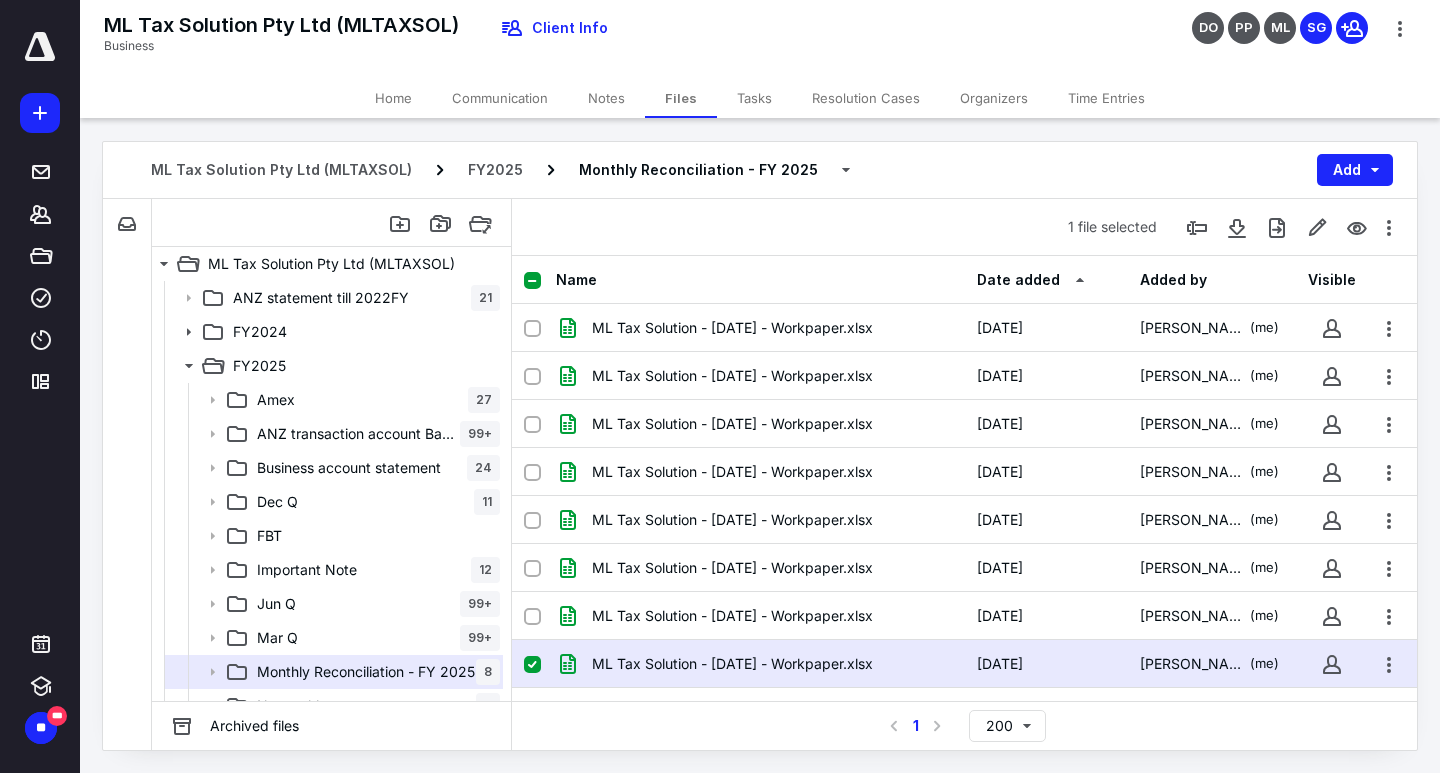click at bounding box center (532, 665) 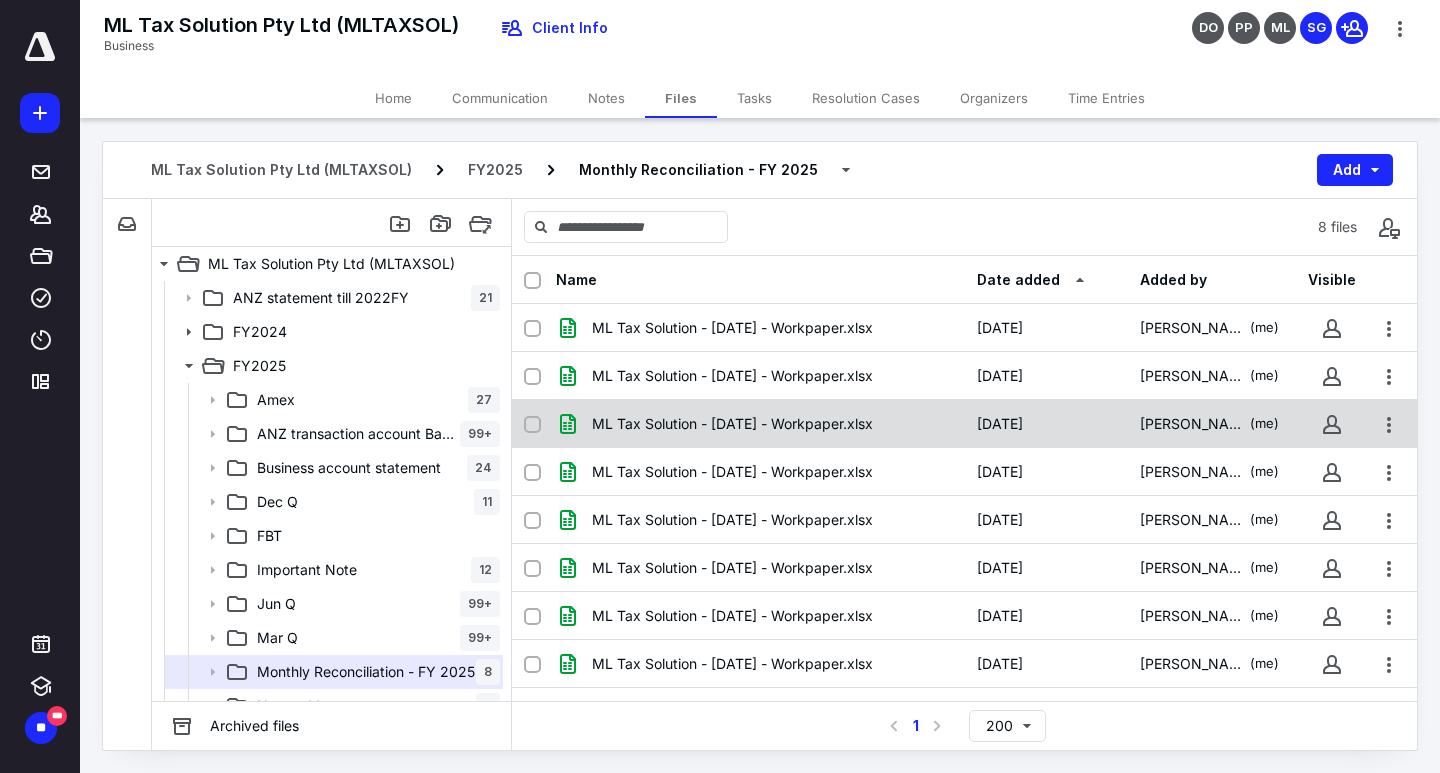 checkbox on "false" 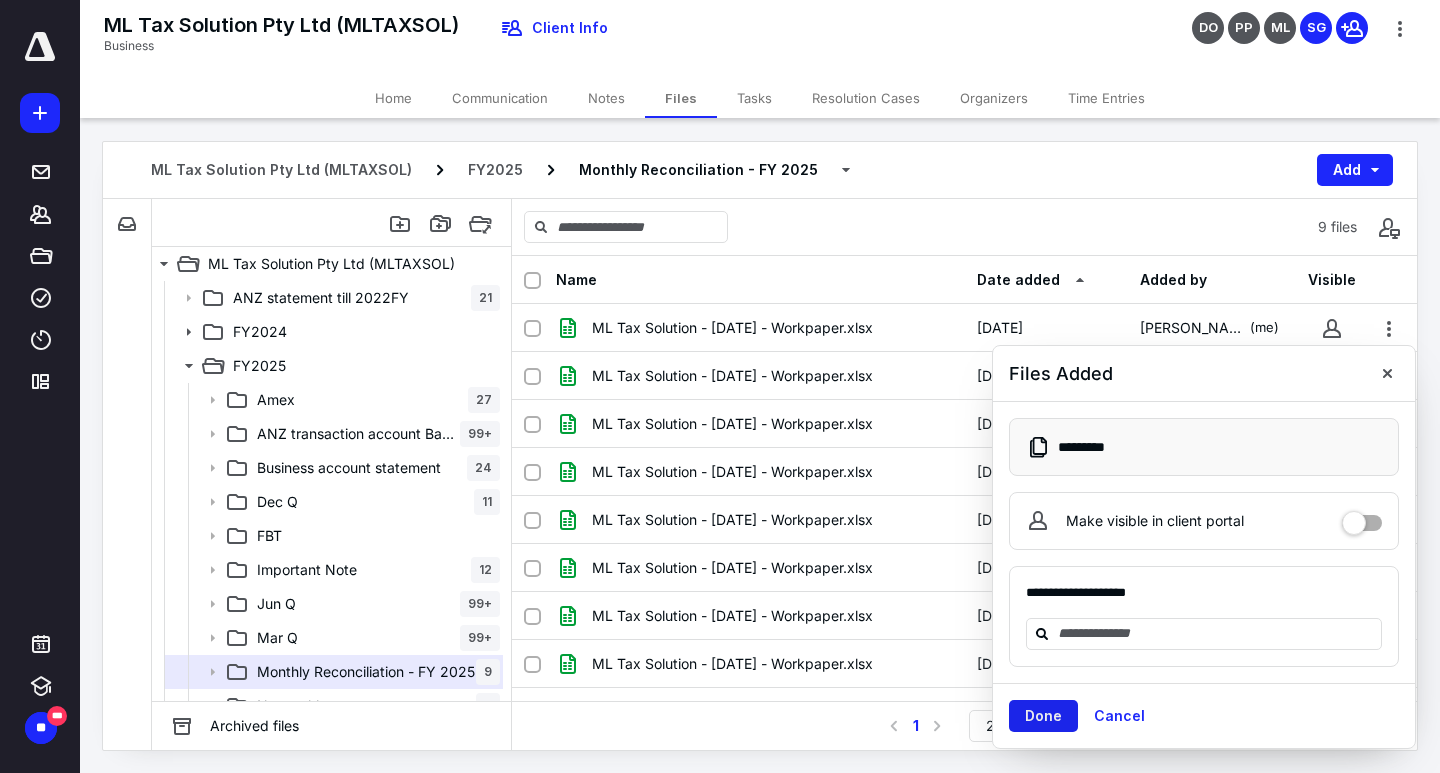 click on "Done" at bounding box center (1043, 716) 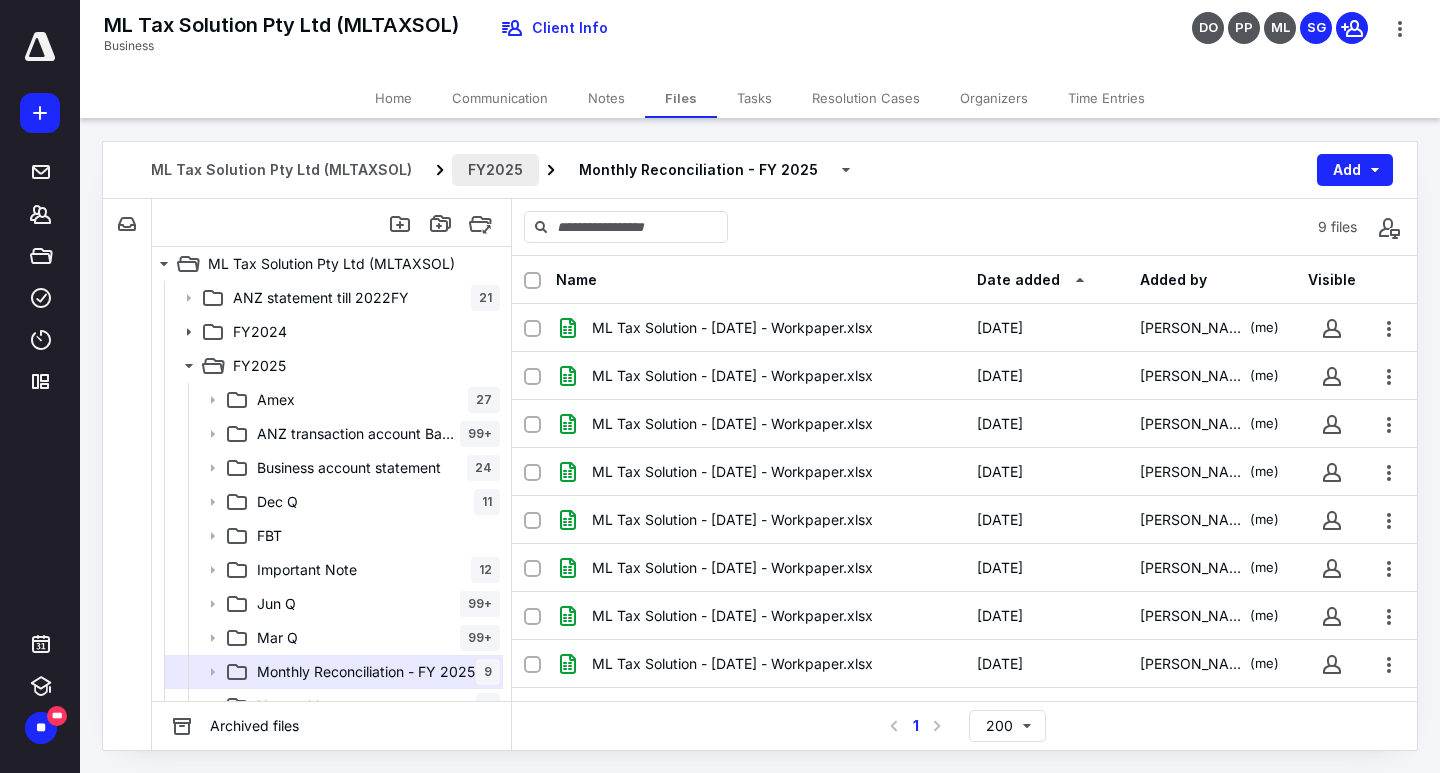 click on "FY2025" at bounding box center (495, 170) 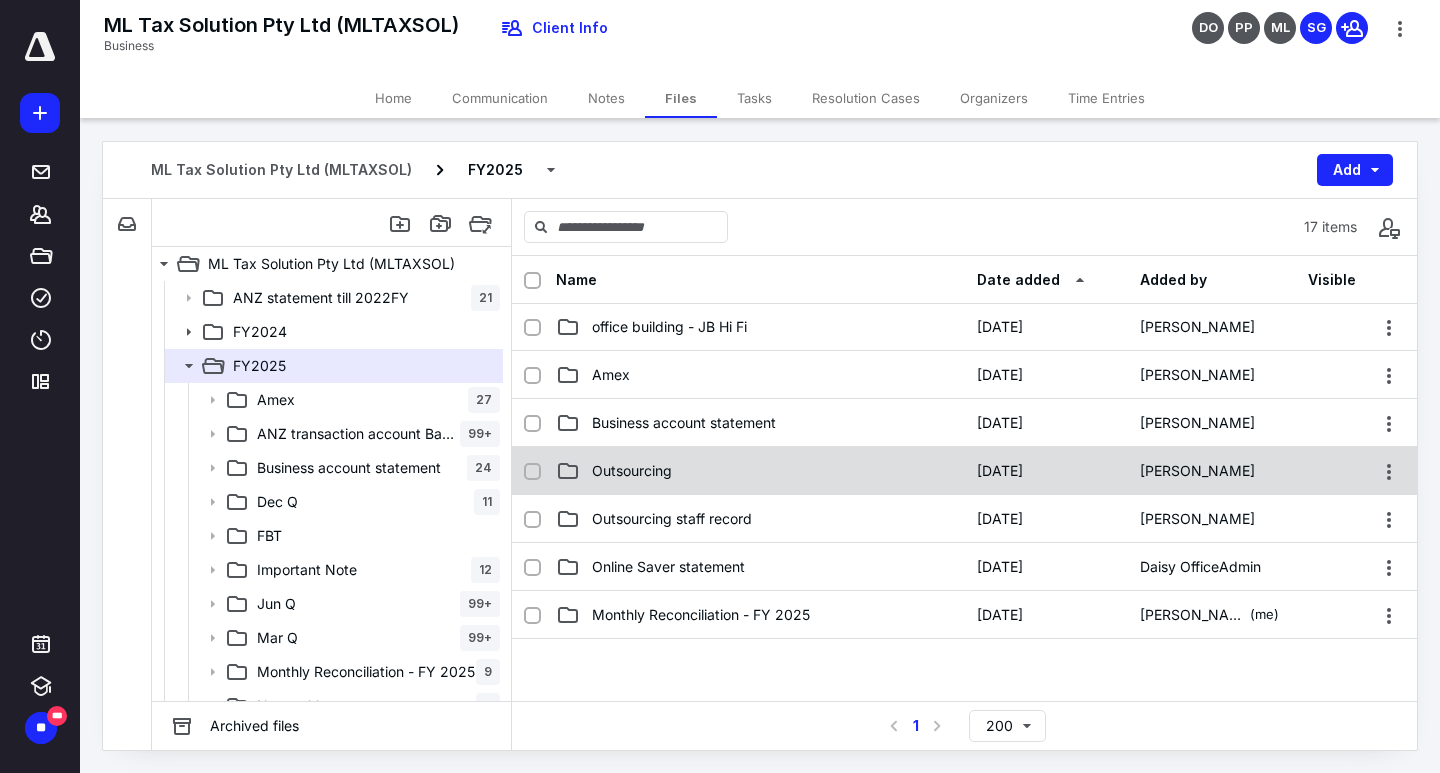scroll, scrollTop: 500, scrollLeft: 0, axis: vertical 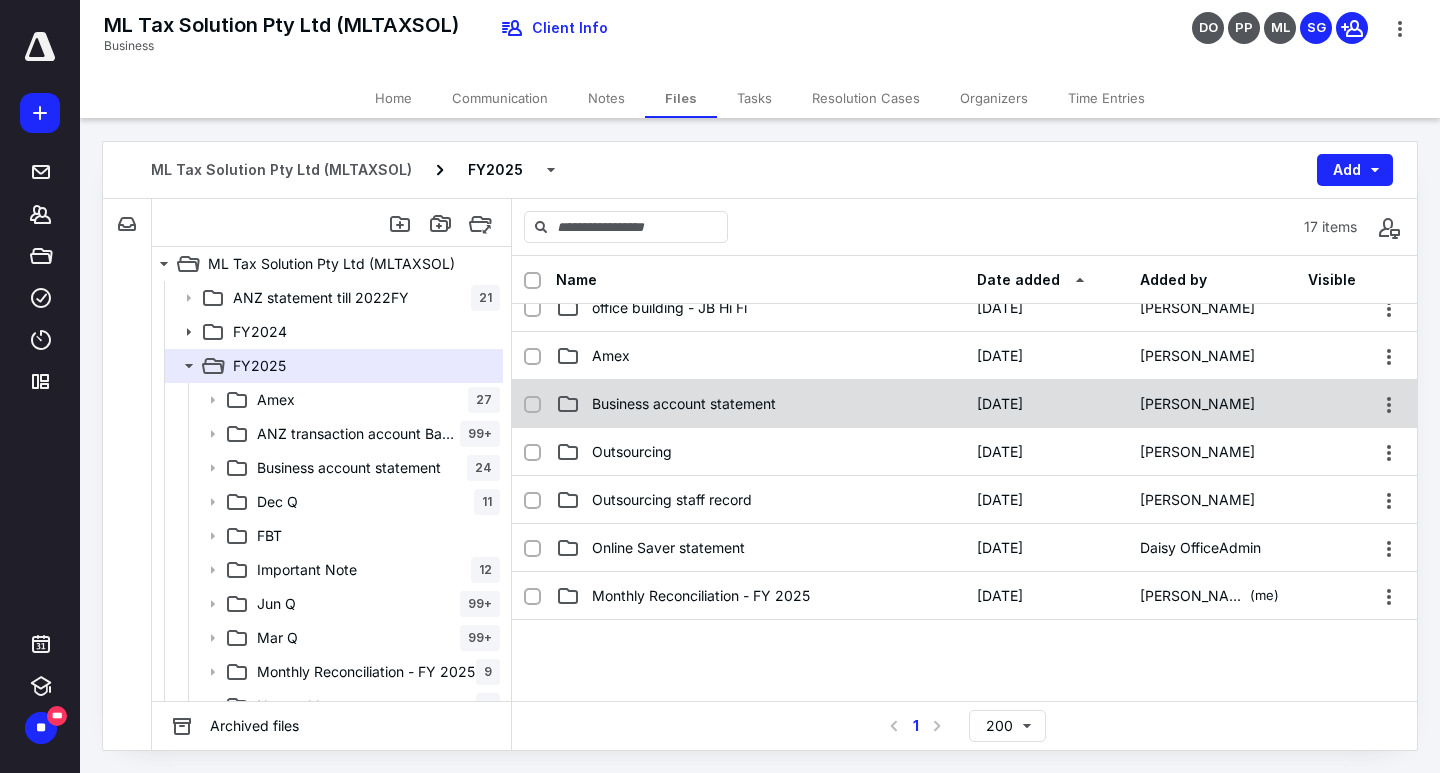 click on "Business account statement" at bounding box center (684, 404) 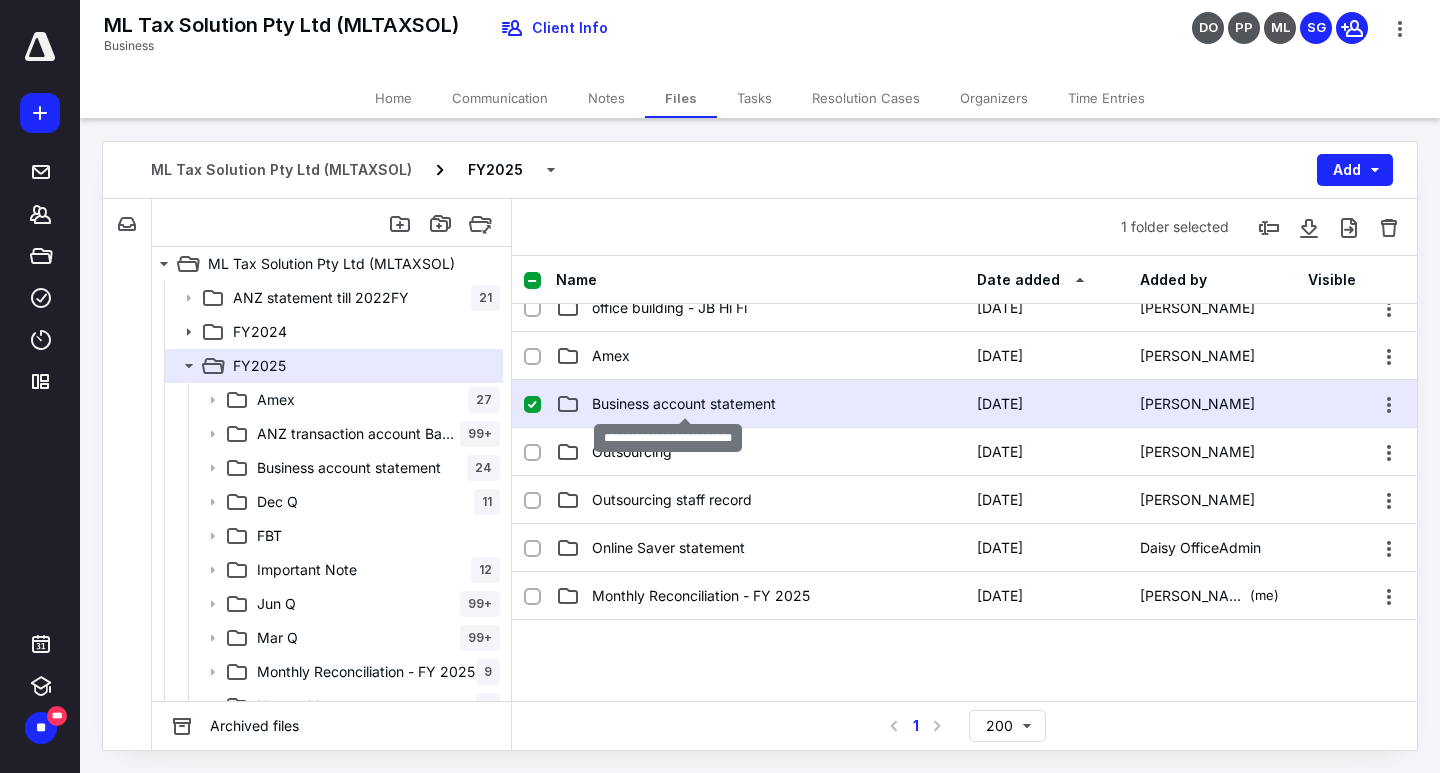 click on "Business account statement" at bounding box center (684, 404) 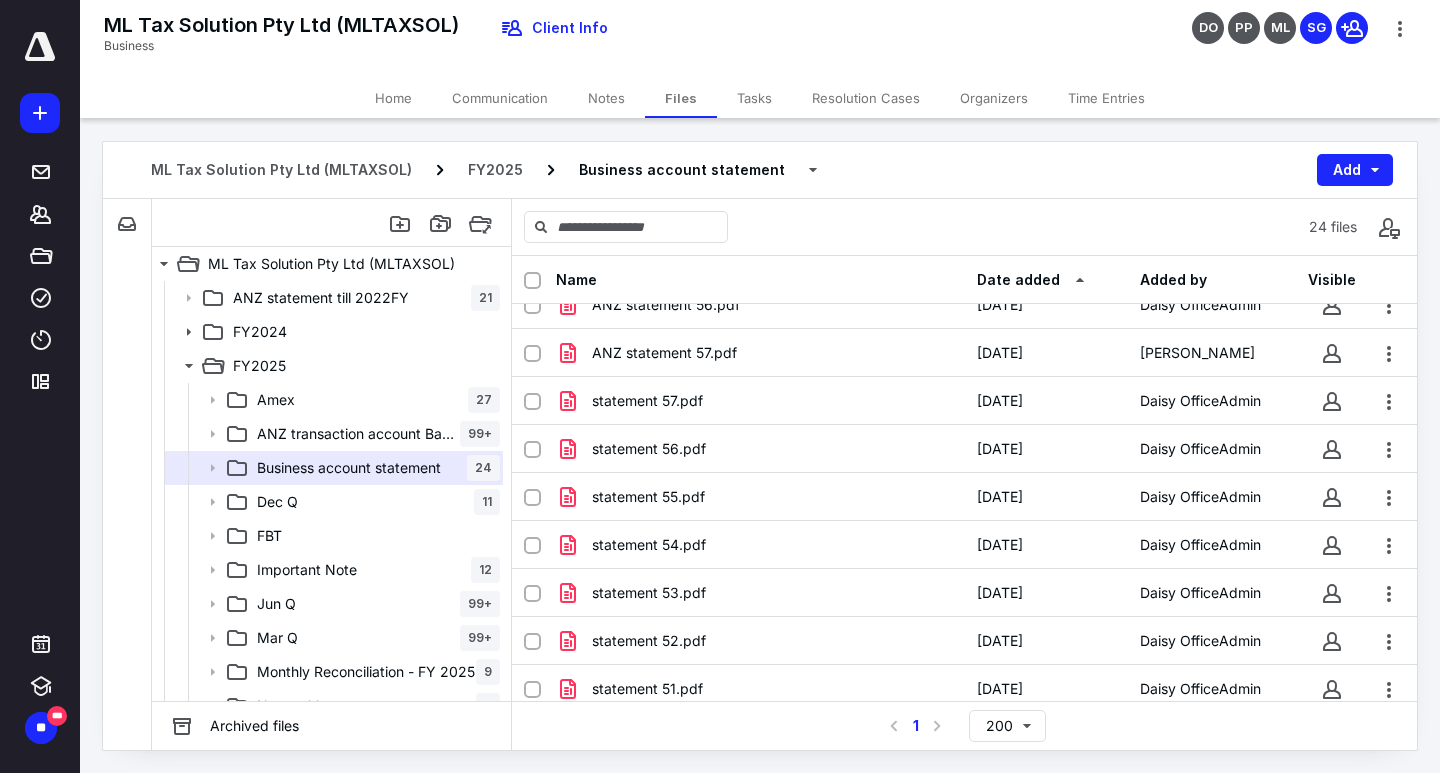 scroll, scrollTop: 555, scrollLeft: 0, axis: vertical 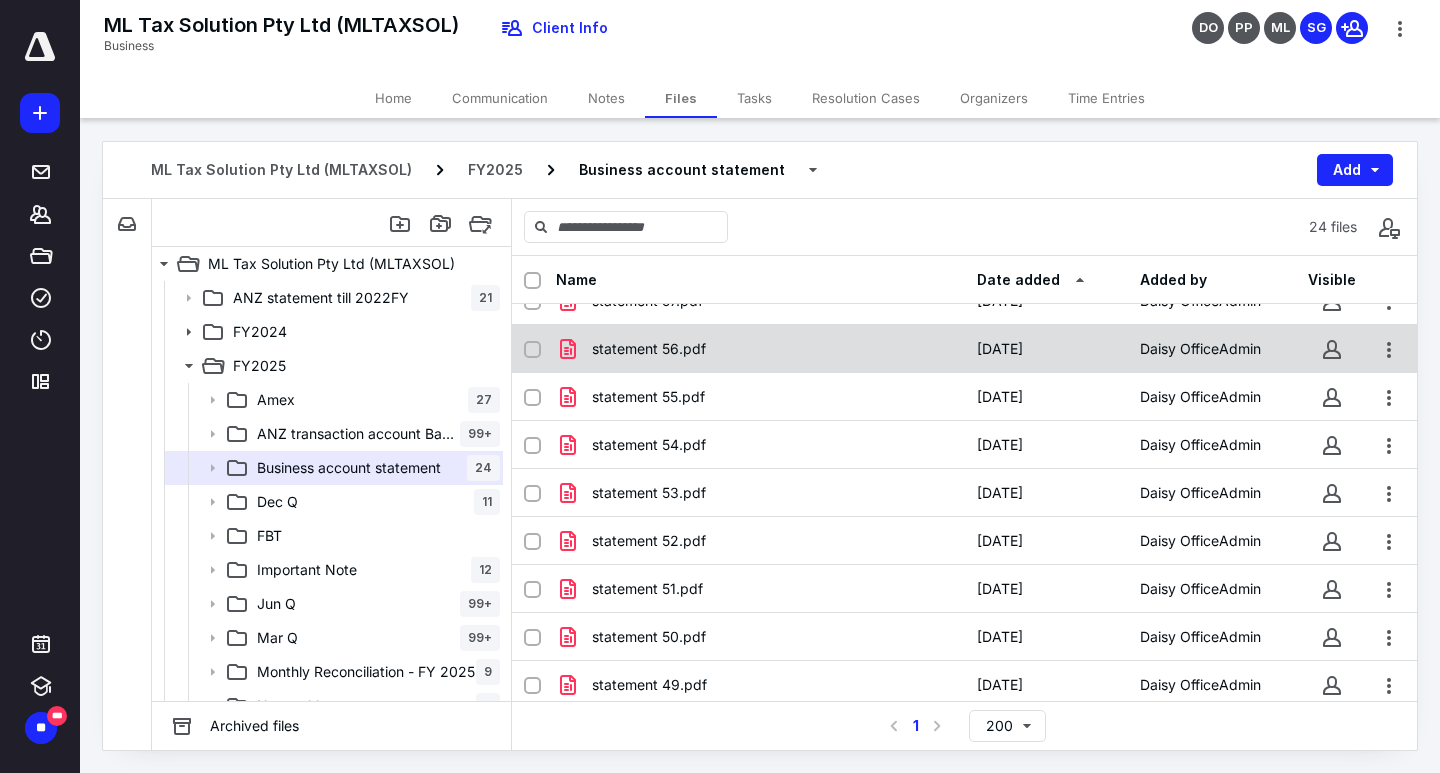 click on "statement 56.pdf" at bounding box center [760, 349] 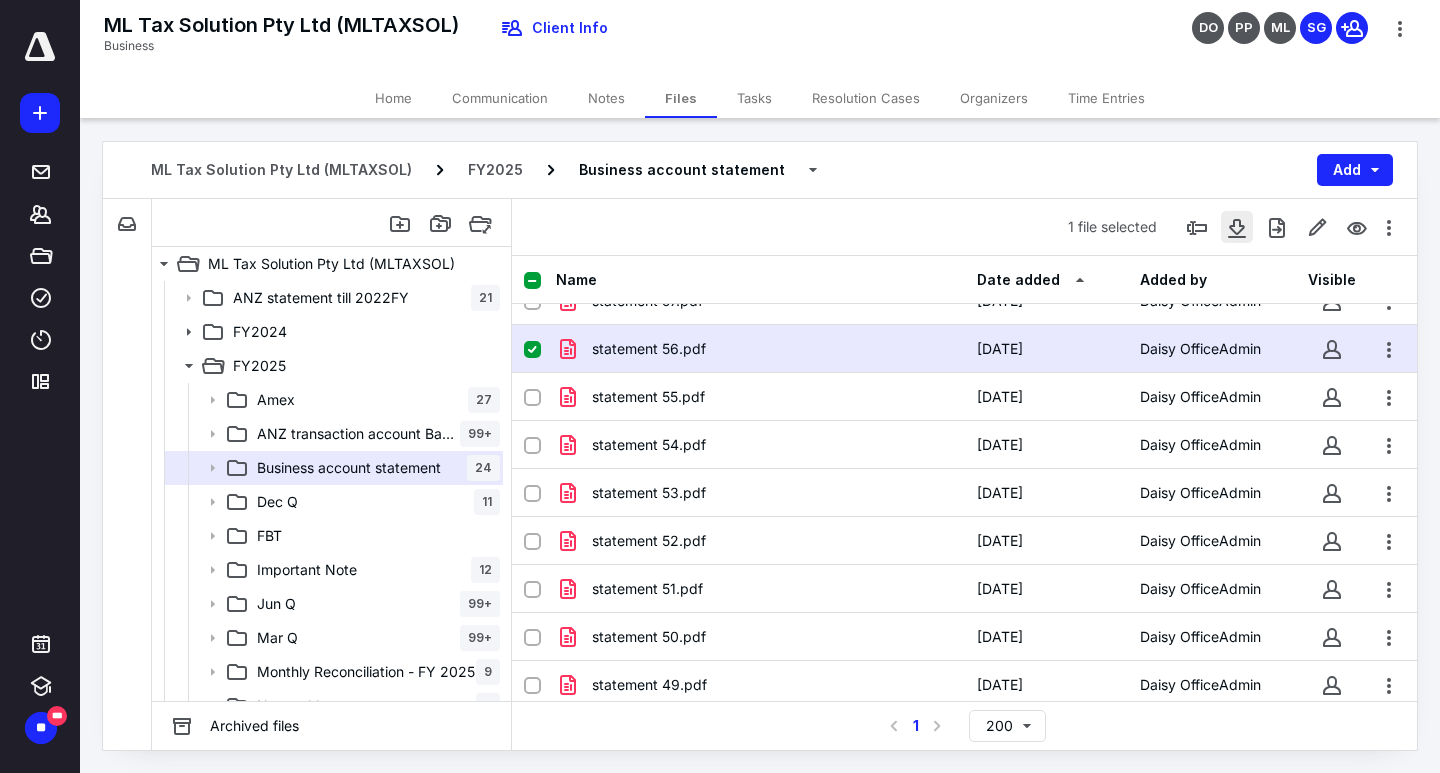 click at bounding box center (1237, 227) 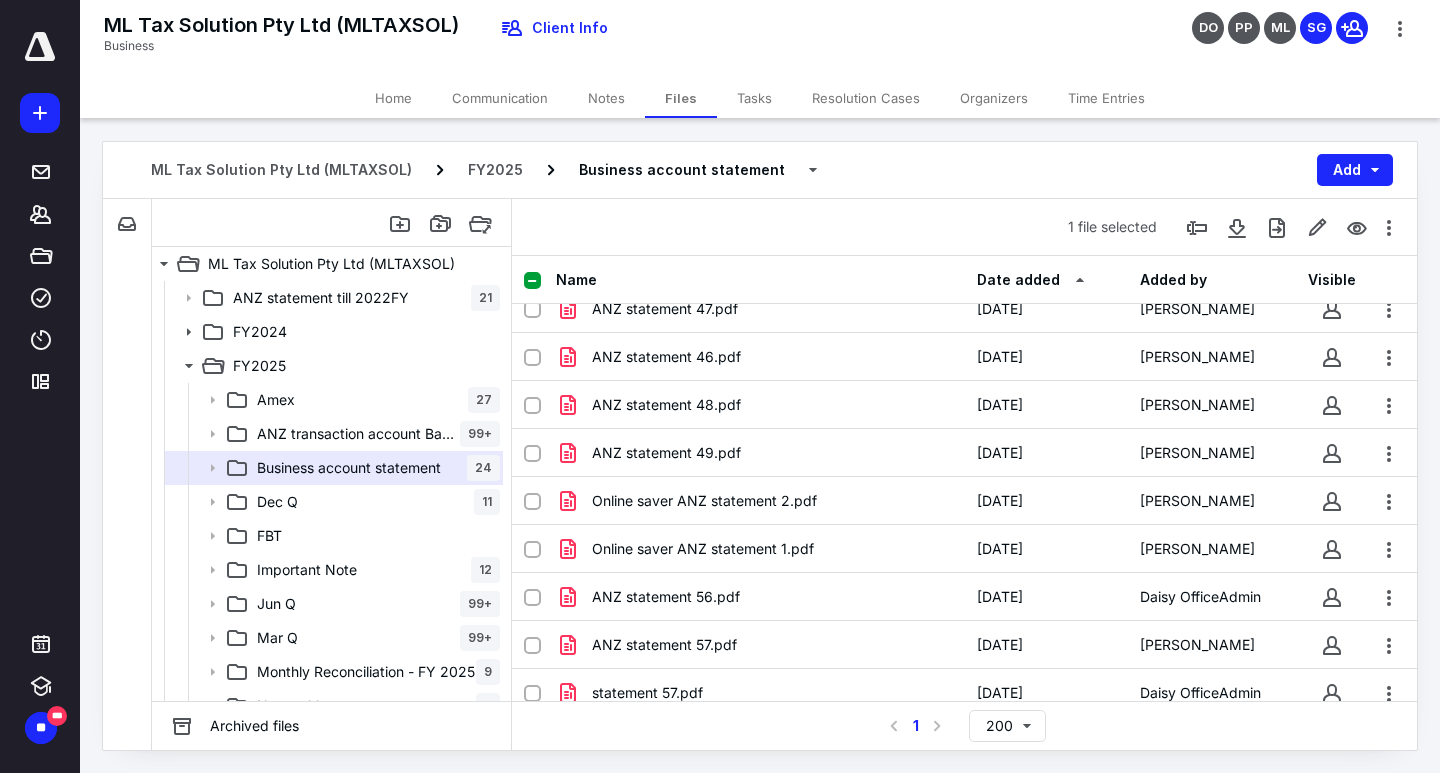 scroll, scrollTop: 155, scrollLeft: 0, axis: vertical 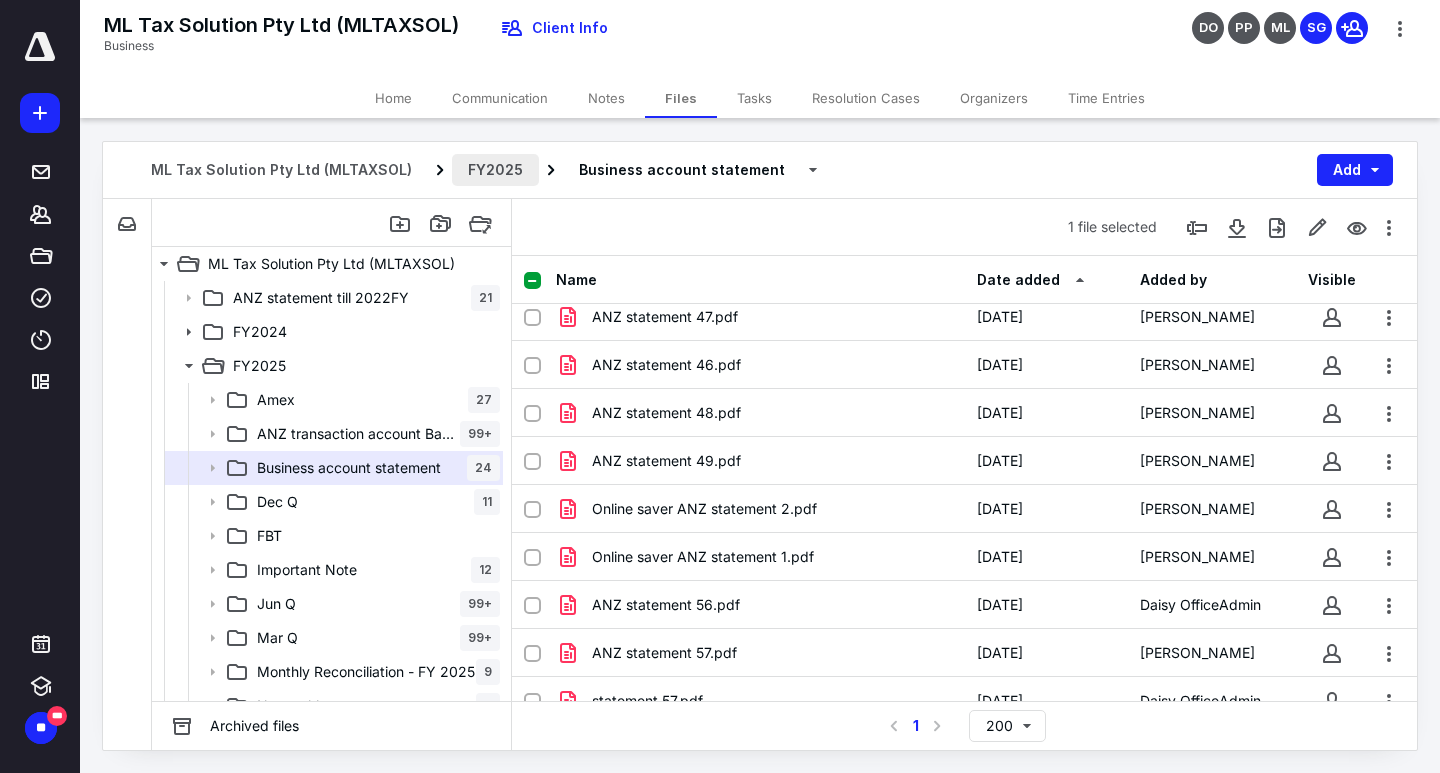 click on "FY2025" at bounding box center (495, 170) 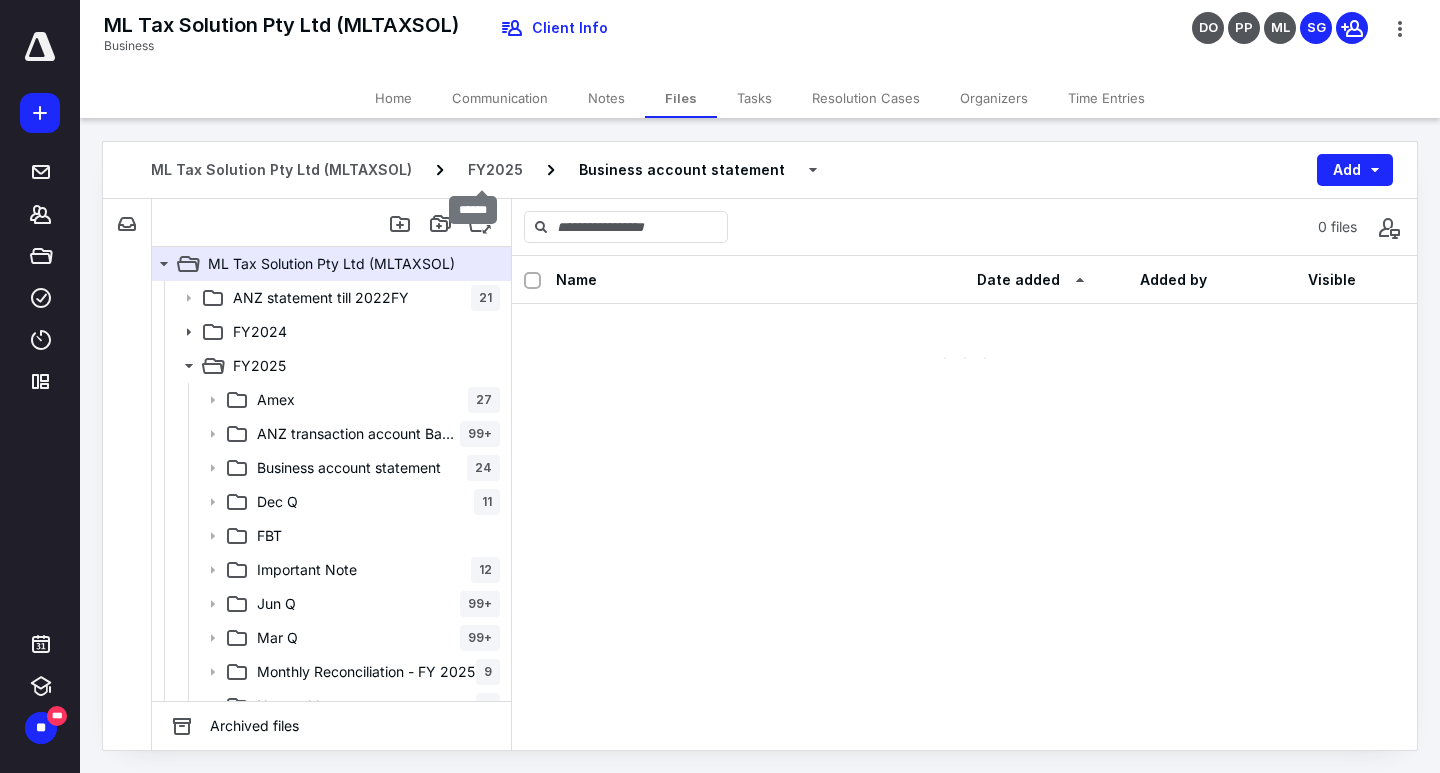scroll, scrollTop: 0, scrollLeft: 0, axis: both 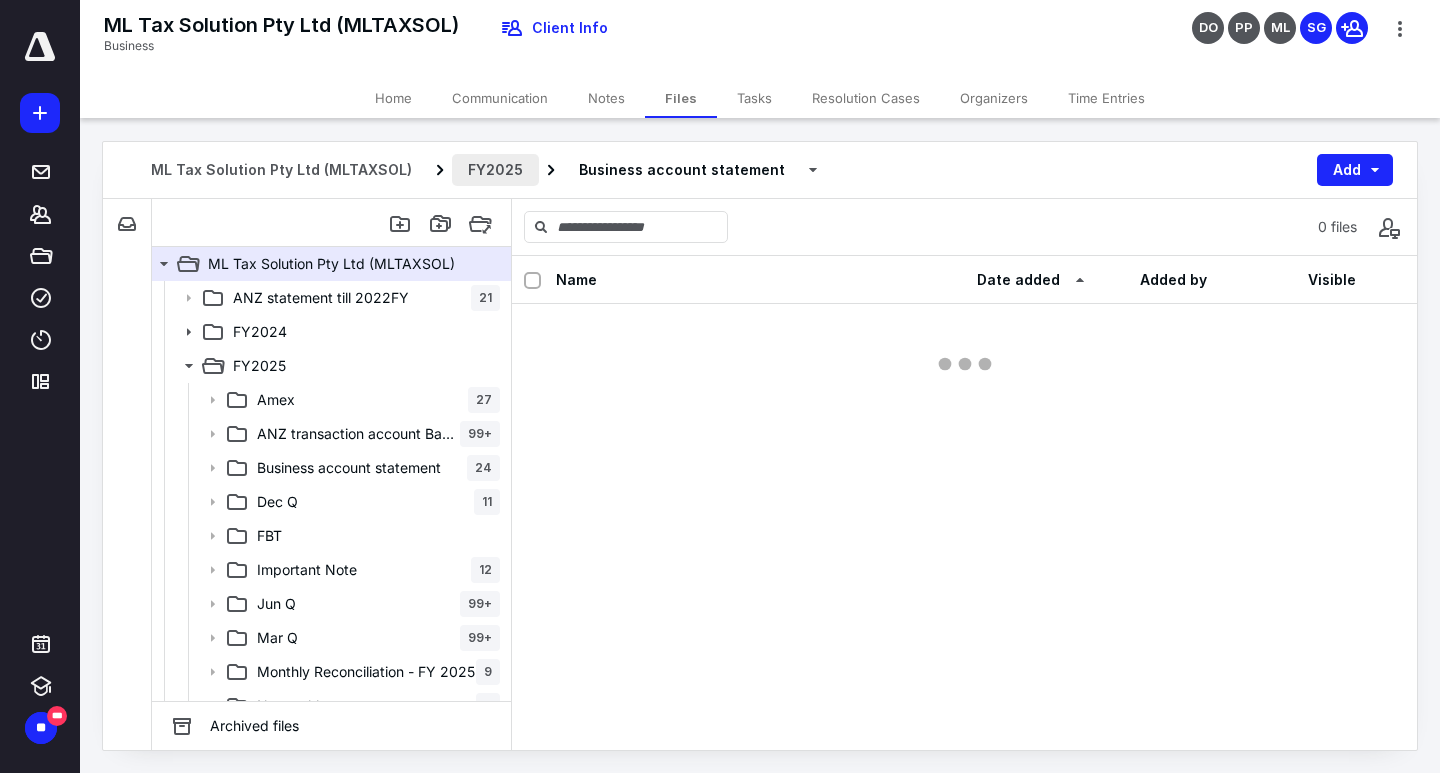 click on "FY2025" at bounding box center [495, 170] 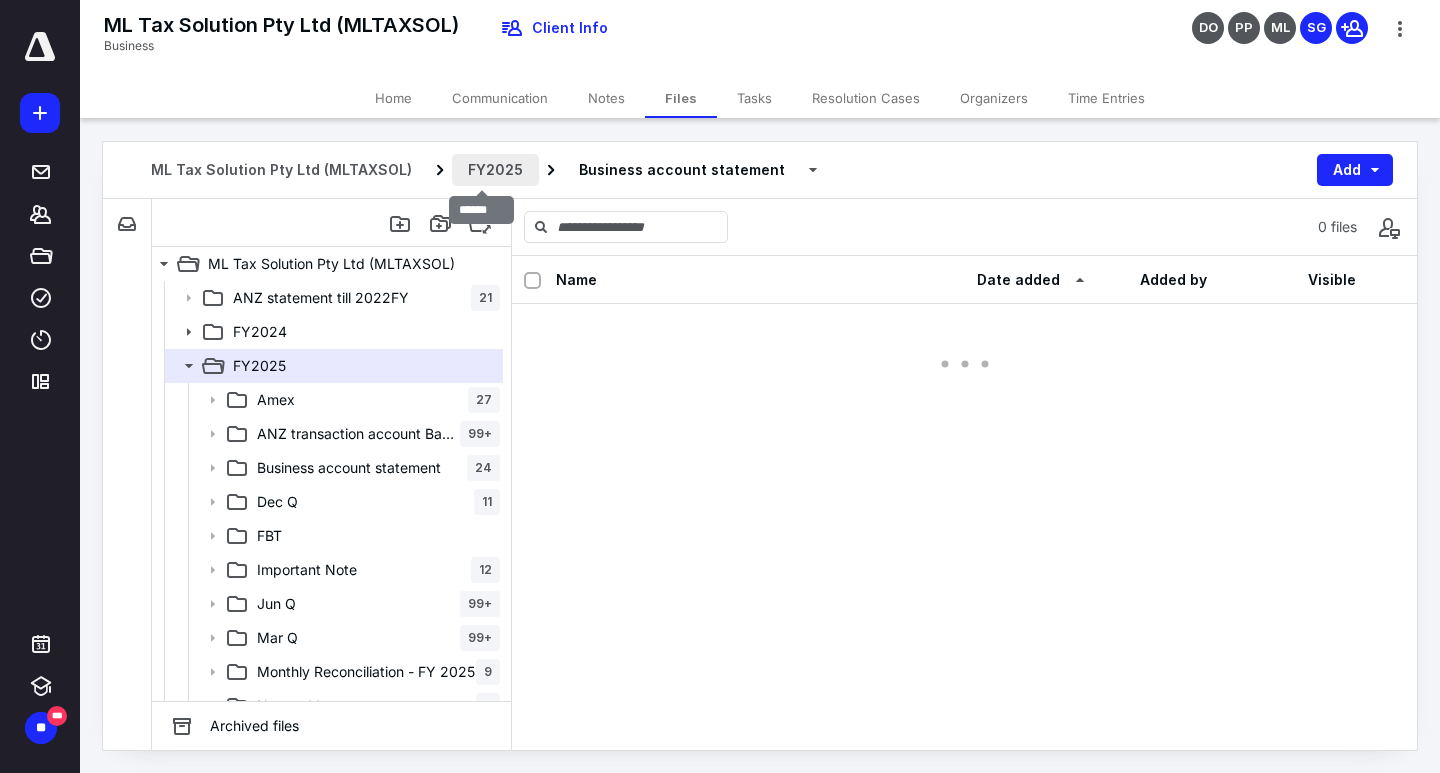 click on "FY2025" at bounding box center (495, 170) 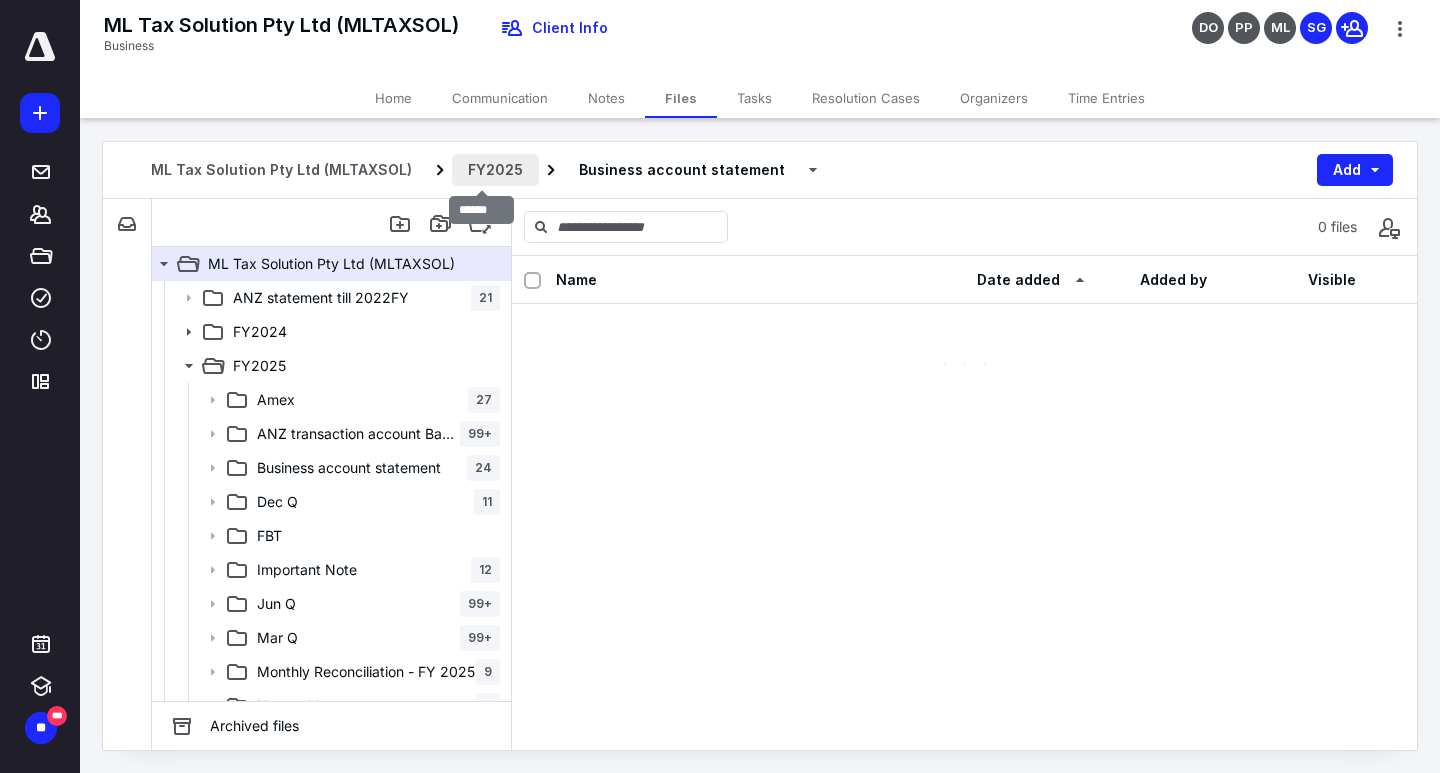 click on "FY2025" at bounding box center (495, 170) 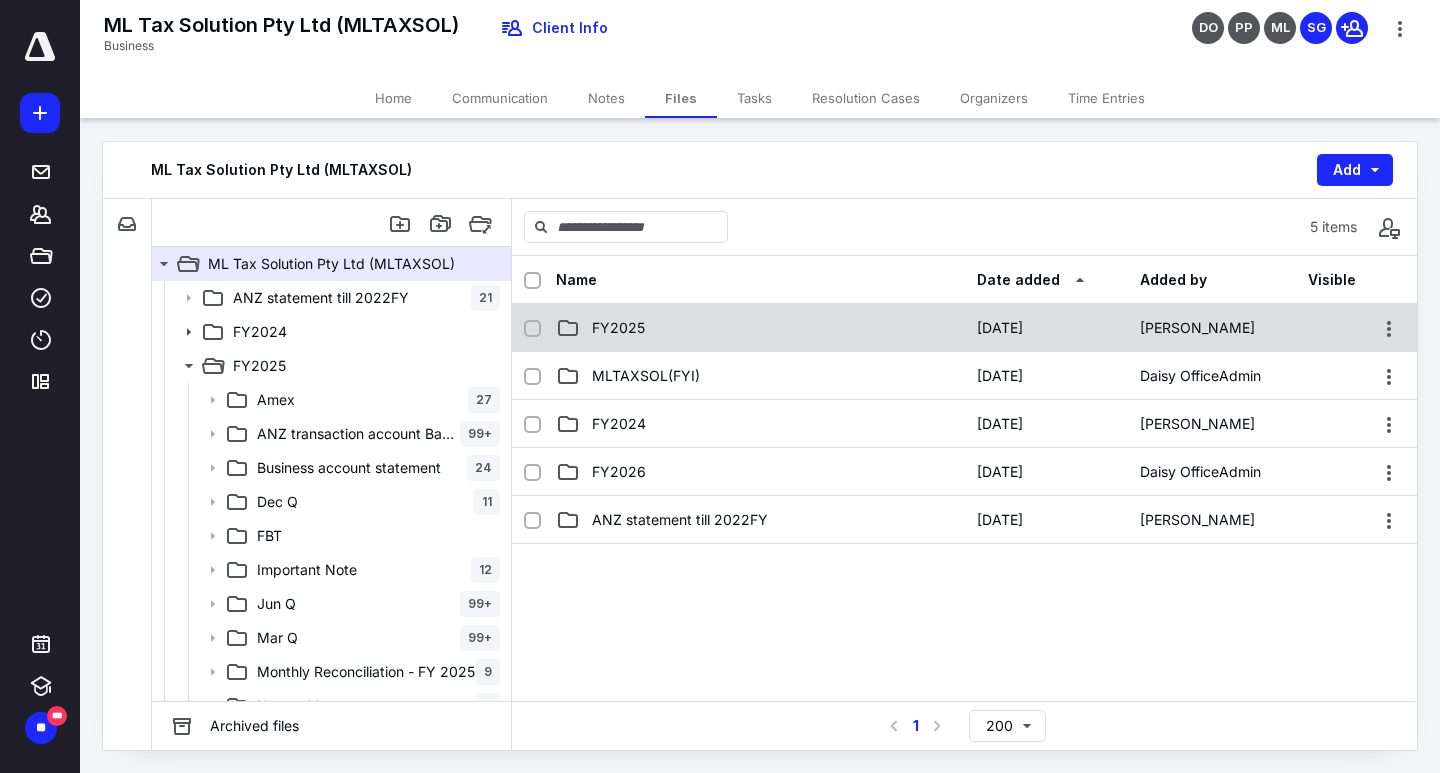 click on "FY2025 [DATE] [PERSON_NAME]" at bounding box center [964, 328] 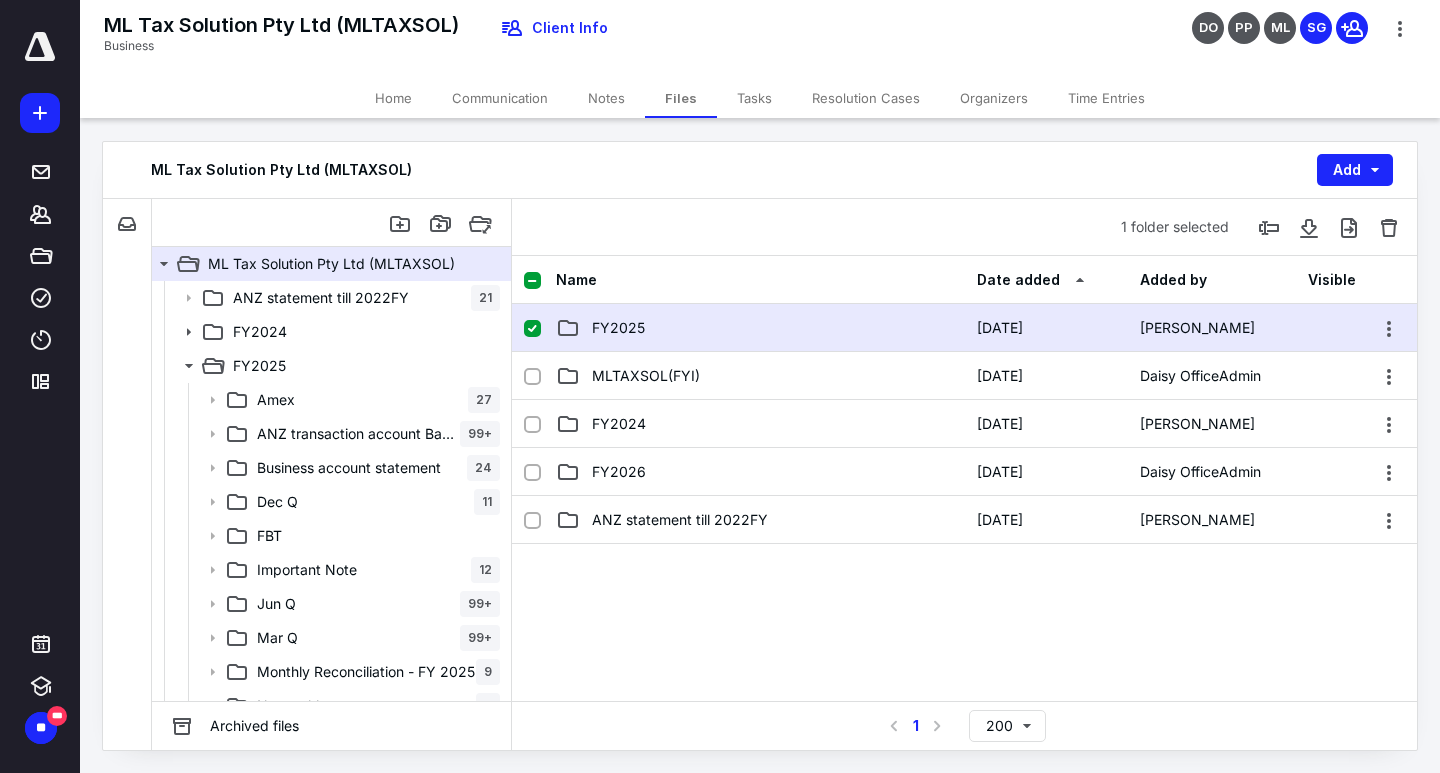 click on "FY2025 [DATE] [PERSON_NAME]" at bounding box center (964, 328) 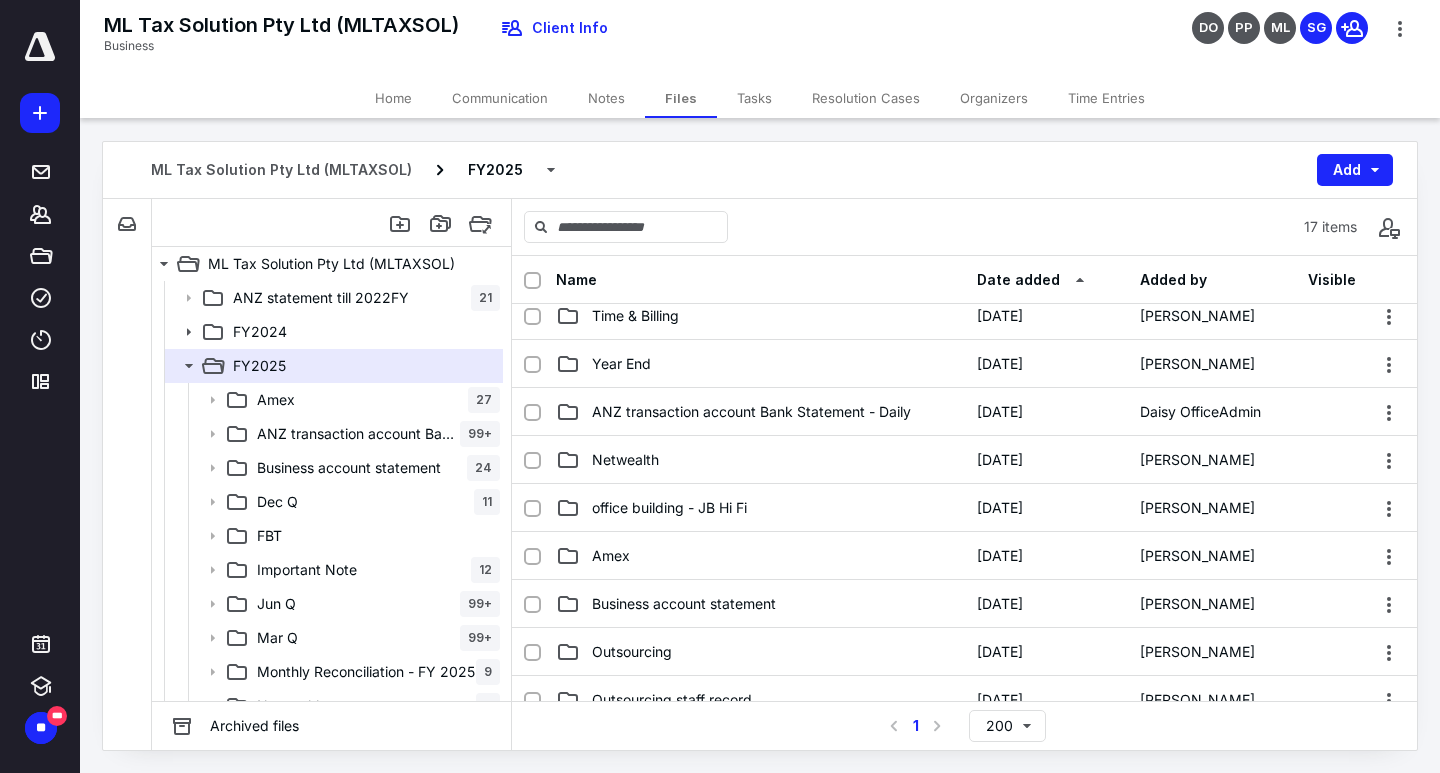 scroll, scrollTop: 400, scrollLeft: 0, axis: vertical 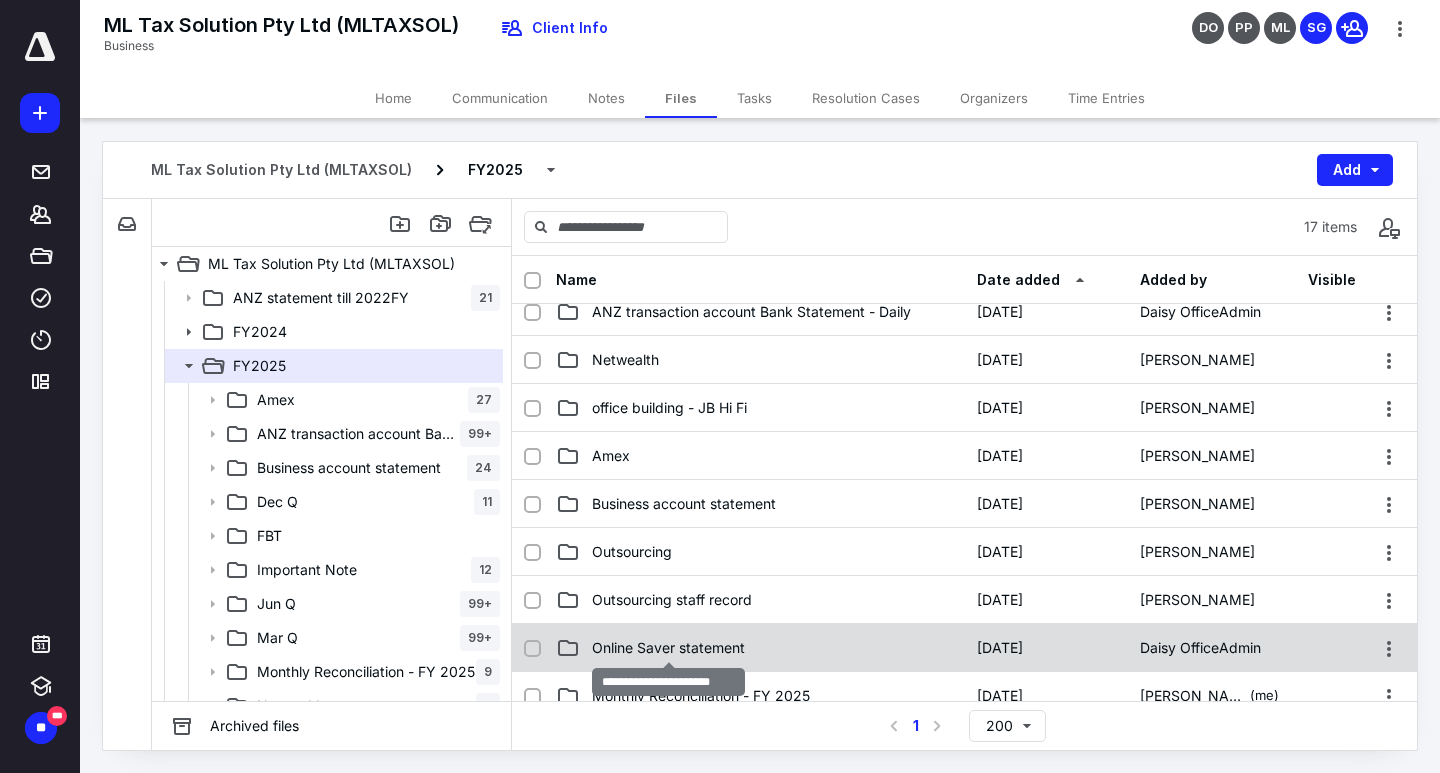click on "Online Saver statement" at bounding box center (668, 648) 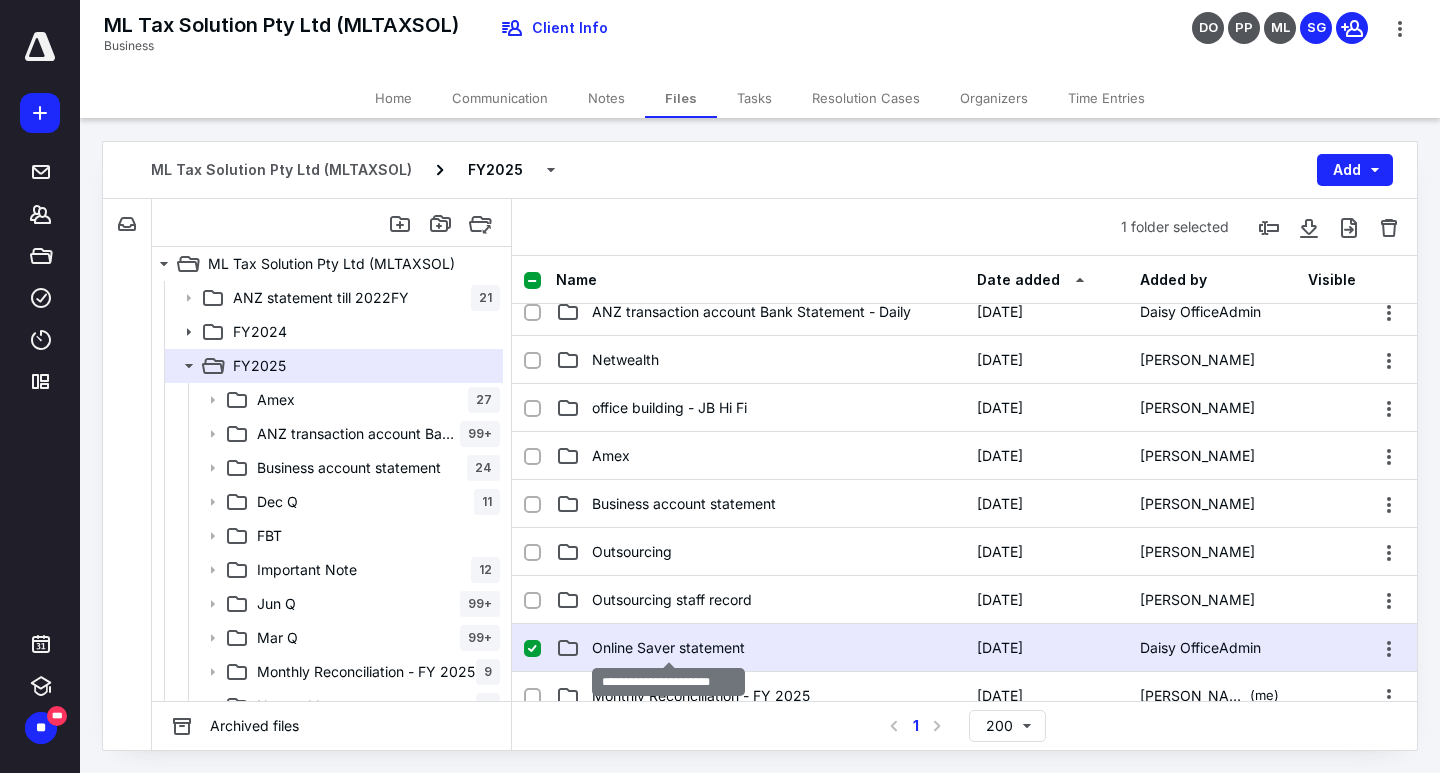 click on "Online Saver statement" at bounding box center (668, 648) 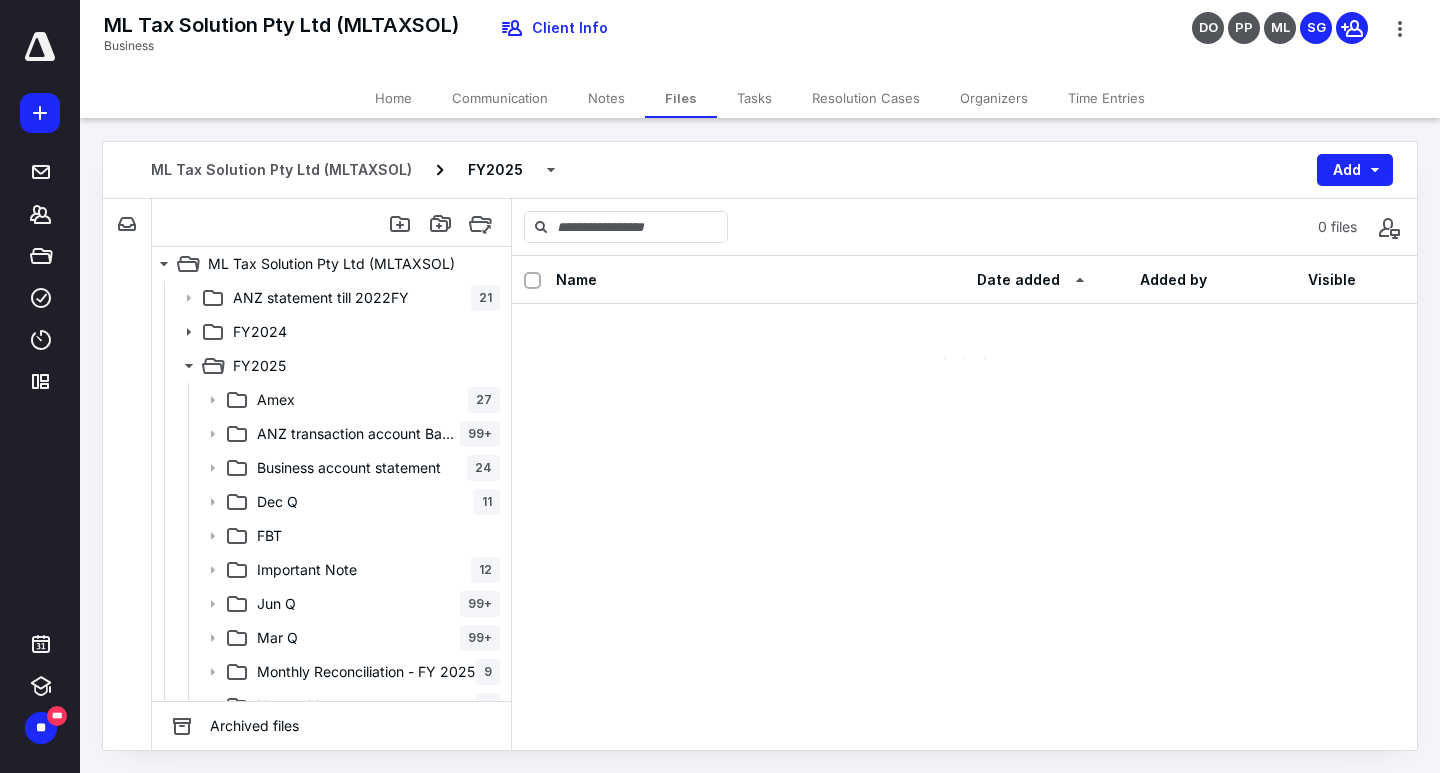 scroll, scrollTop: 0, scrollLeft: 0, axis: both 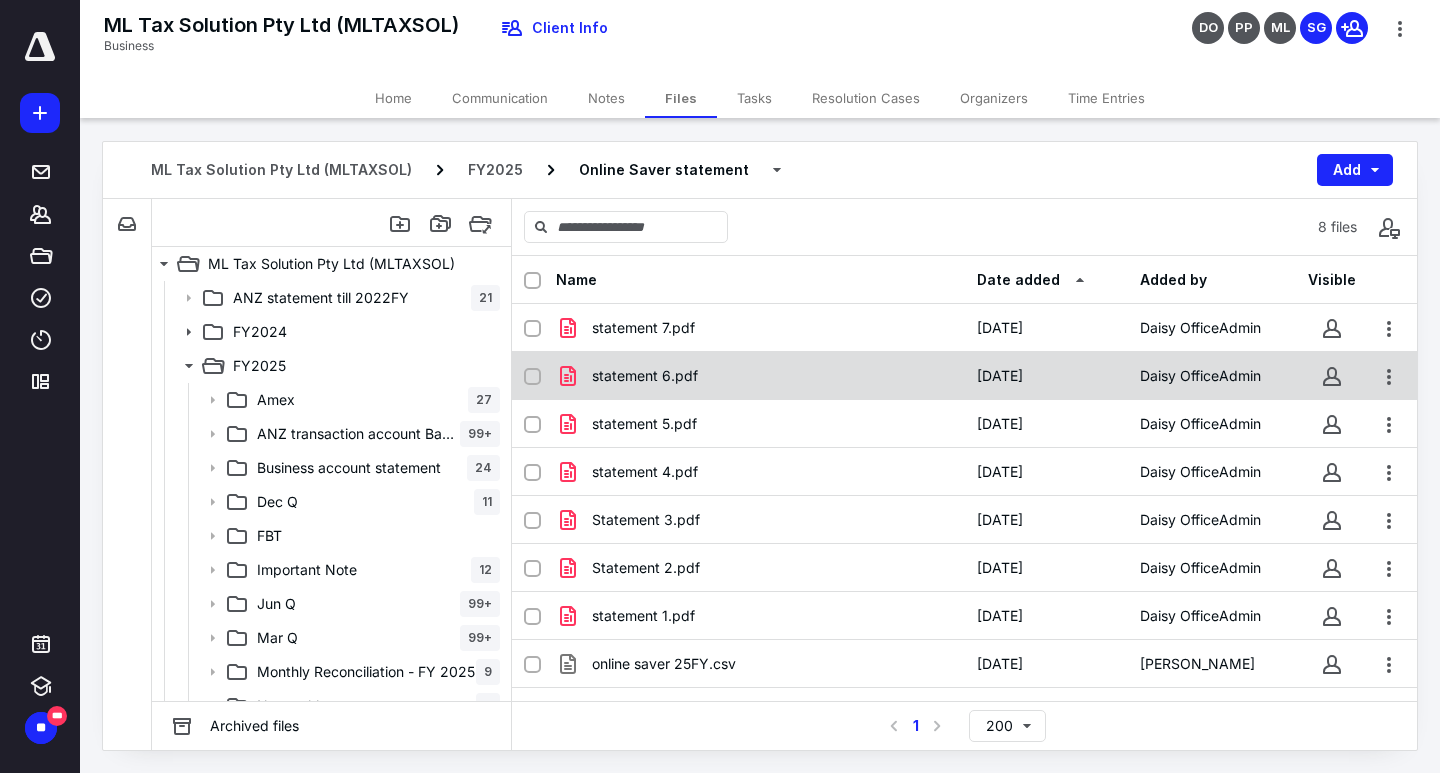click on "statement 6.pdf" at bounding box center (760, 376) 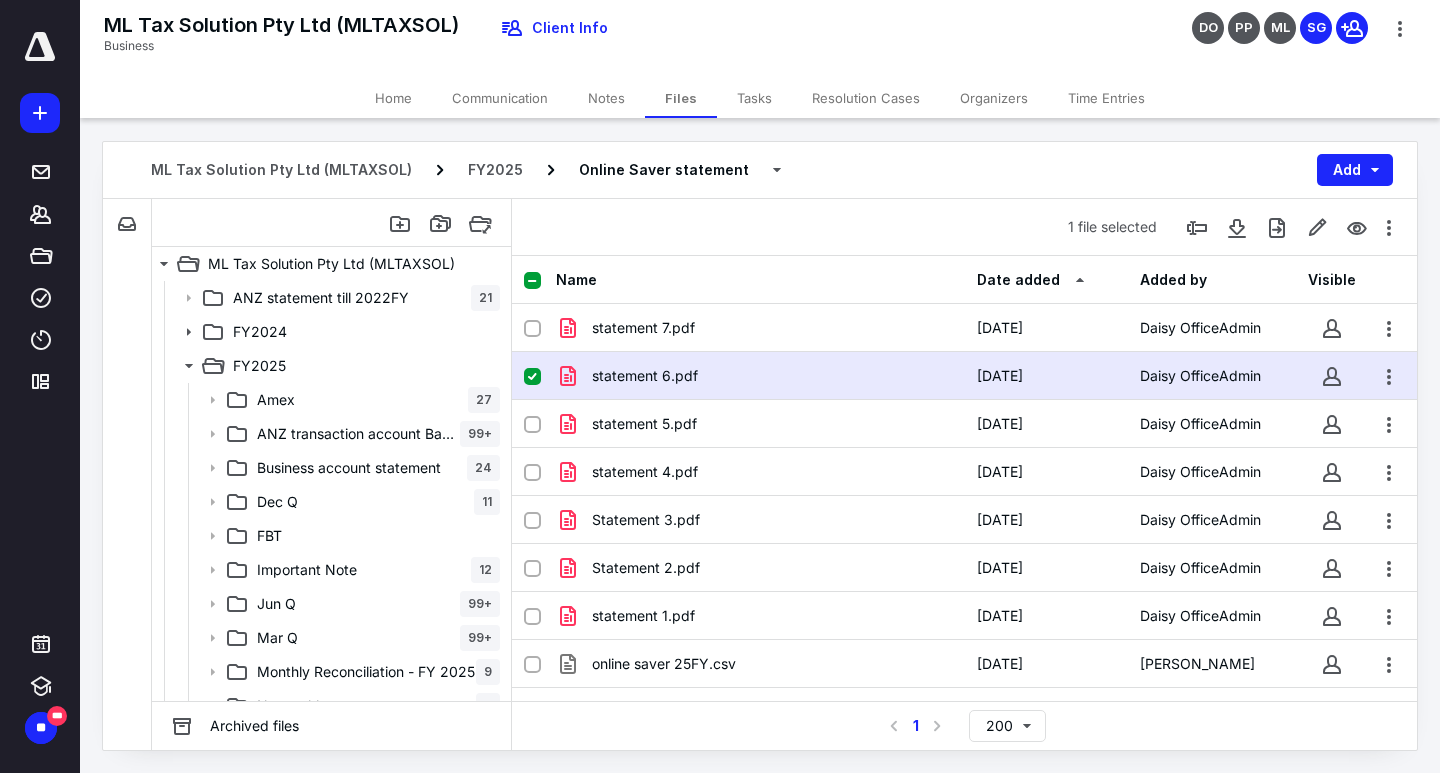 click on "statement 6.pdf" at bounding box center (760, 376) 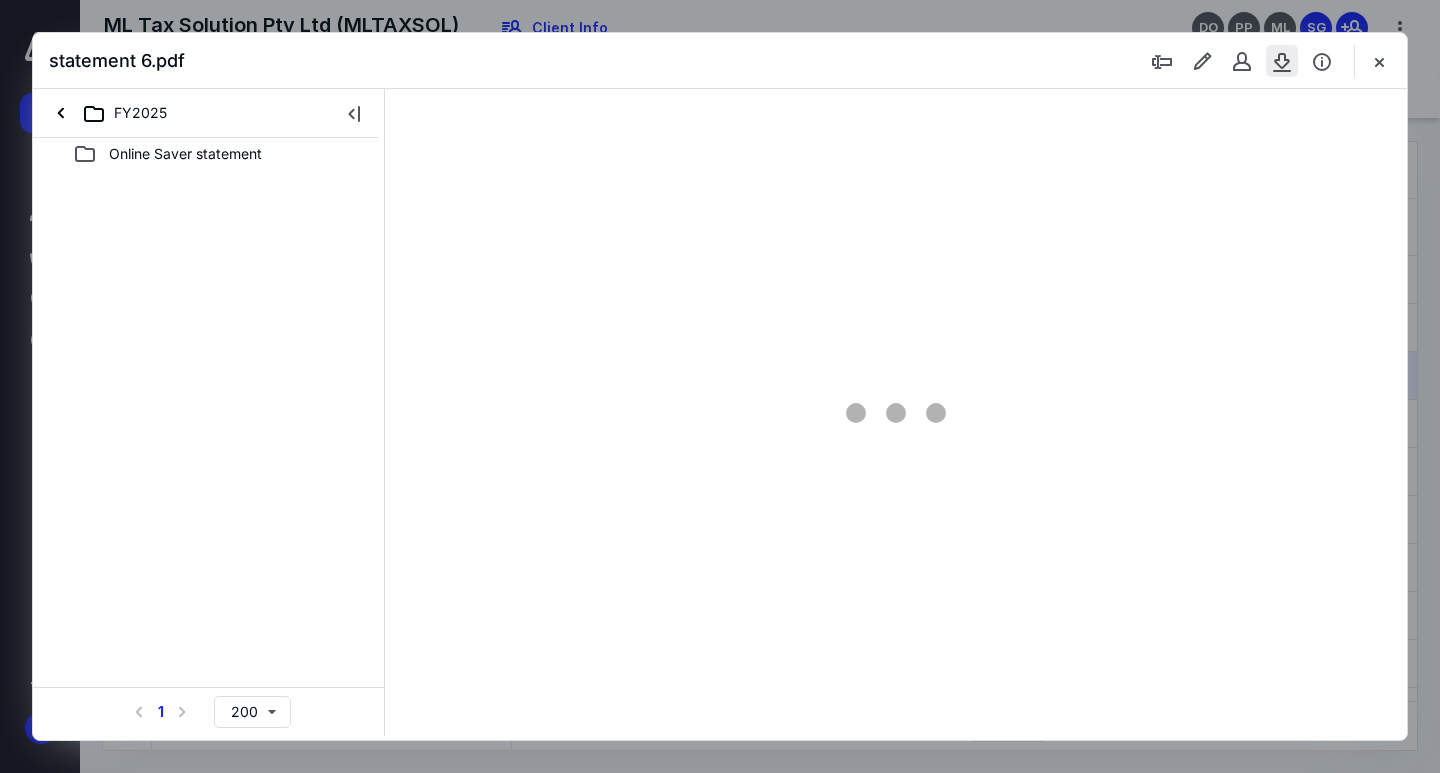 click at bounding box center (1282, 61) 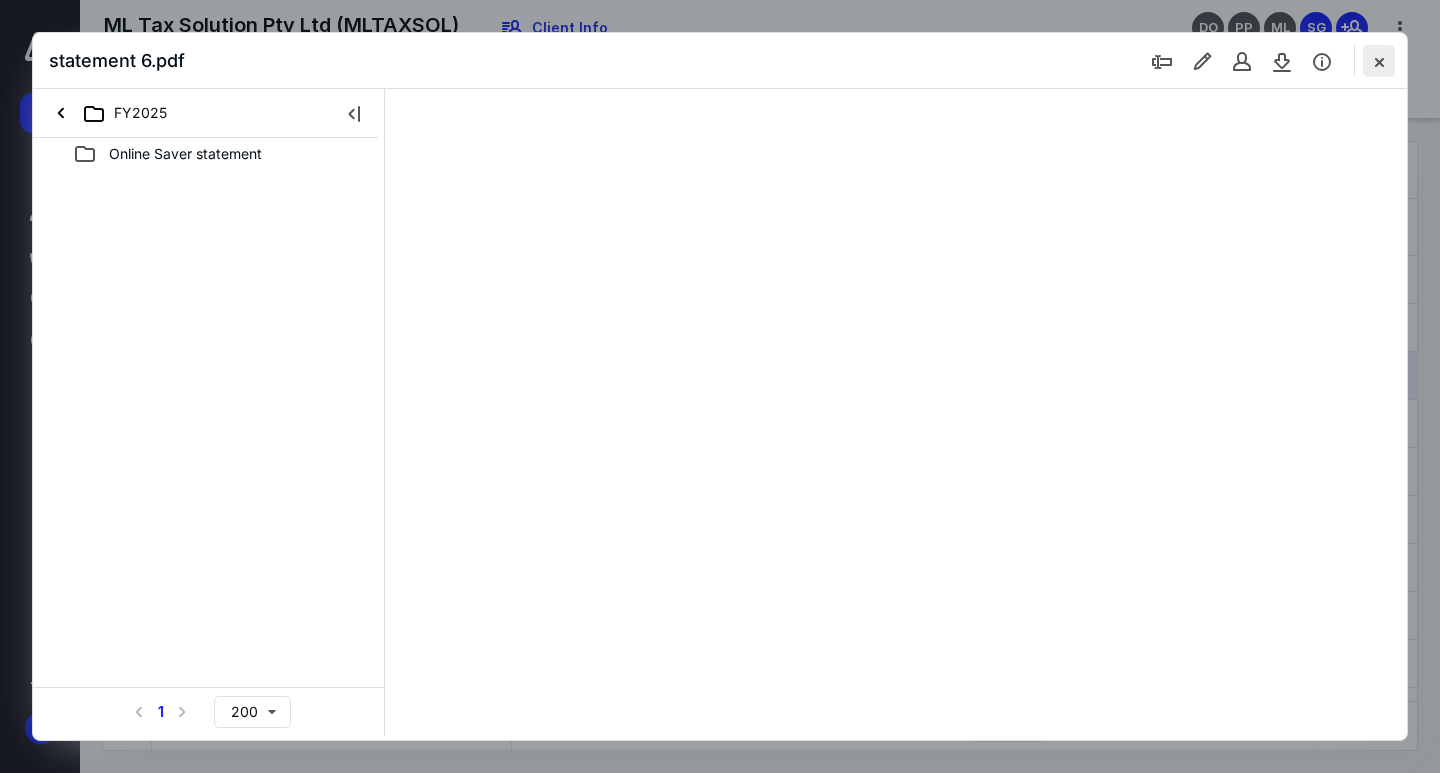 click at bounding box center [1379, 61] 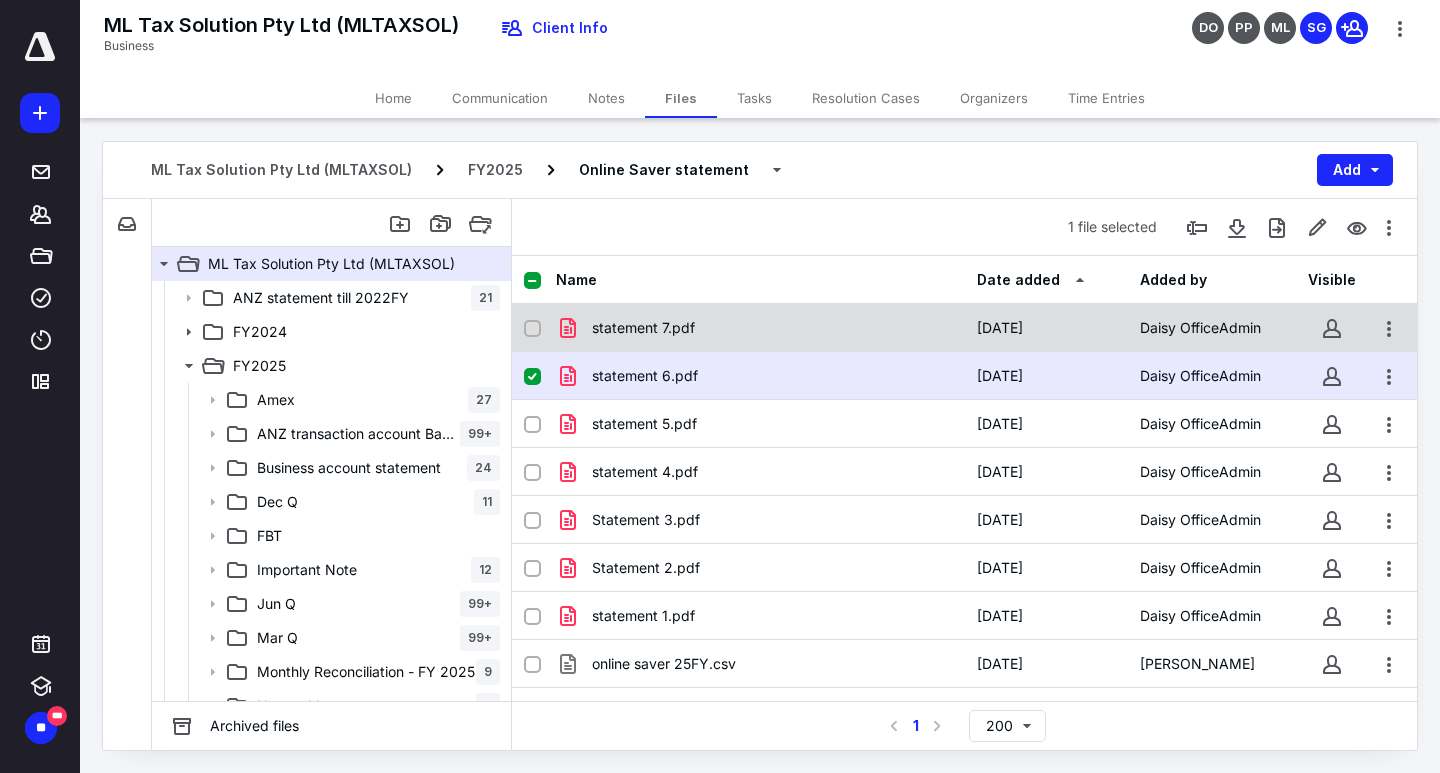 click on "statement 7.pdf" at bounding box center (760, 328) 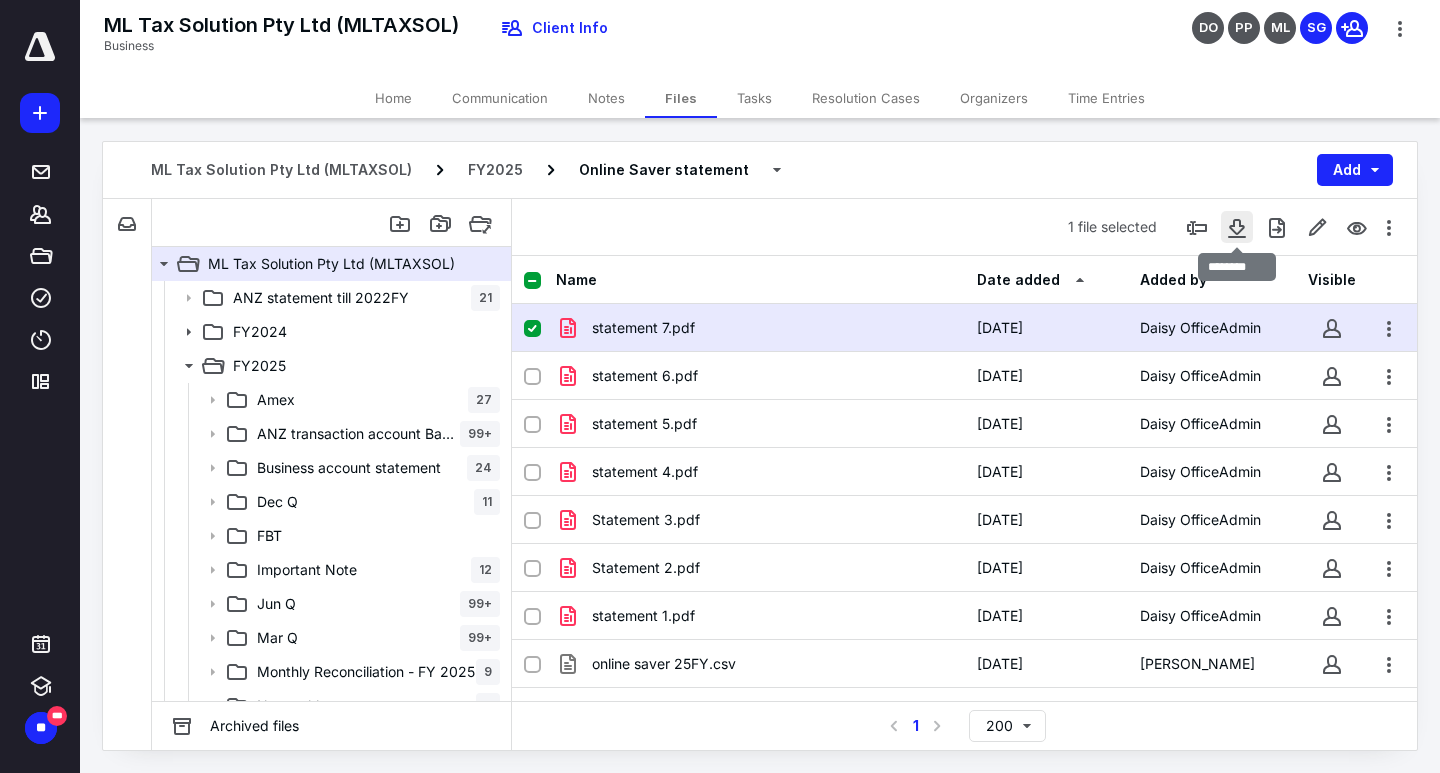 click at bounding box center (1237, 227) 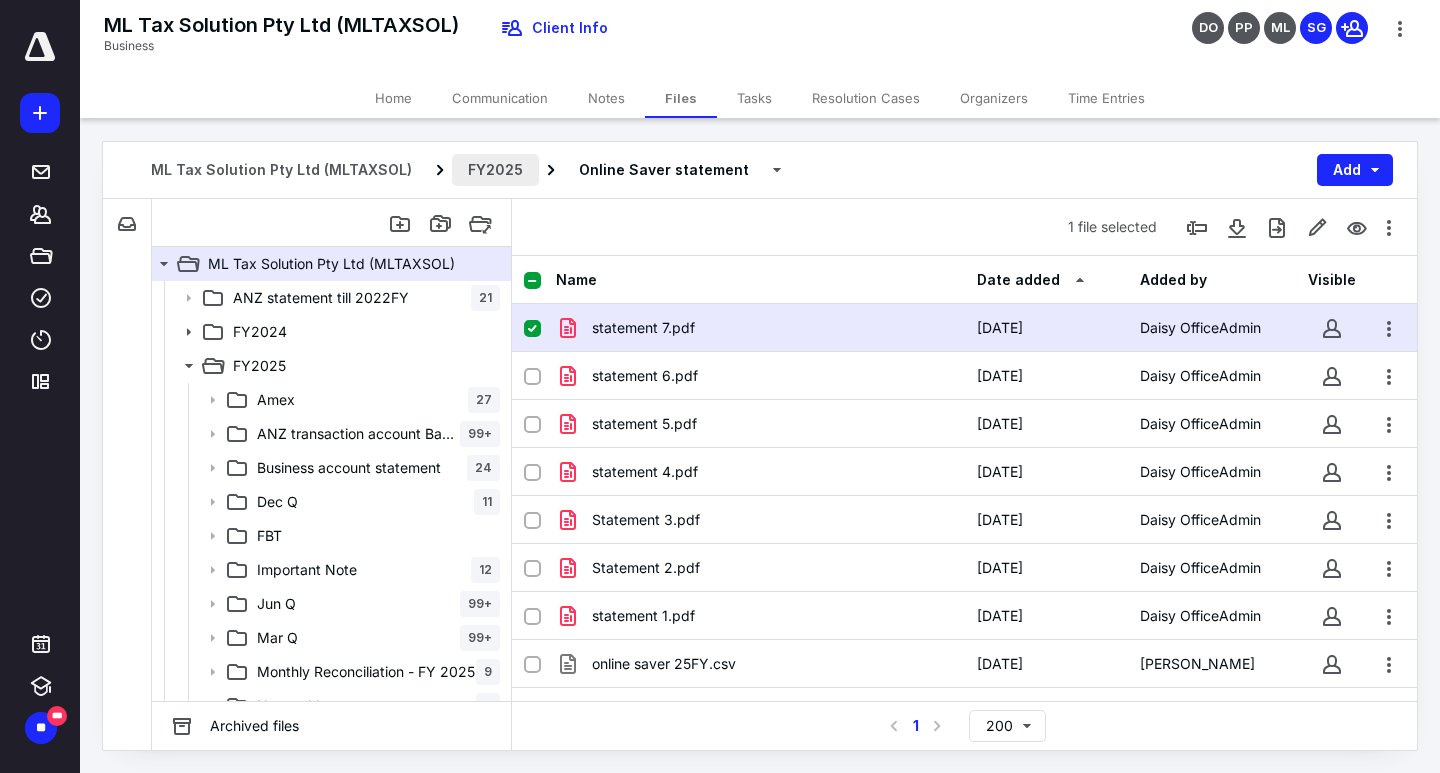 click on "FY2025" at bounding box center (495, 170) 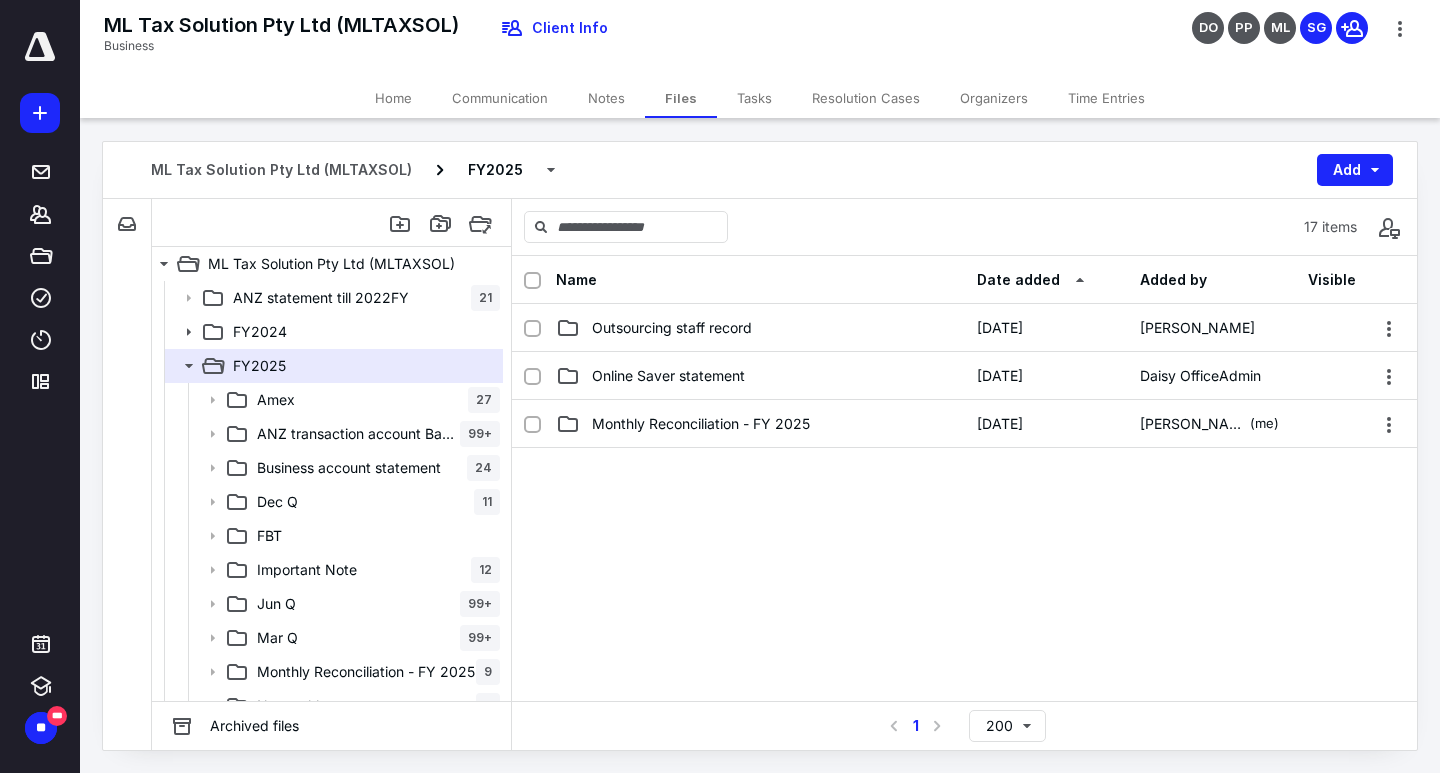 scroll, scrollTop: 700, scrollLeft: 0, axis: vertical 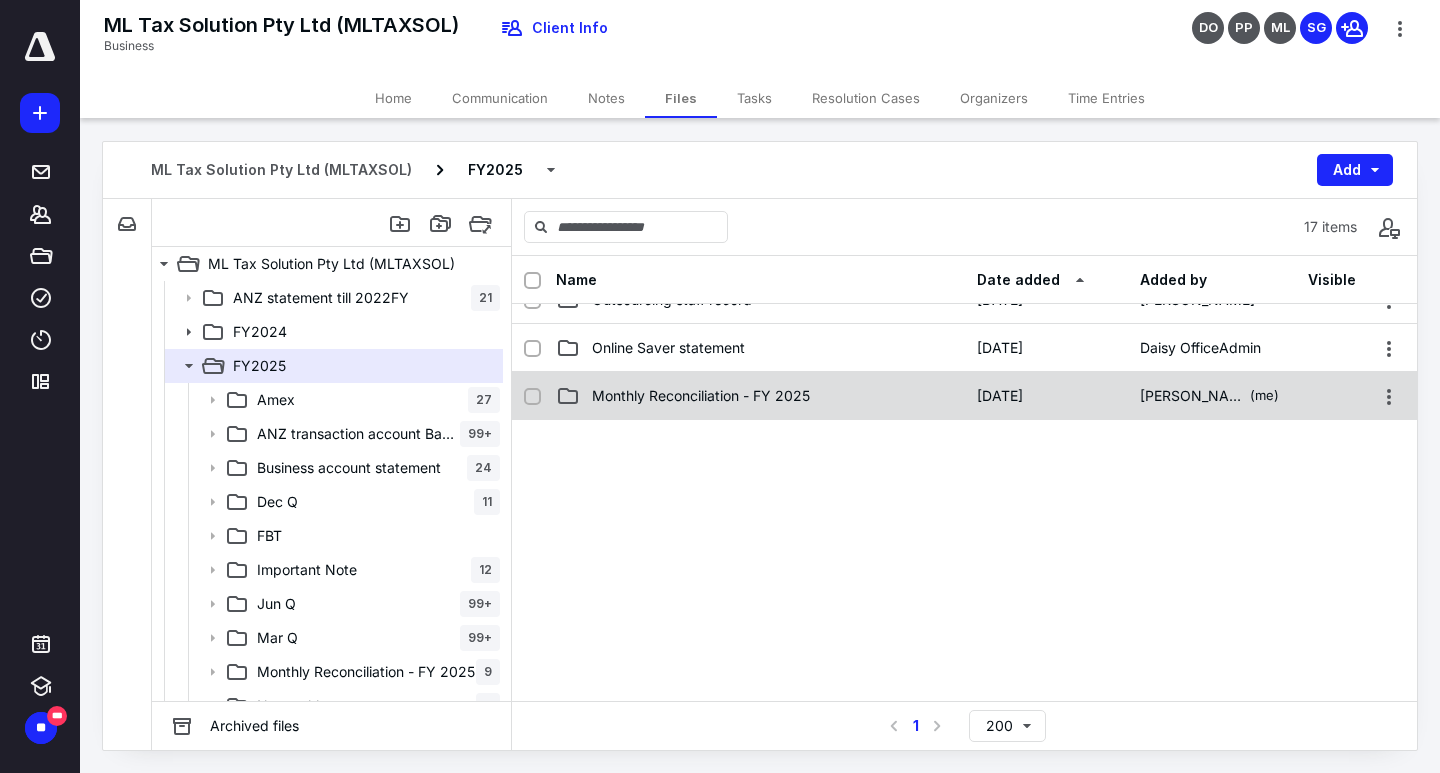 click on "Monthly Reconciliation - FY 2025 [DATE] [PERSON_NAME]  (me)" at bounding box center [964, 396] 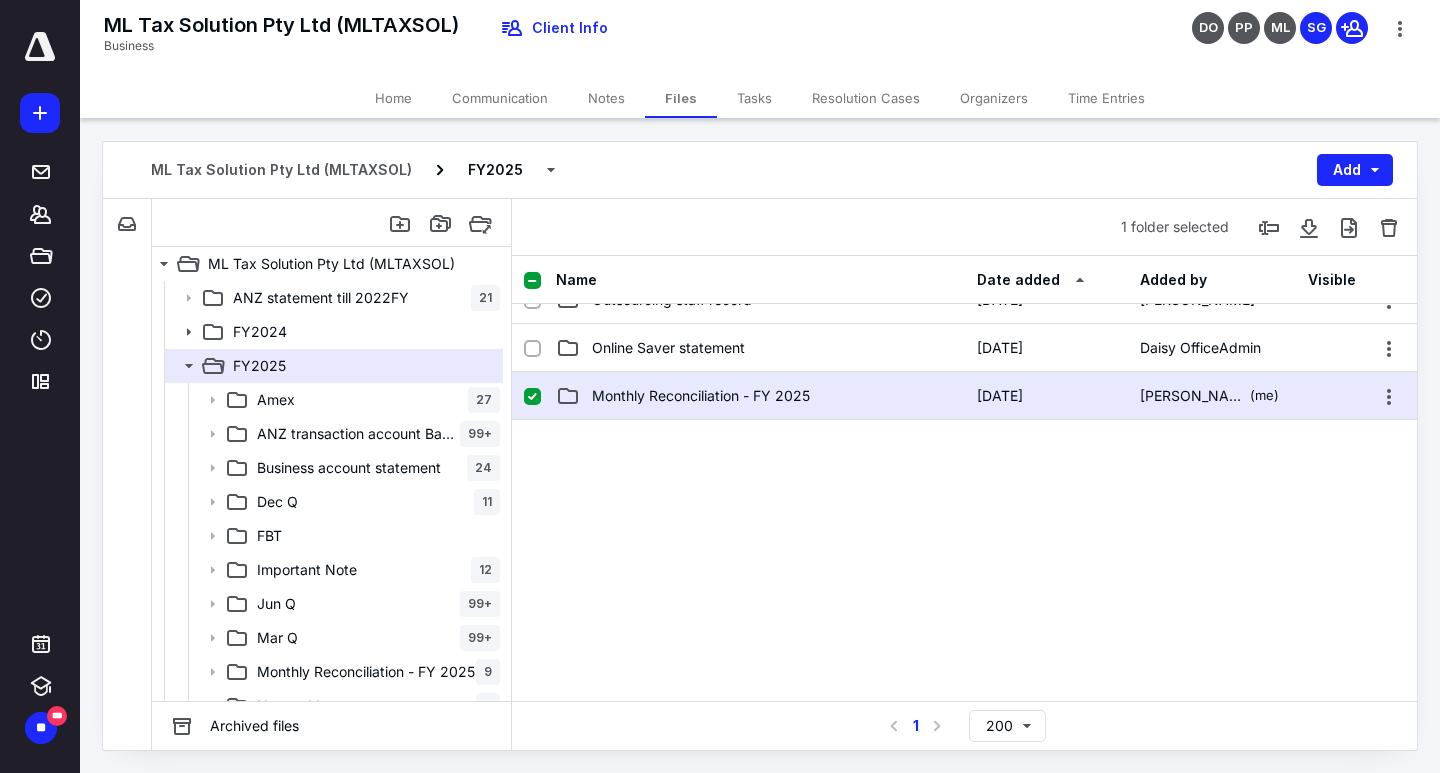 click on "Monthly Reconciliation - FY 2025 [DATE] [PERSON_NAME]  (me)" at bounding box center (964, 396) 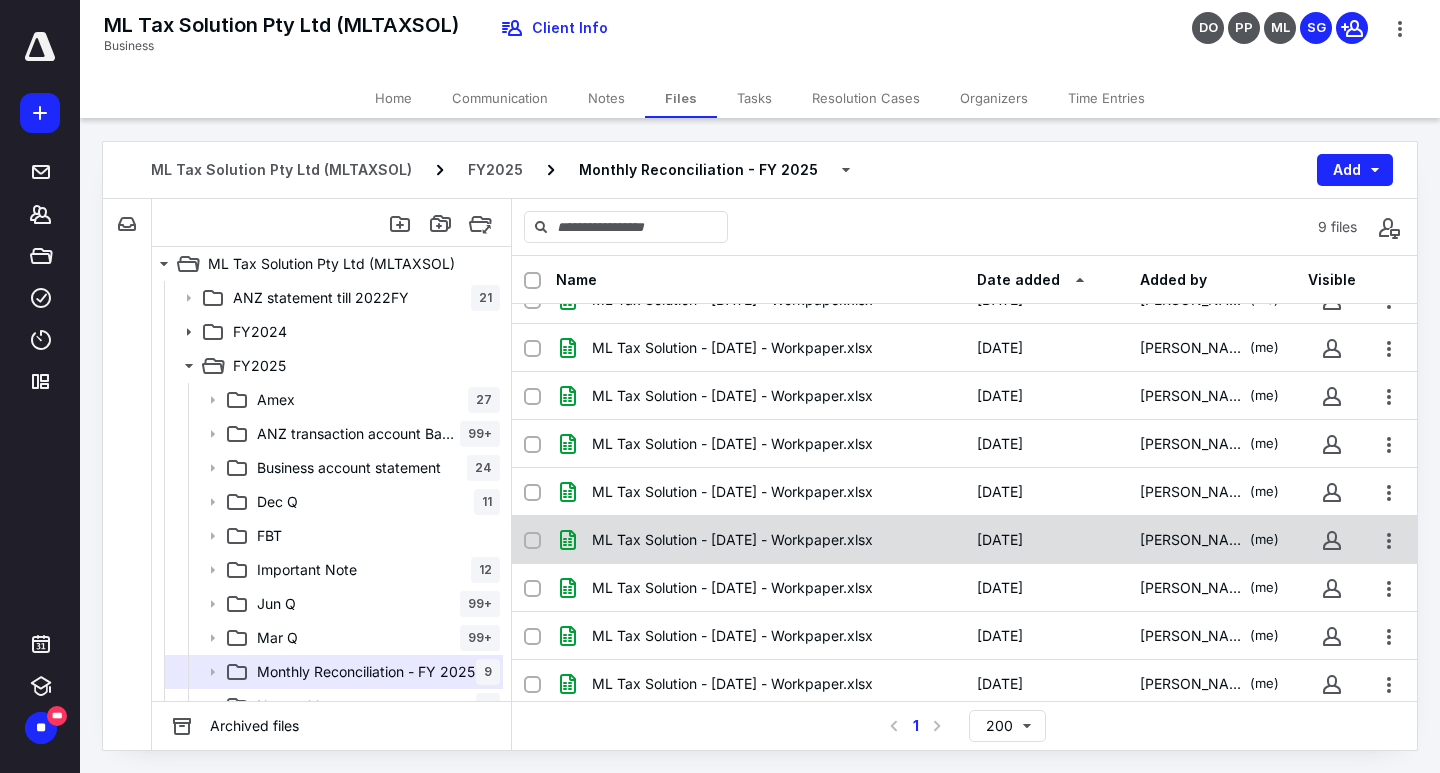 scroll, scrollTop: 35, scrollLeft: 0, axis: vertical 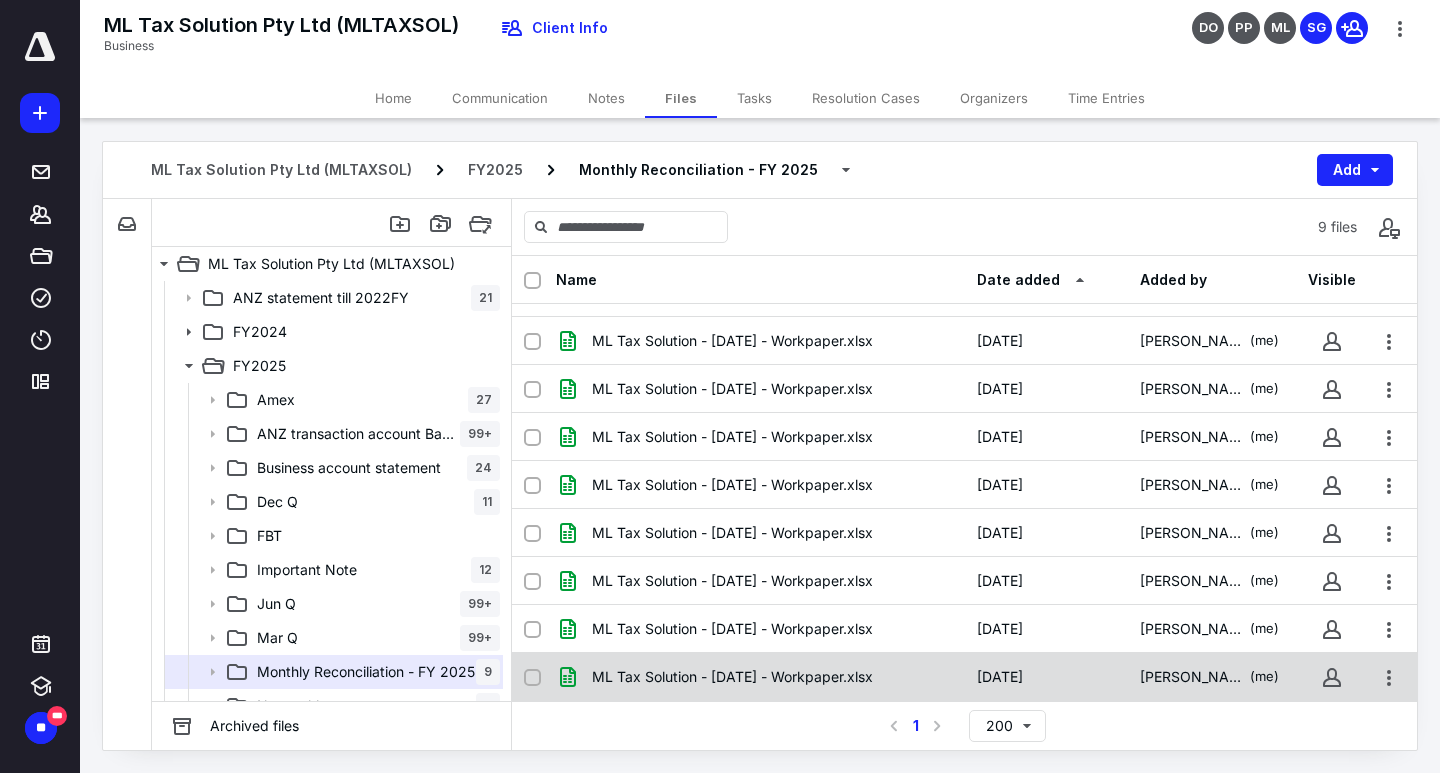 click on "ML Tax Solution - [DATE] - Workpaper.xlsx" at bounding box center [732, 677] 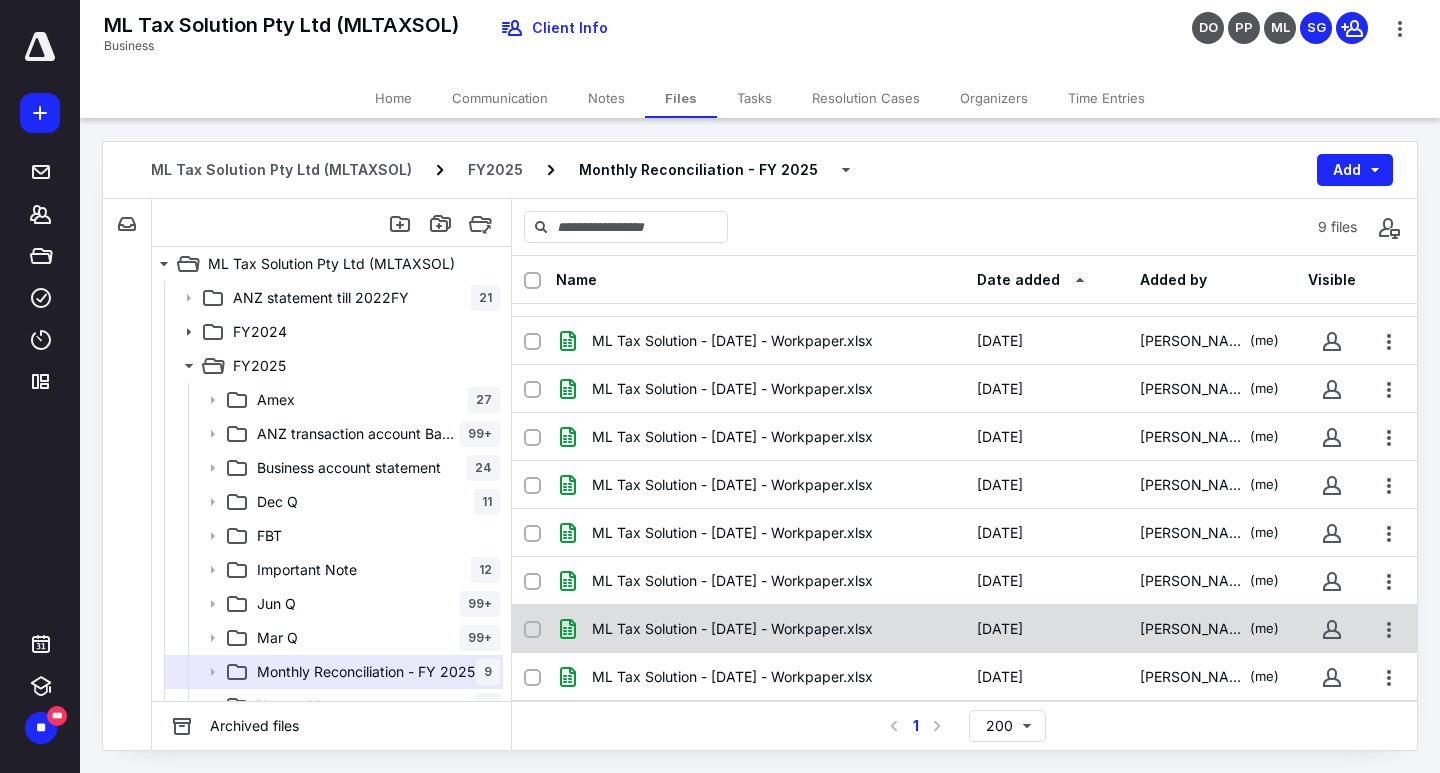checkbox on "true" 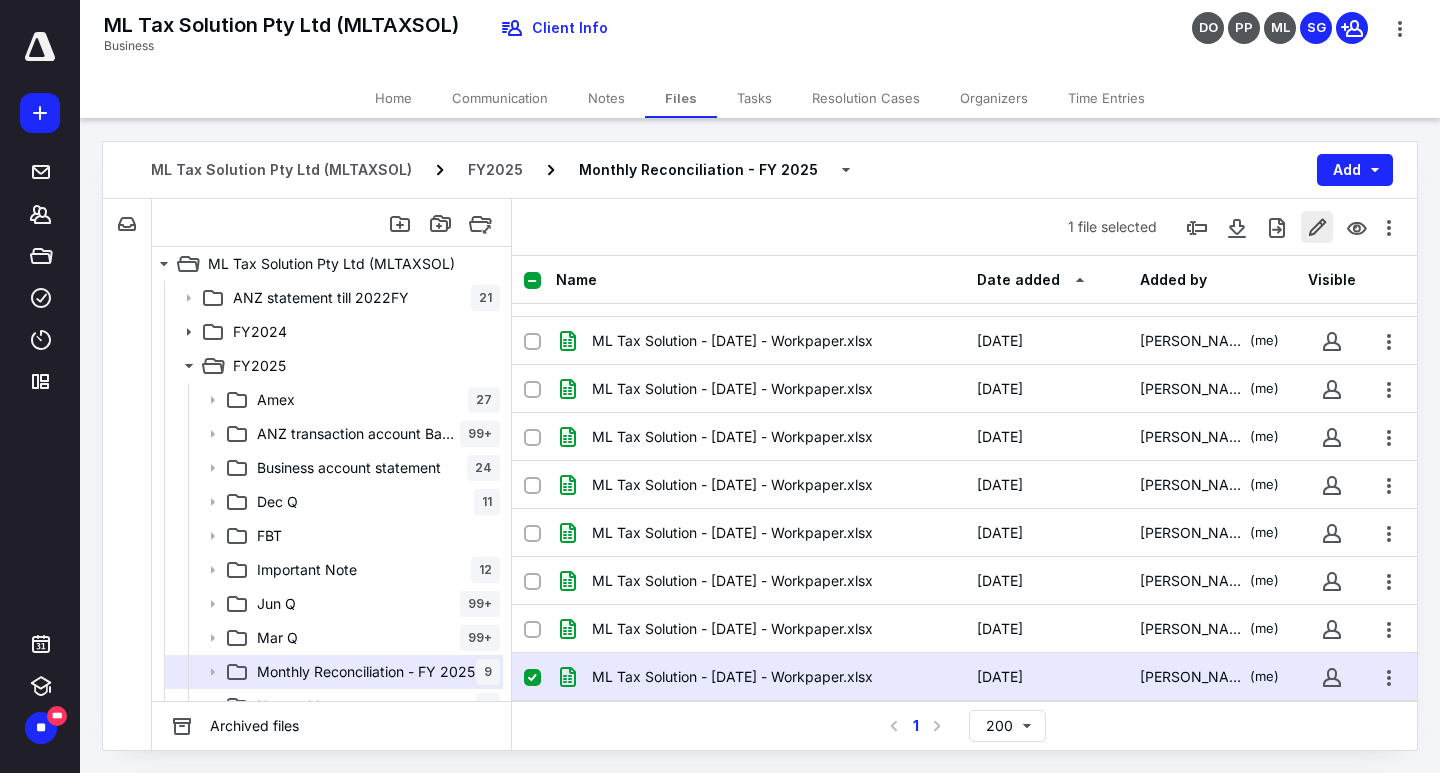 click at bounding box center [1317, 227] 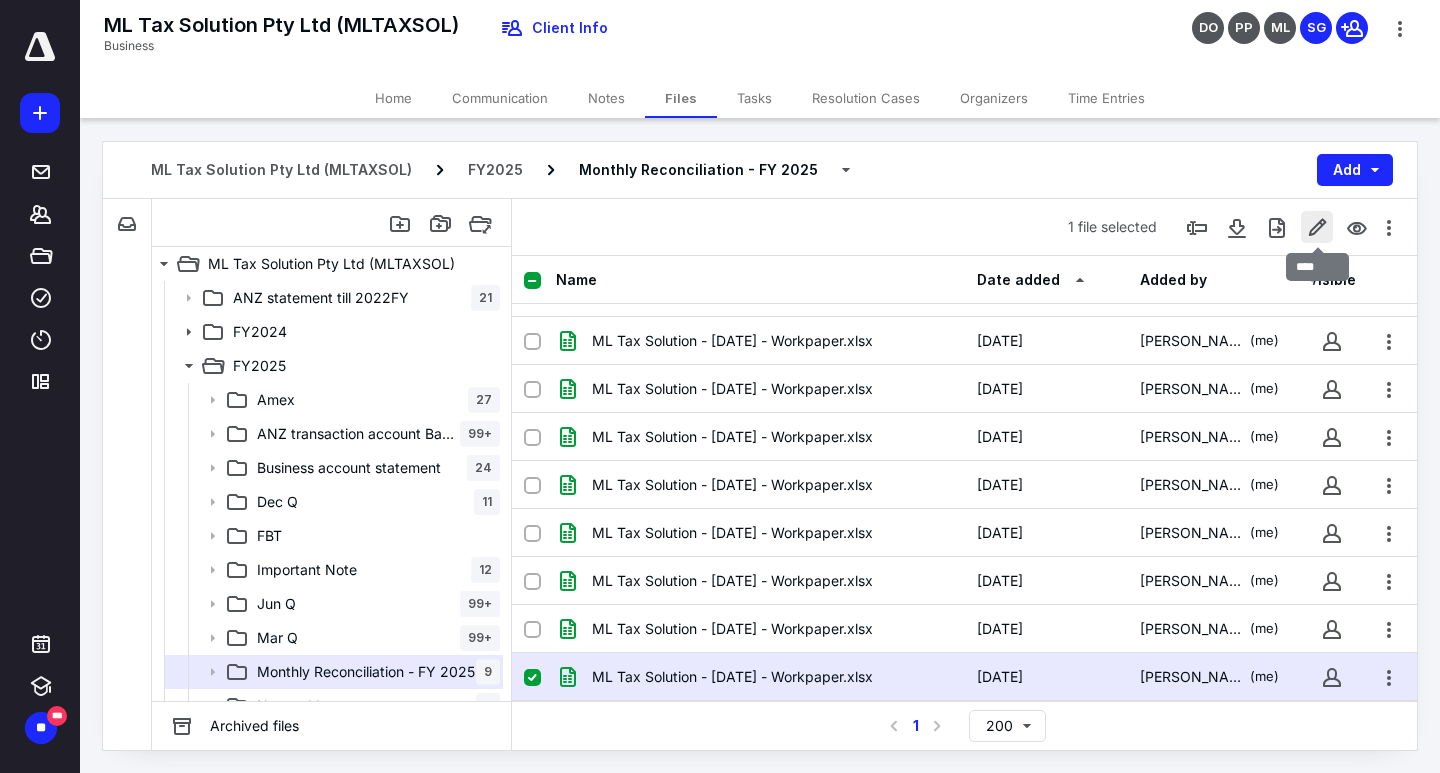 click at bounding box center (1317, 227) 